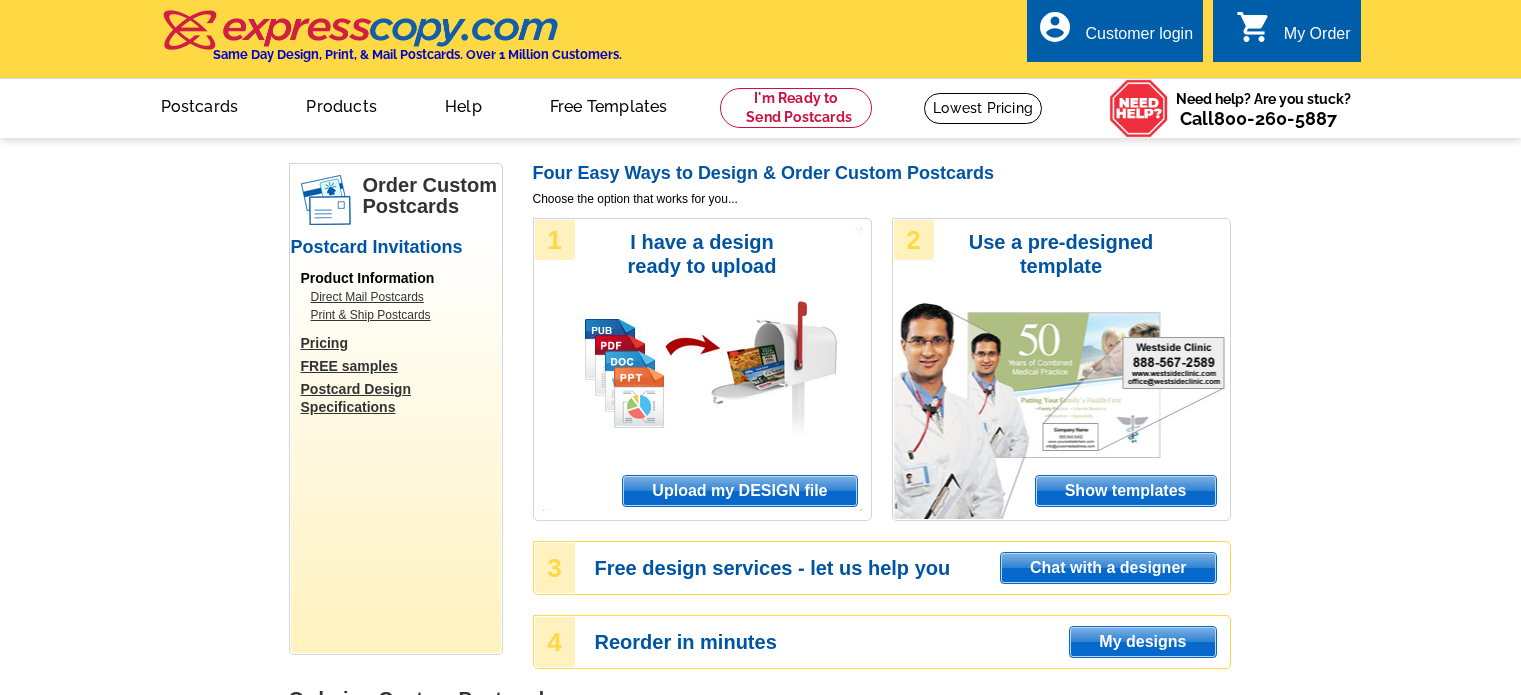 scroll, scrollTop: 0, scrollLeft: 0, axis: both 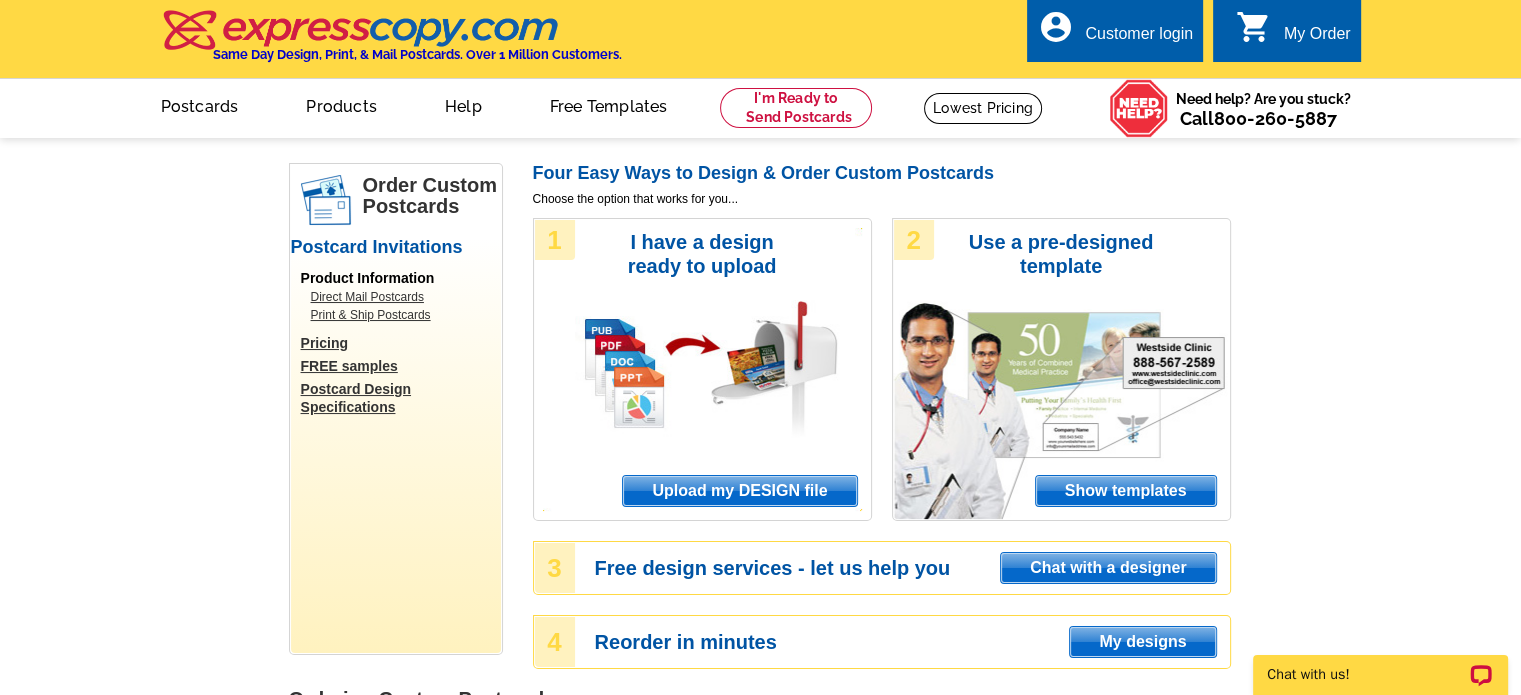 click on "Upload my DESIGN file" at bounding box center [739, 491] 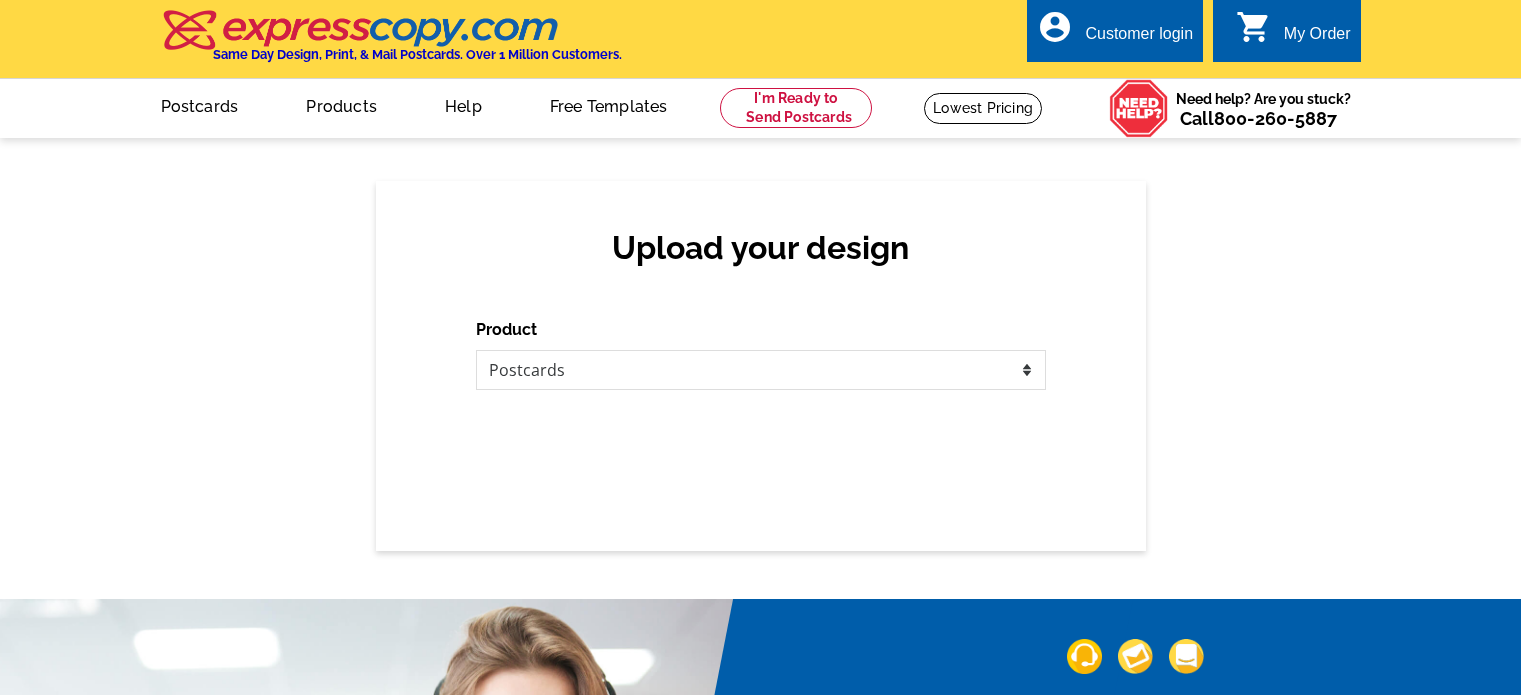 scroll, scrollTop: 0, scrollLeft: 0, axis: both 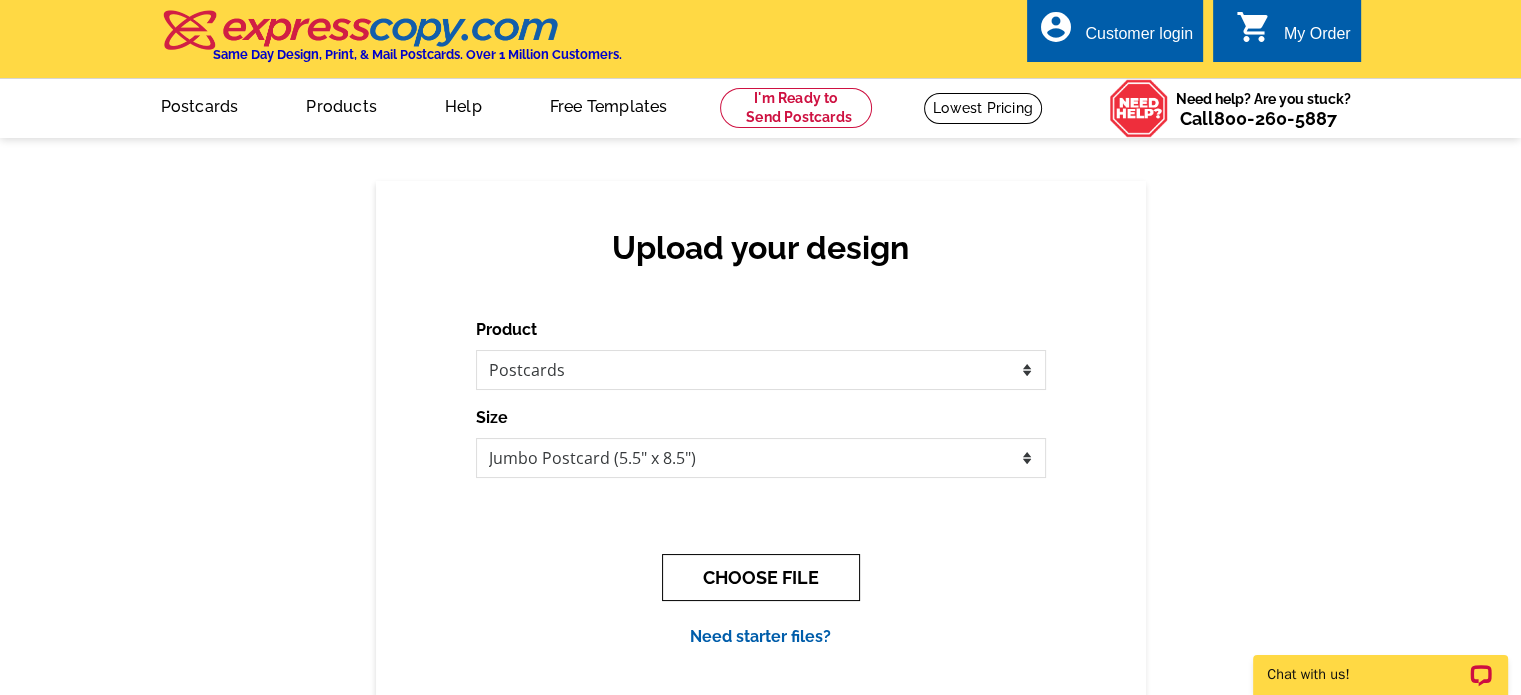 click on "CHOOSE FILE" at bounding box center [761, 577] 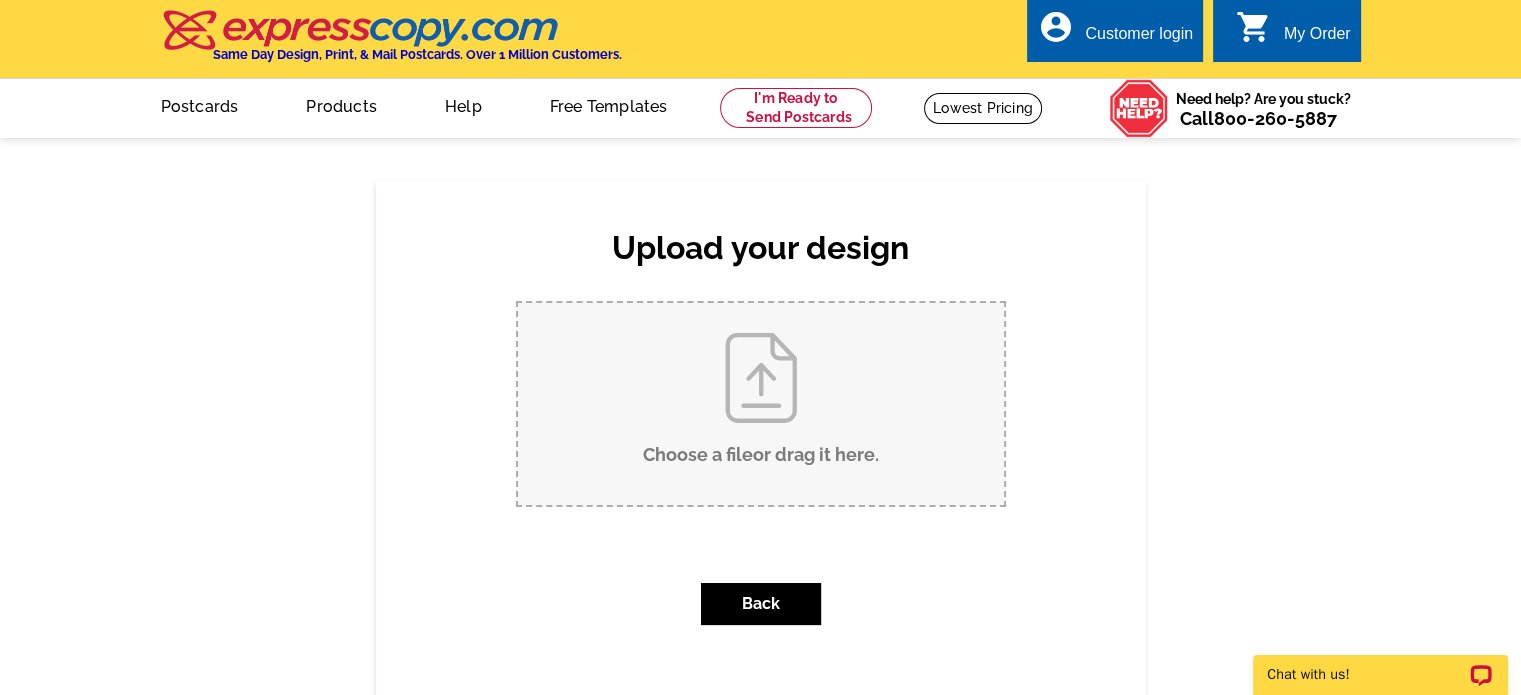 click on "Choose a file  or drag it here ." at bounding box center (761, 404) 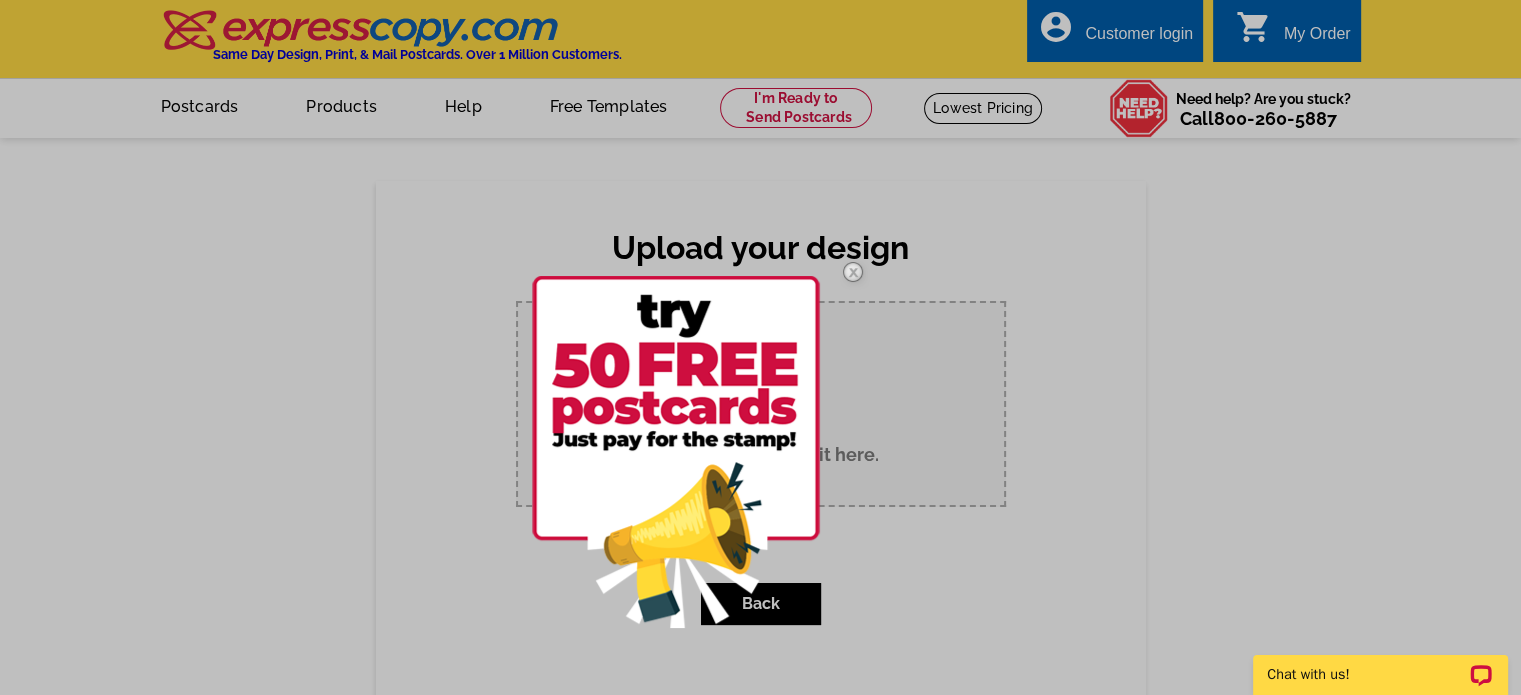 type on "C:\fakepath\Company_Postcards_Listing Jumbo Postcard A - 5.5_ x 8.5__316490.pdf" 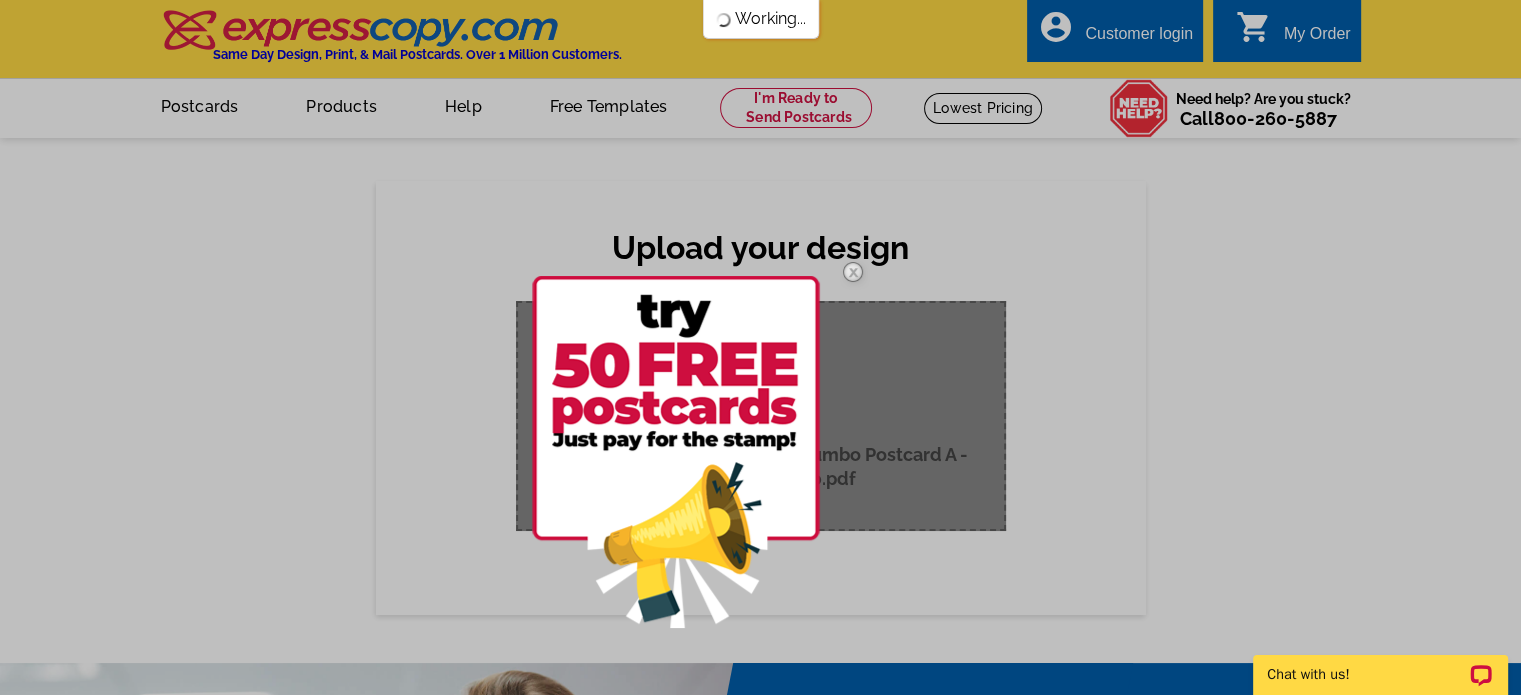 scroll, scrollTop: 0, scrollLeft: 0, axis: both 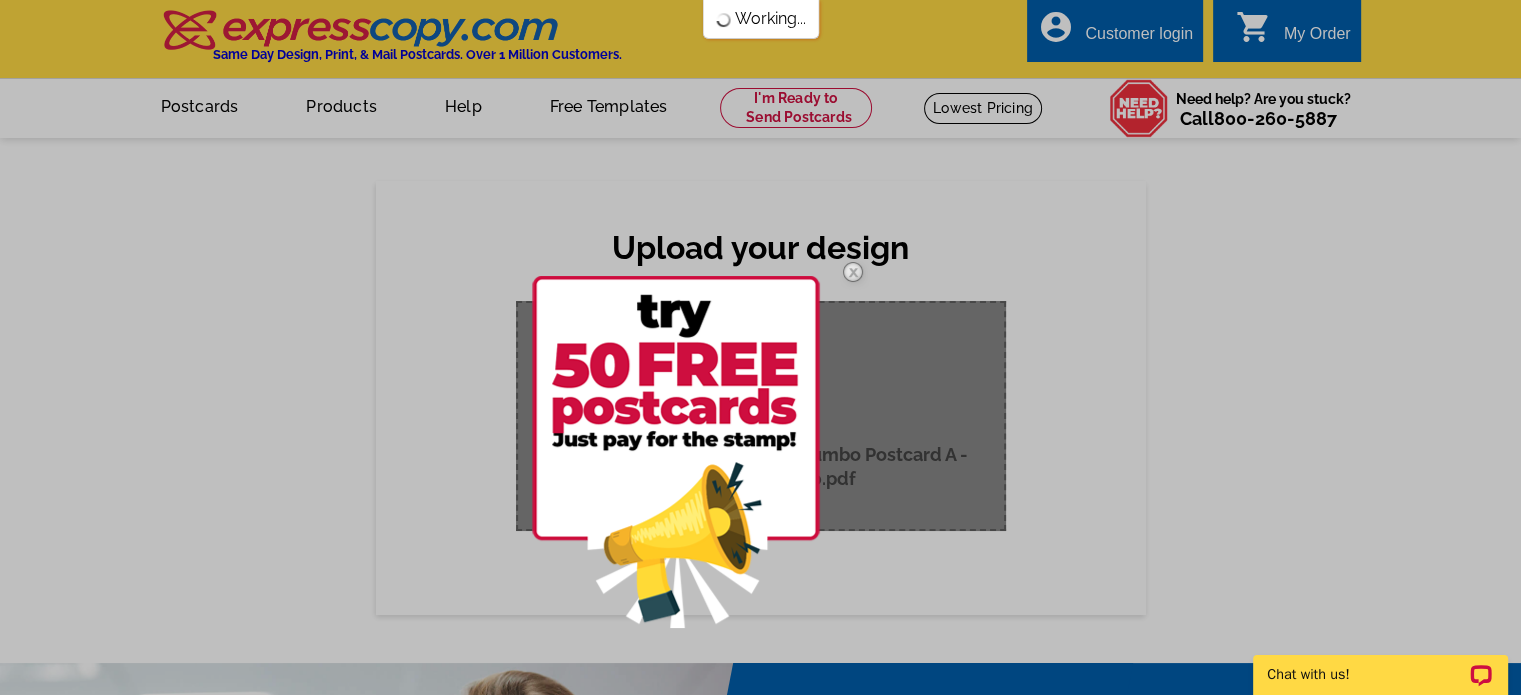 click at bounding box center (853, 272) 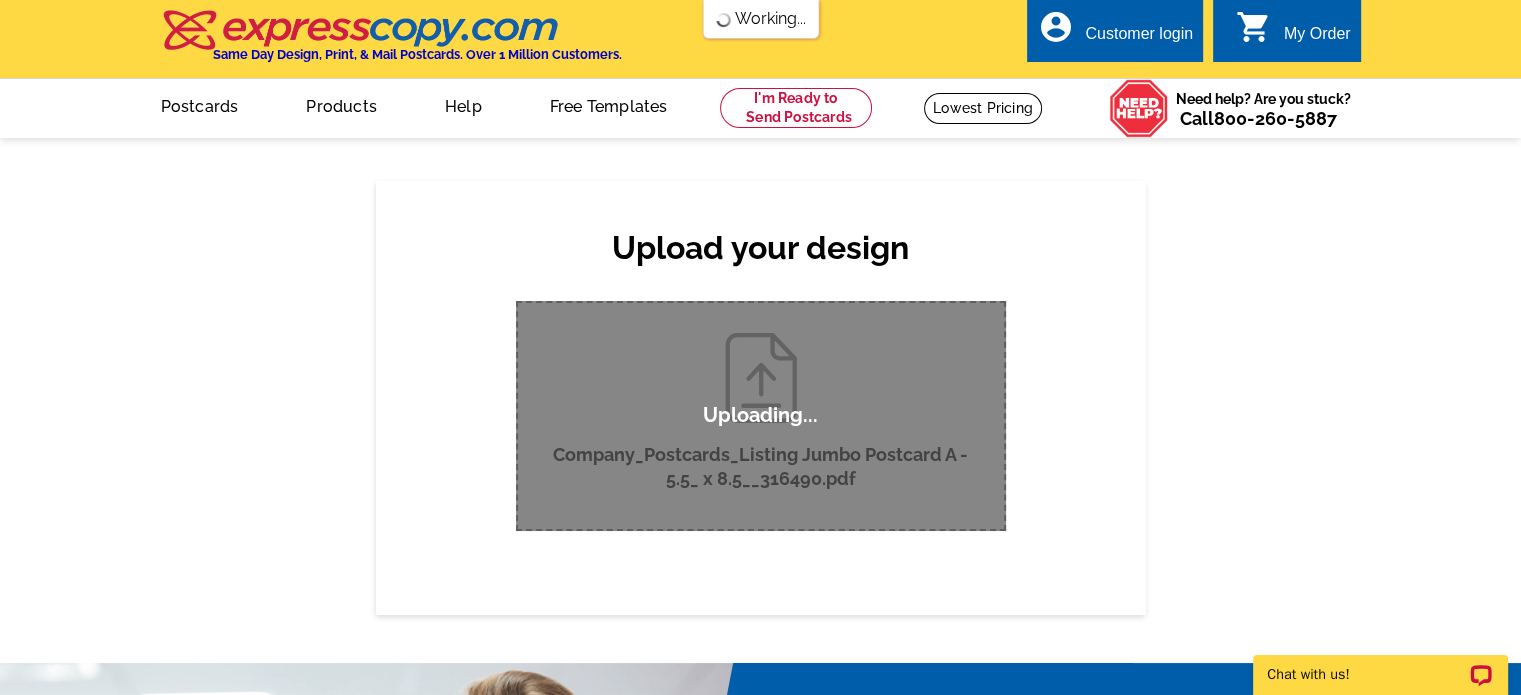 type 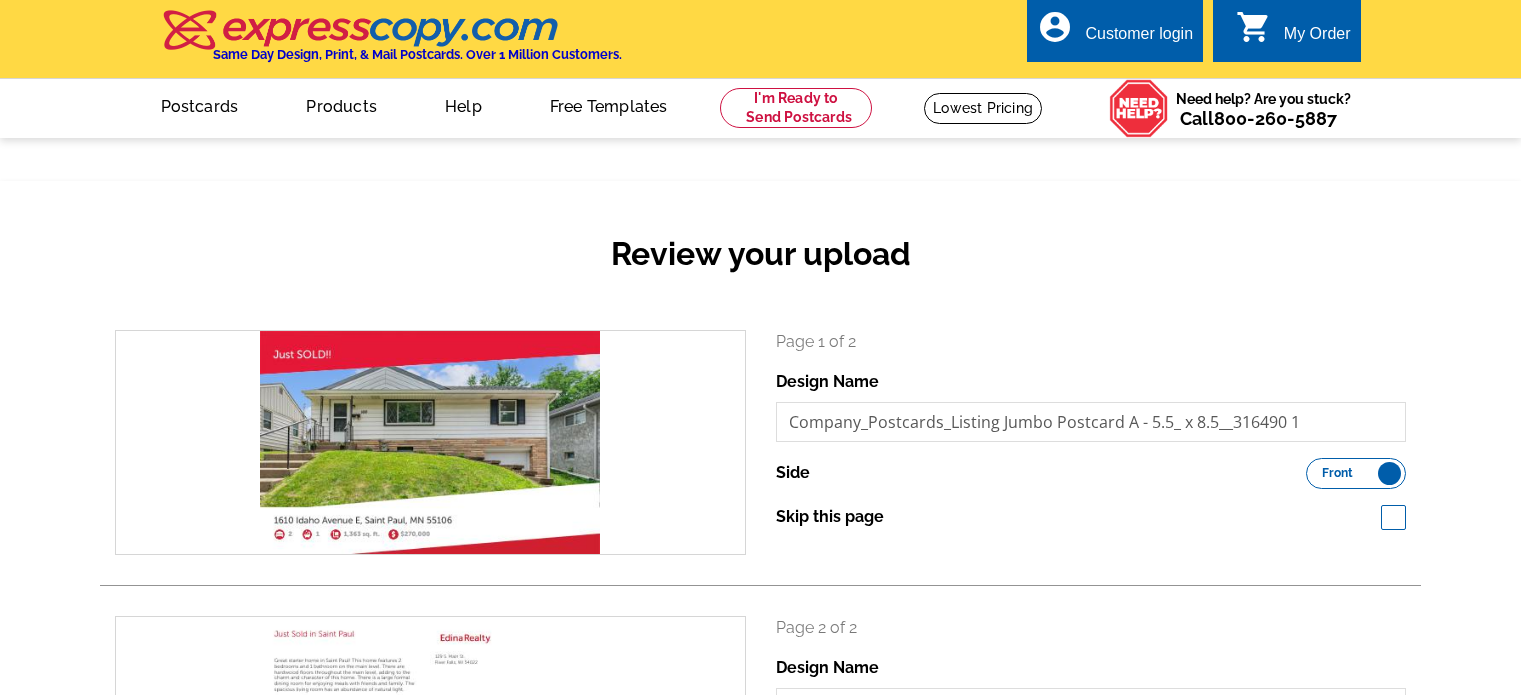 scroll, scrollTop: 0, scrollLeft: 0, axis: both 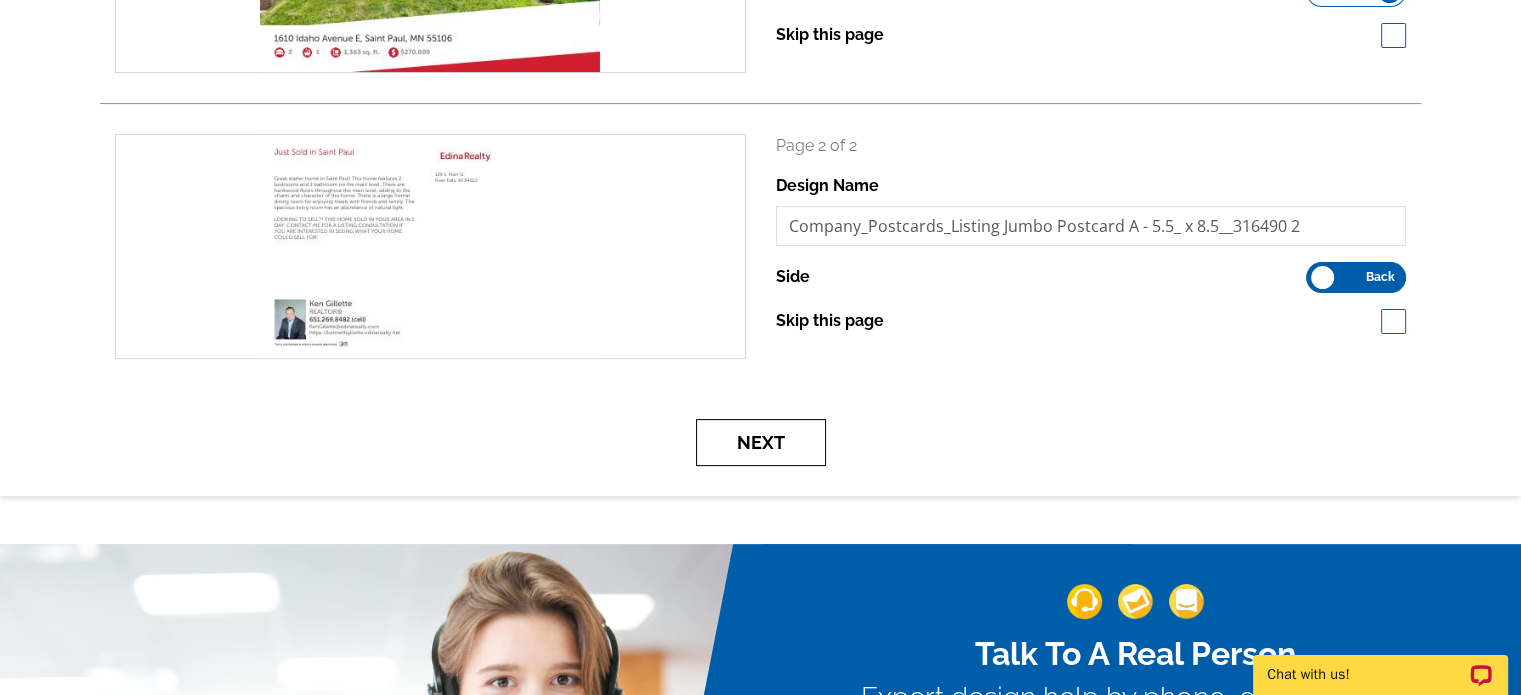 click on "Next" at bounding box center [761, 442] 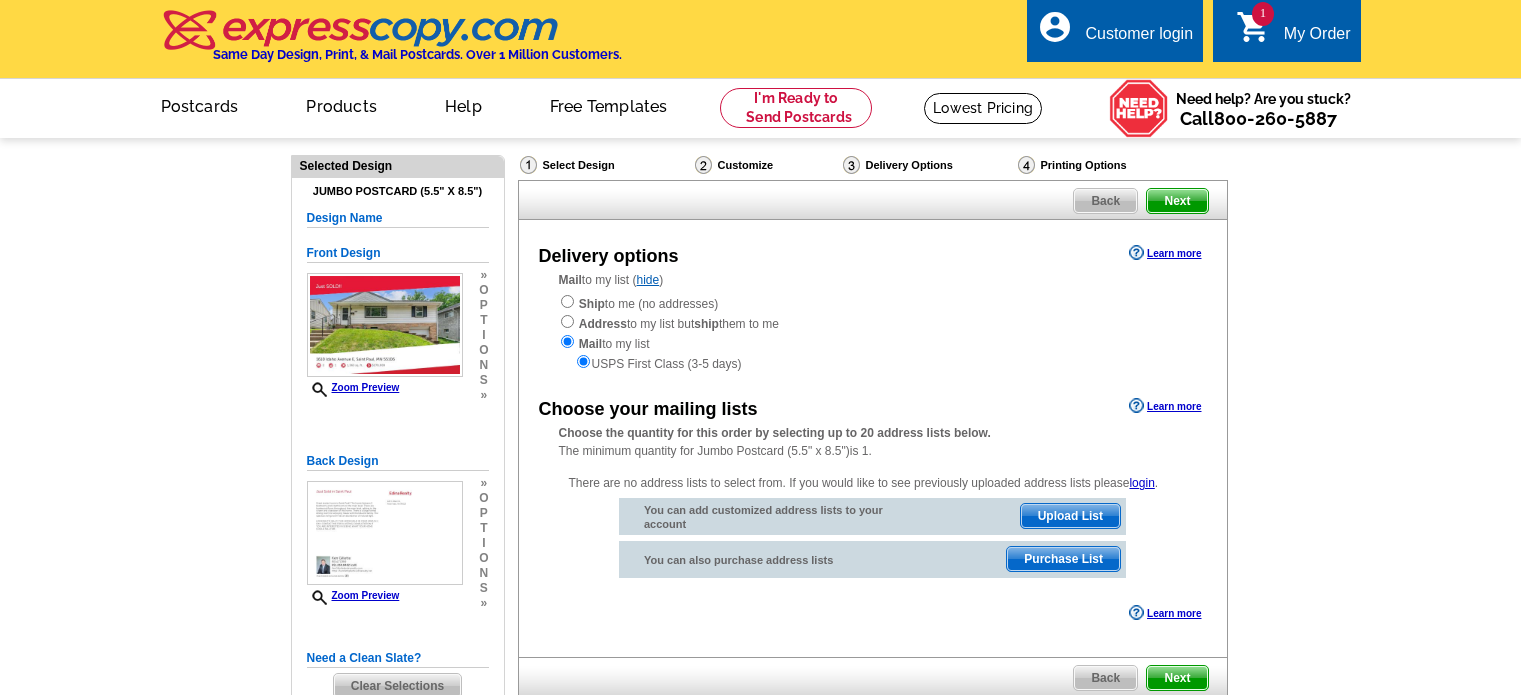 scroll, scrollTop: 0, scrollLeft: 0, axis: both 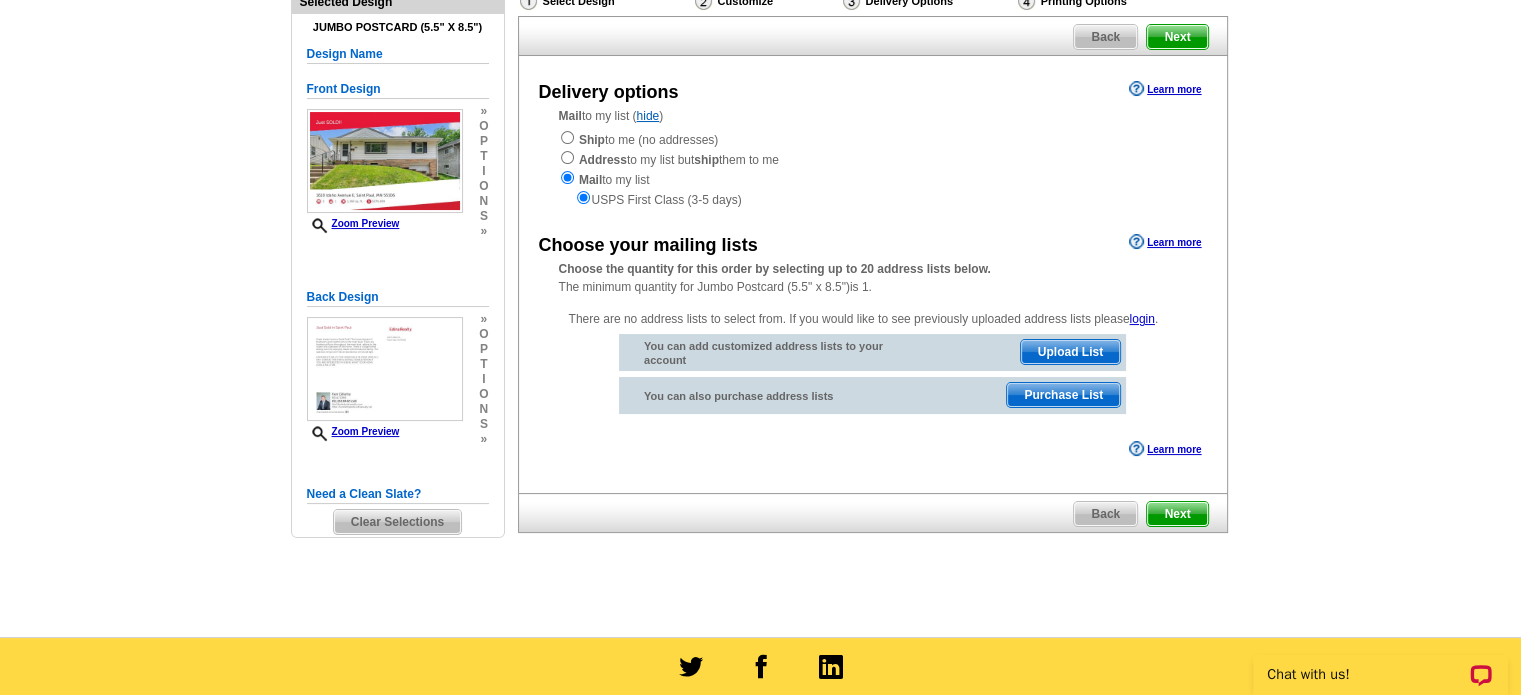 click on "Purchase List" at bounding box center (1063, 395) 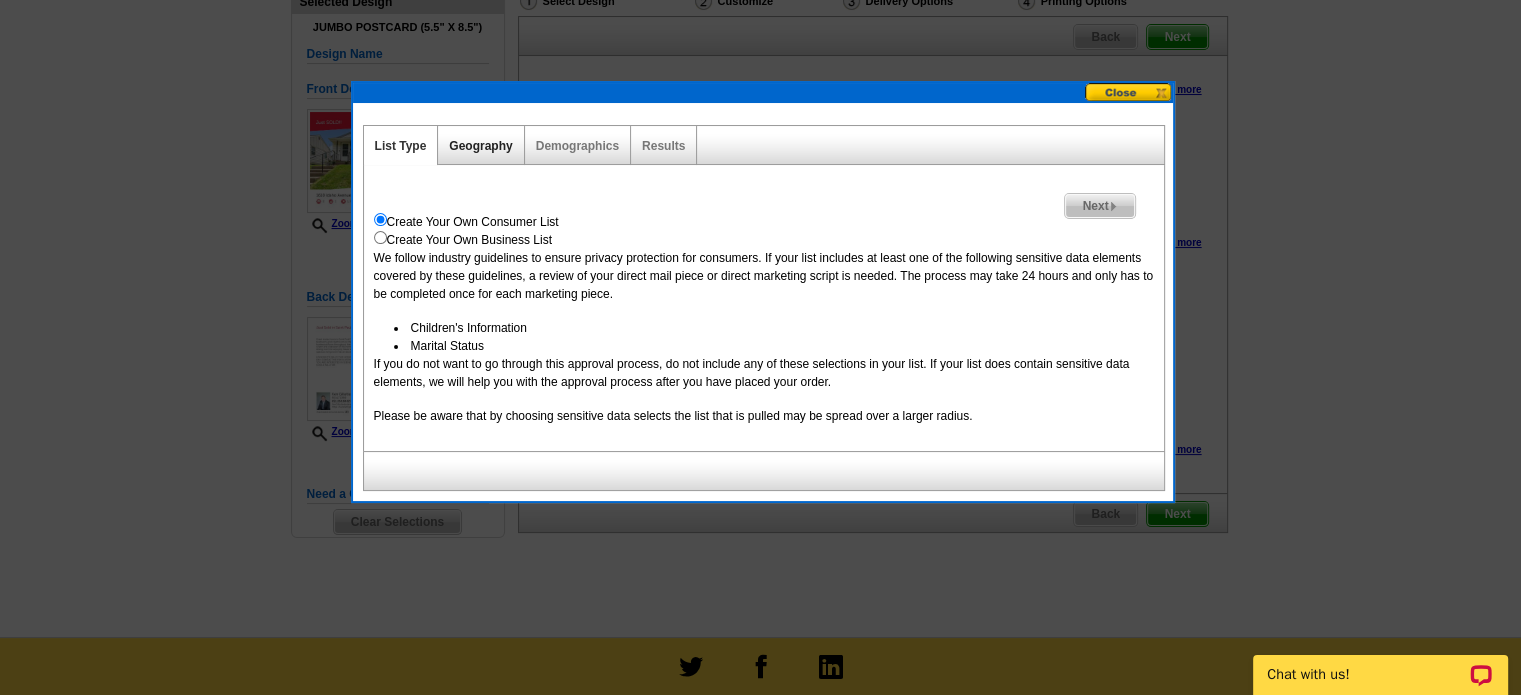 click on "Geography" at bounding box center [480, 146] 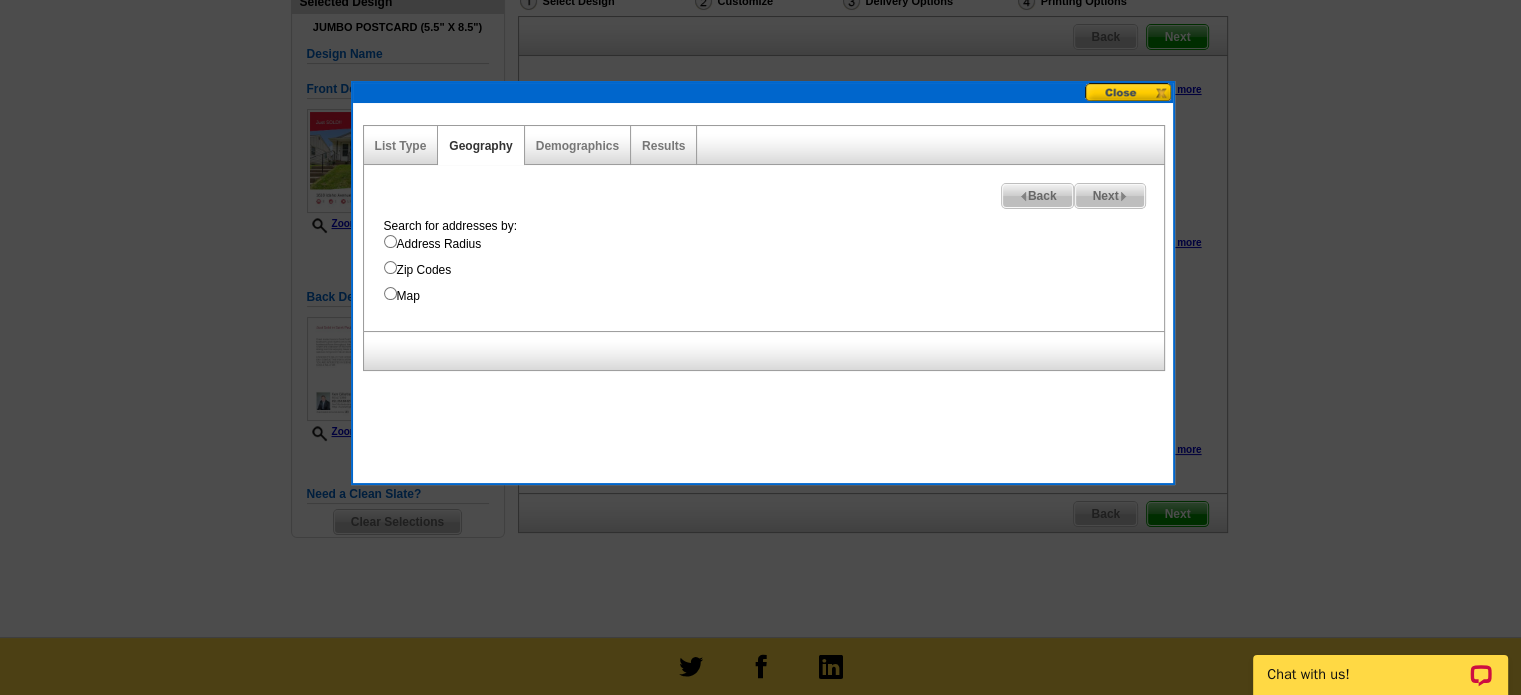 click on "Address Radius" at bounding box center (390, 241) 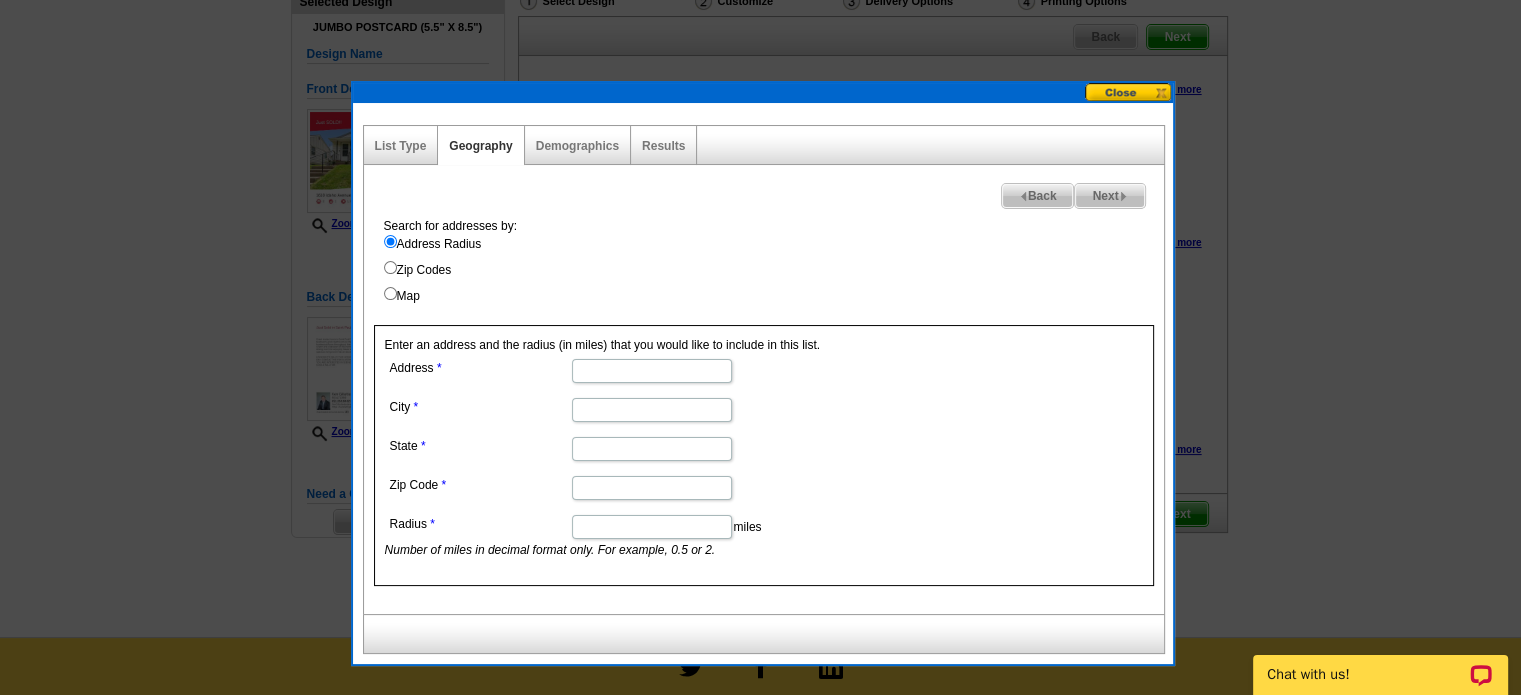 click on "Address" at bounding box center [652, 371] 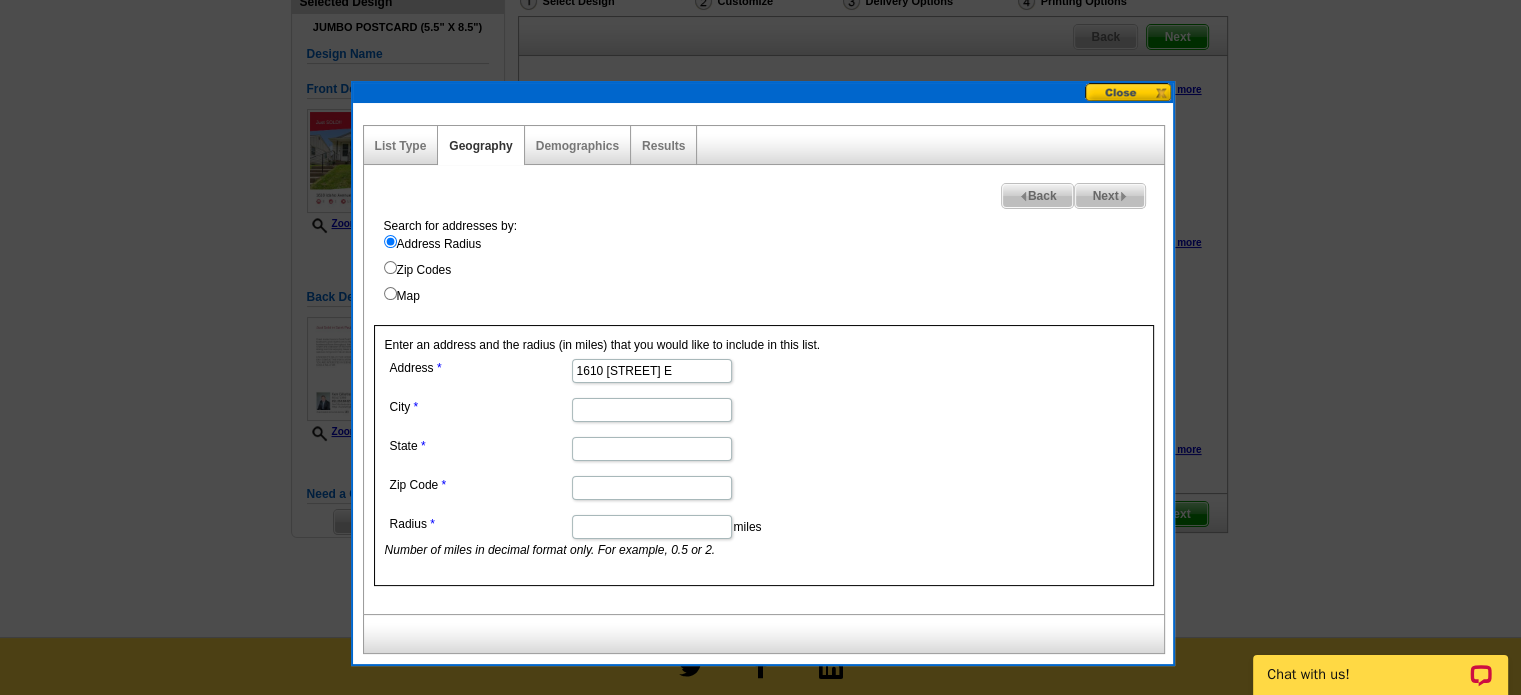 type on "1610 Idaho Ave E" 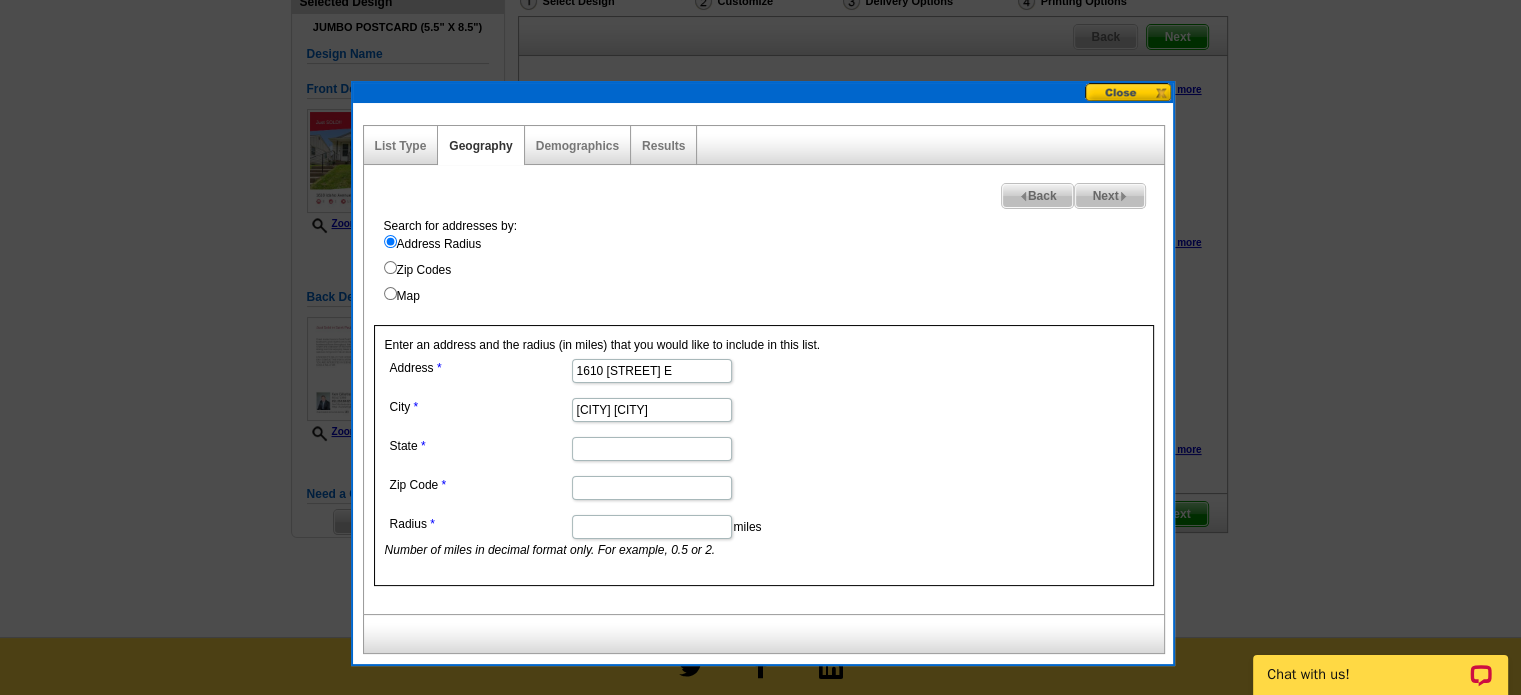 type on "Saint Paul" 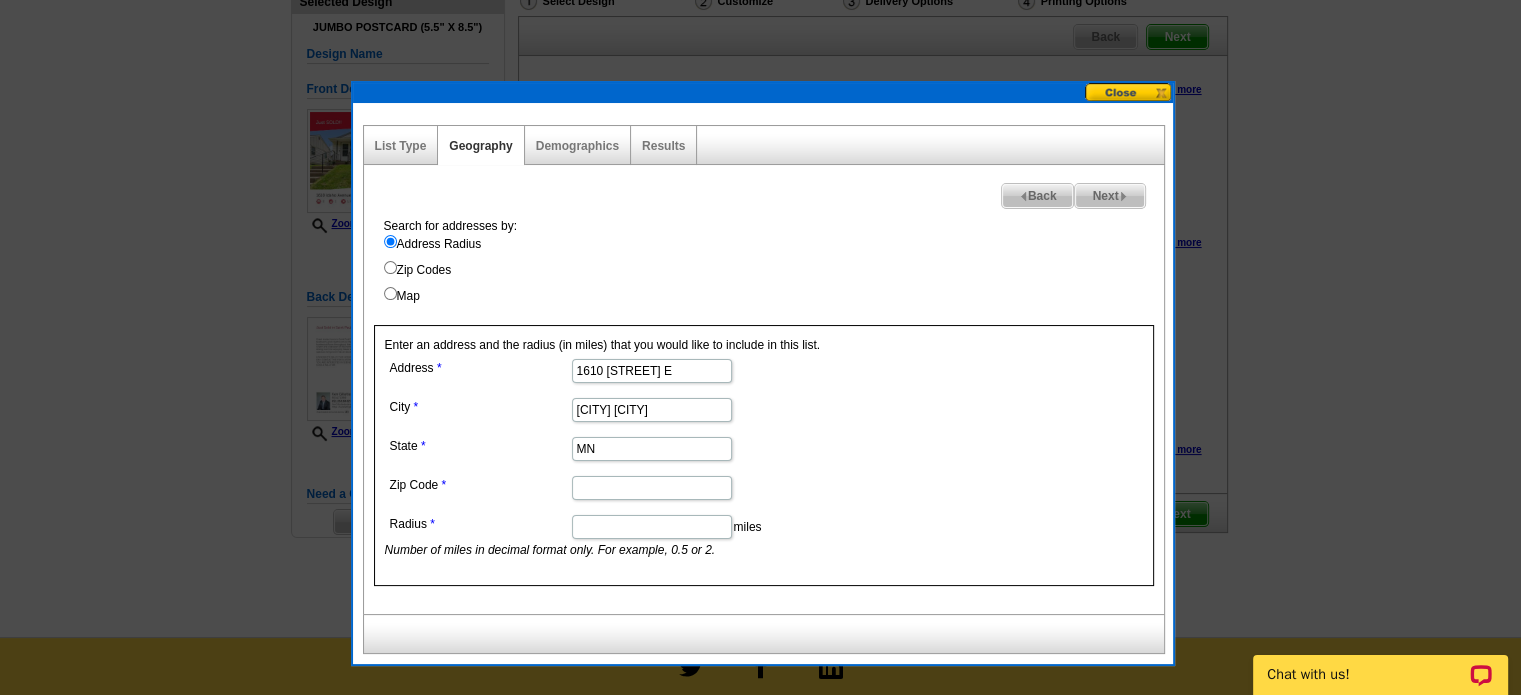 type on "MN" 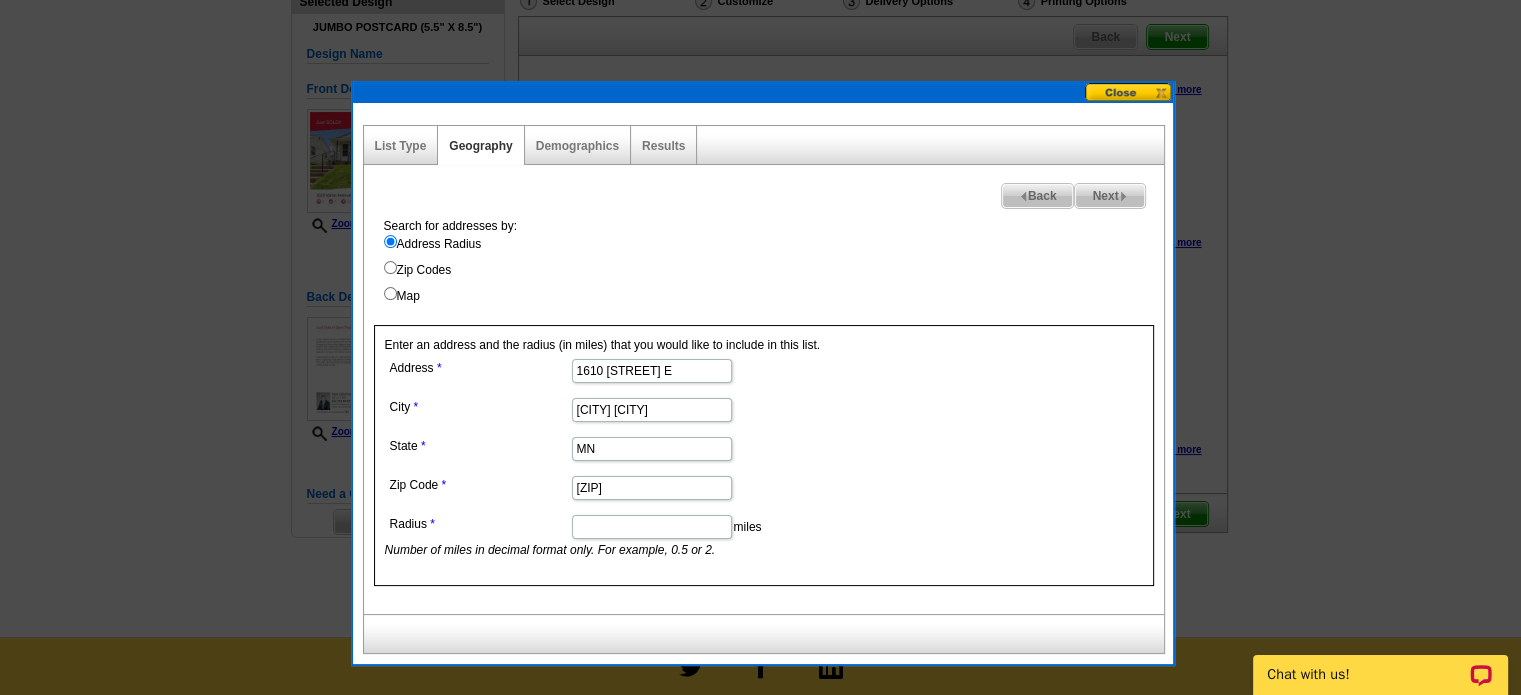 type on "55106" 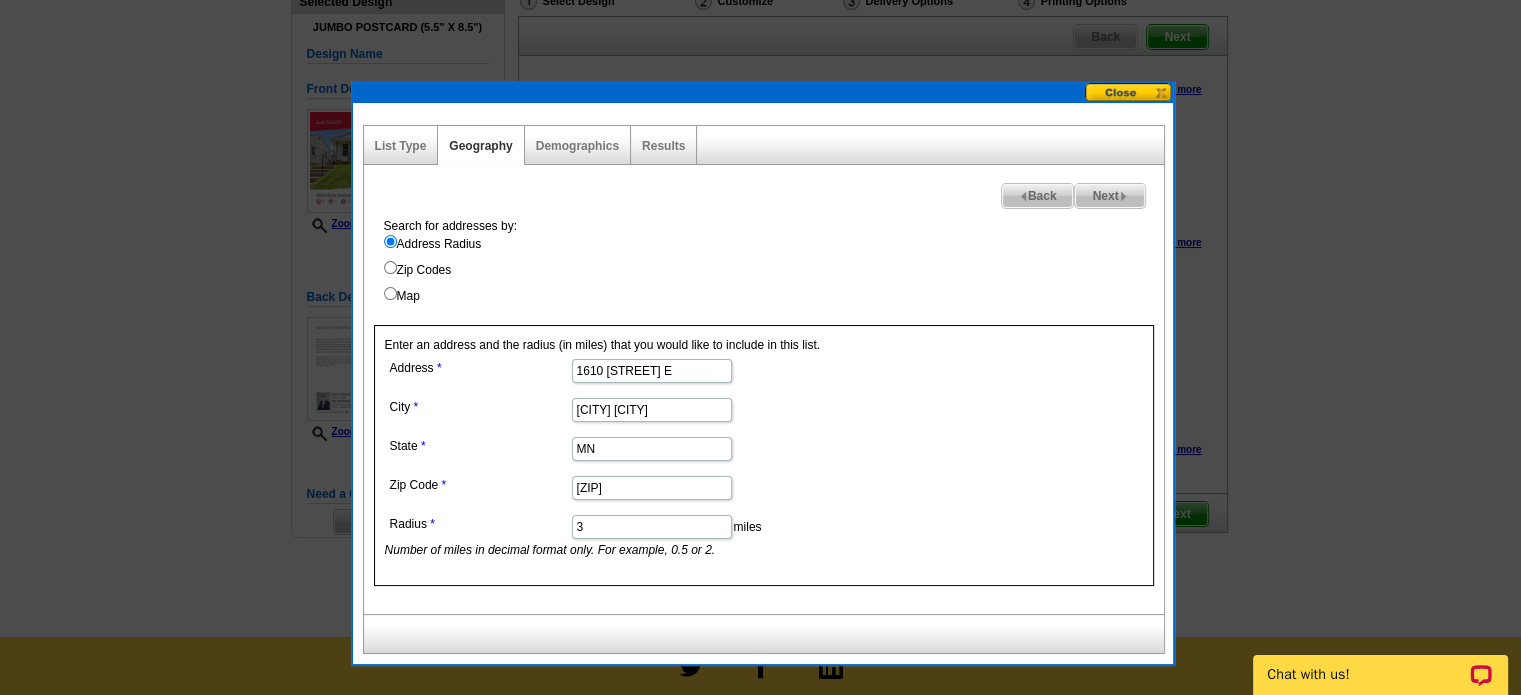type on "3" 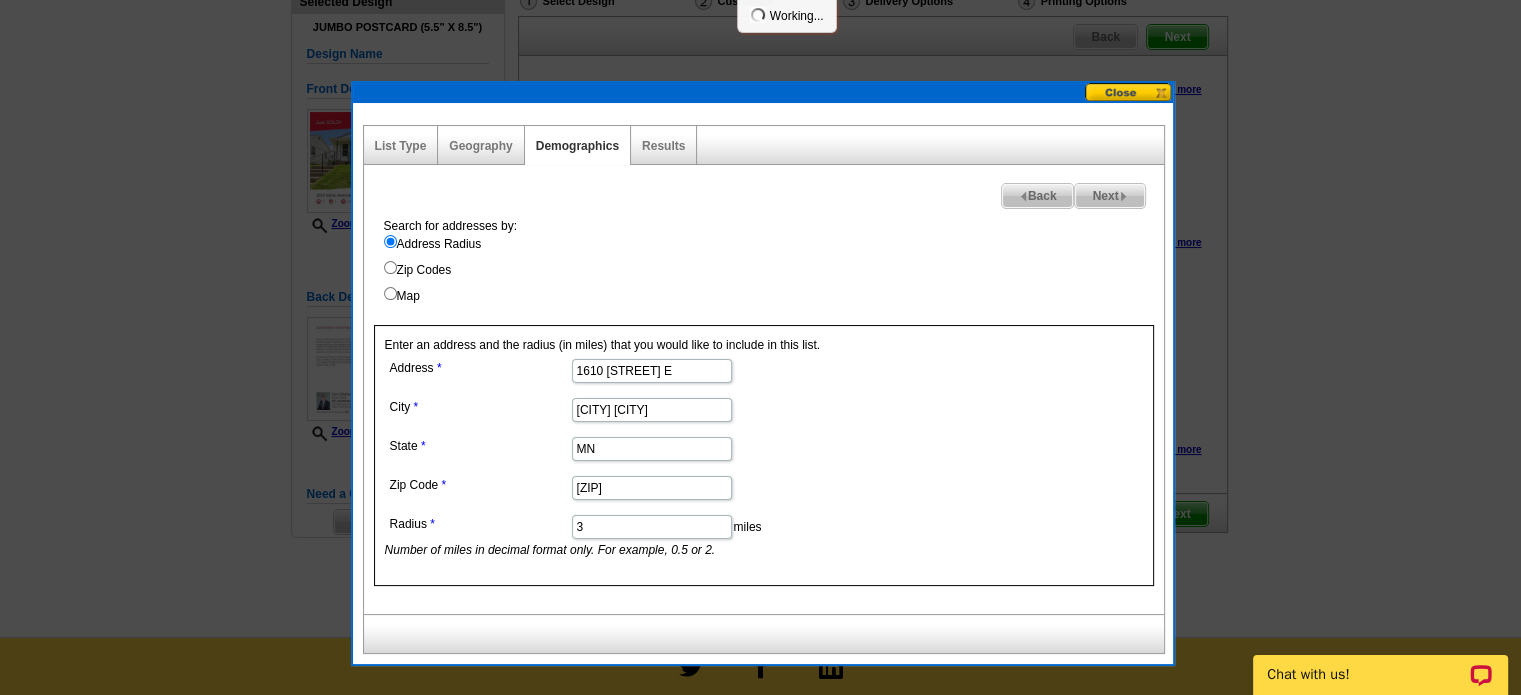 select 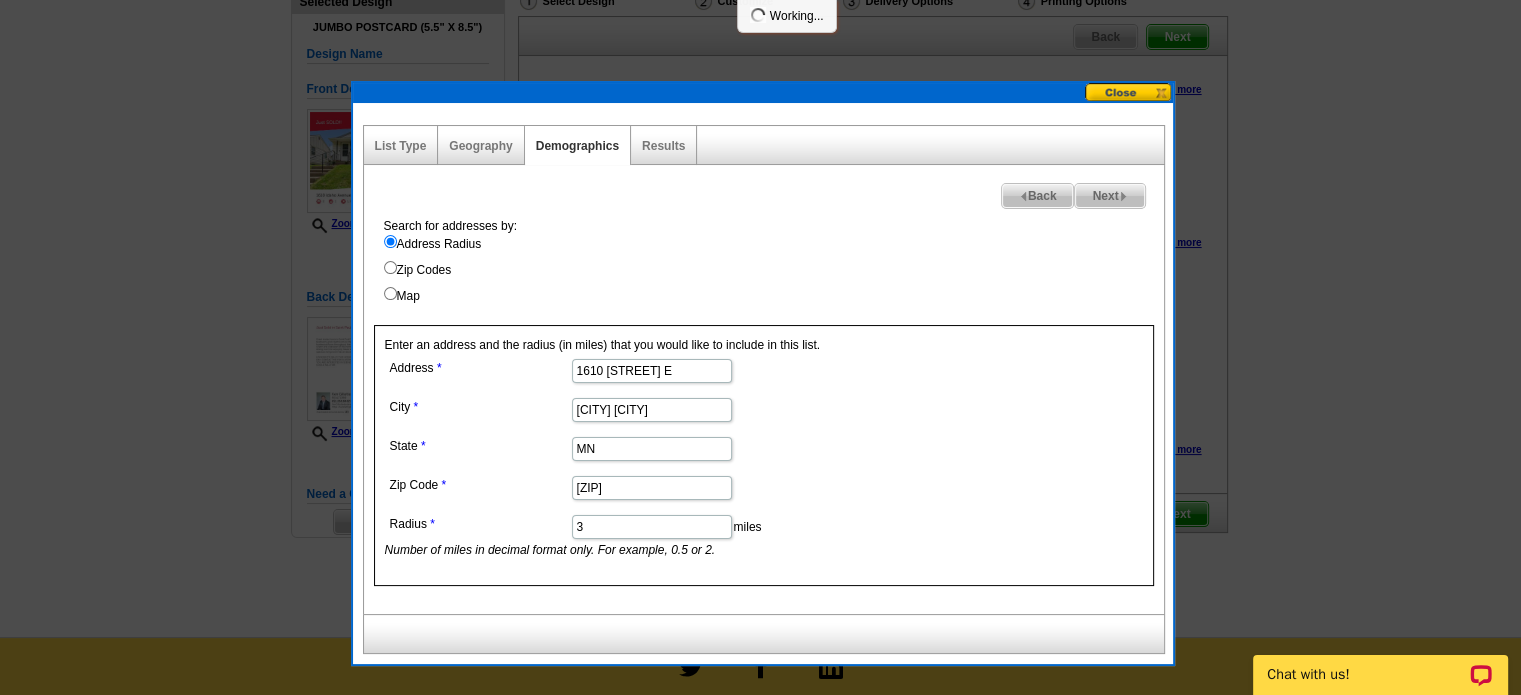 select 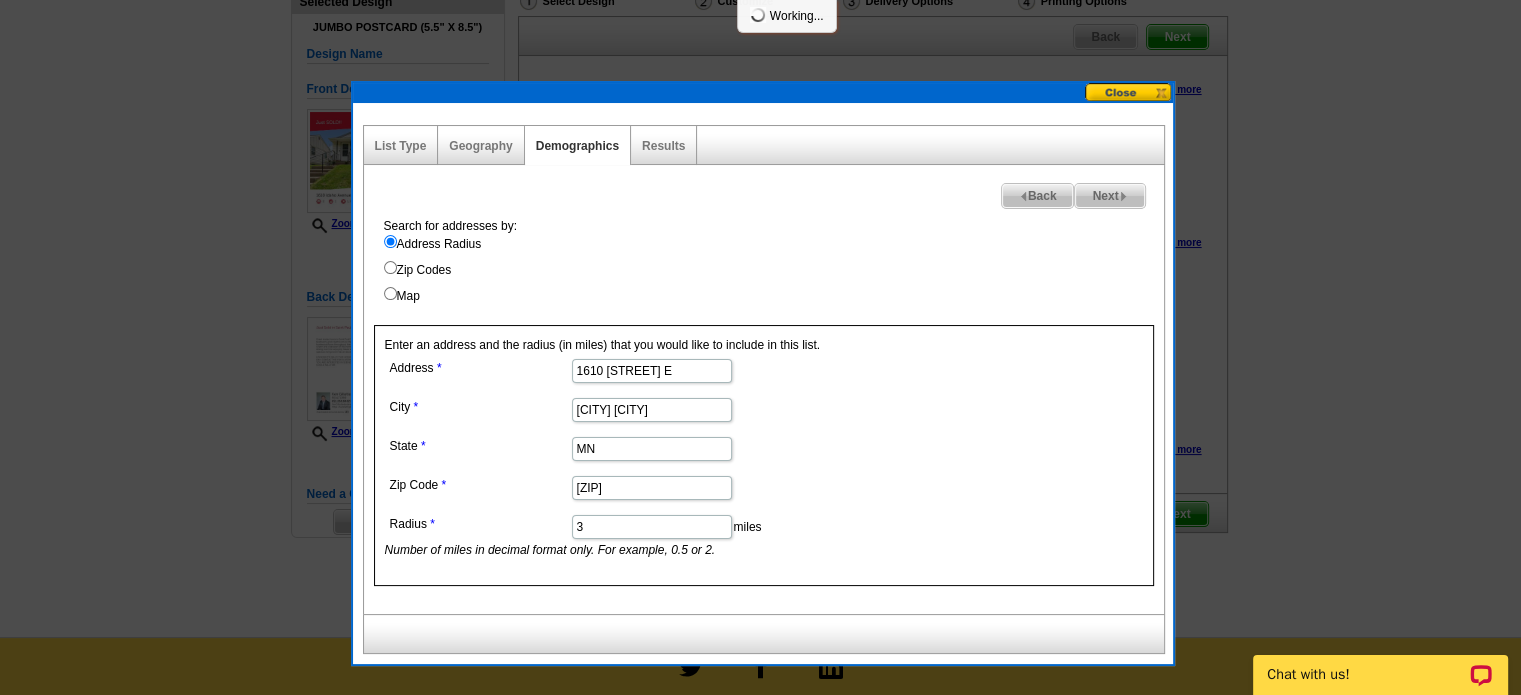 select 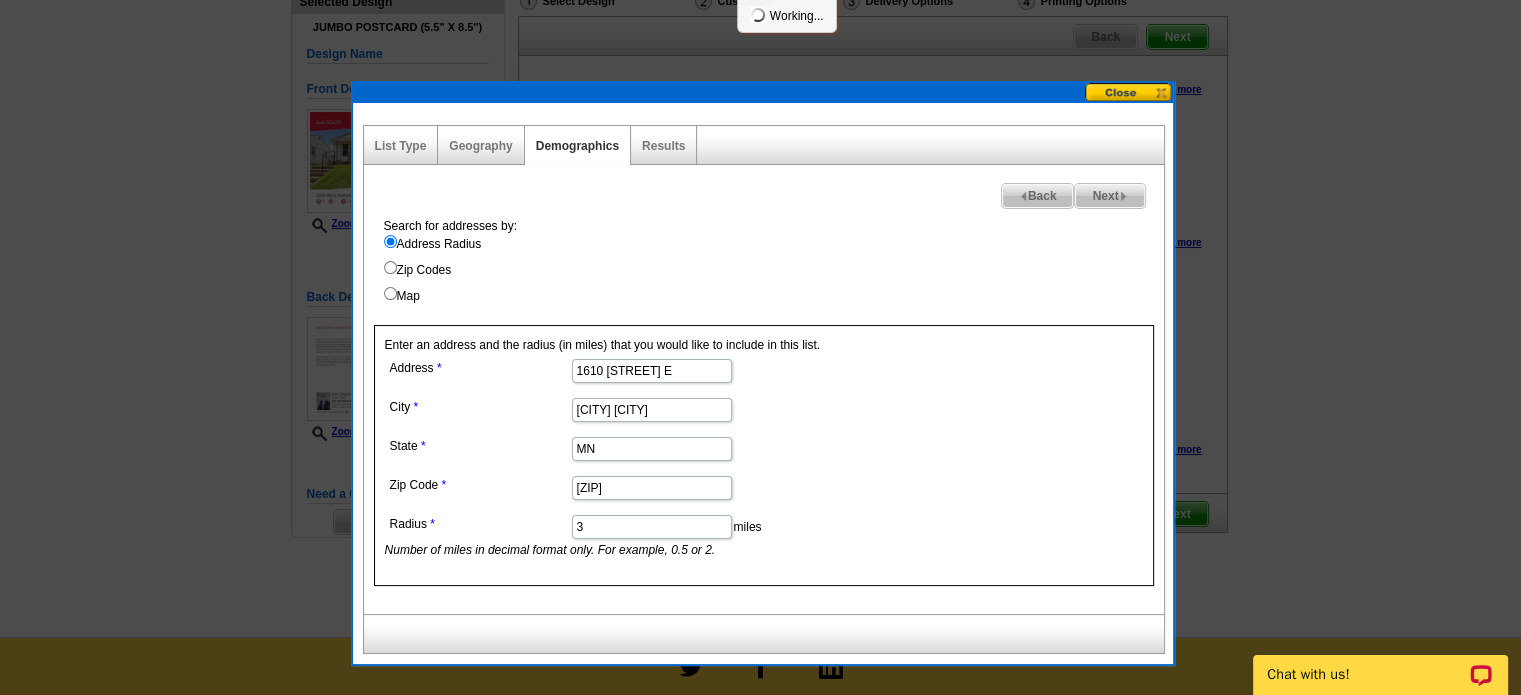 select 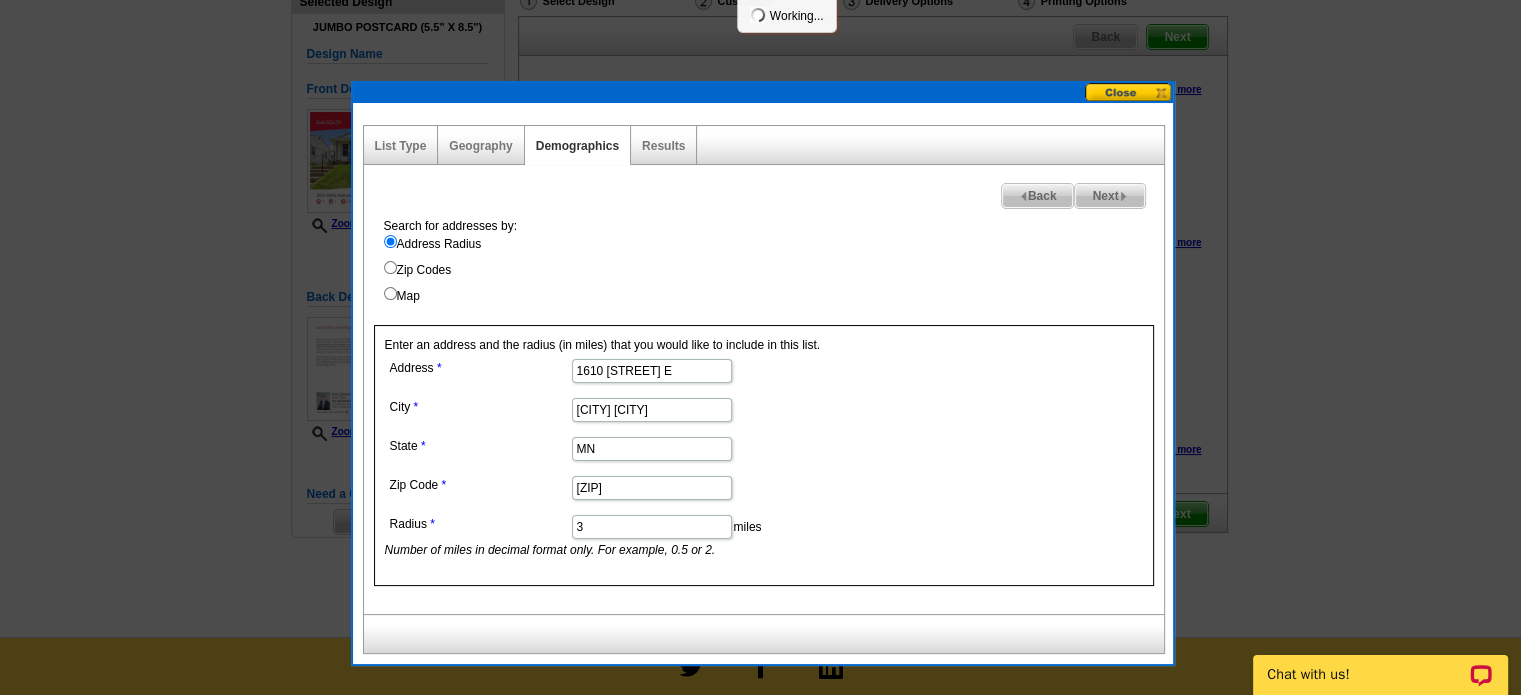 select 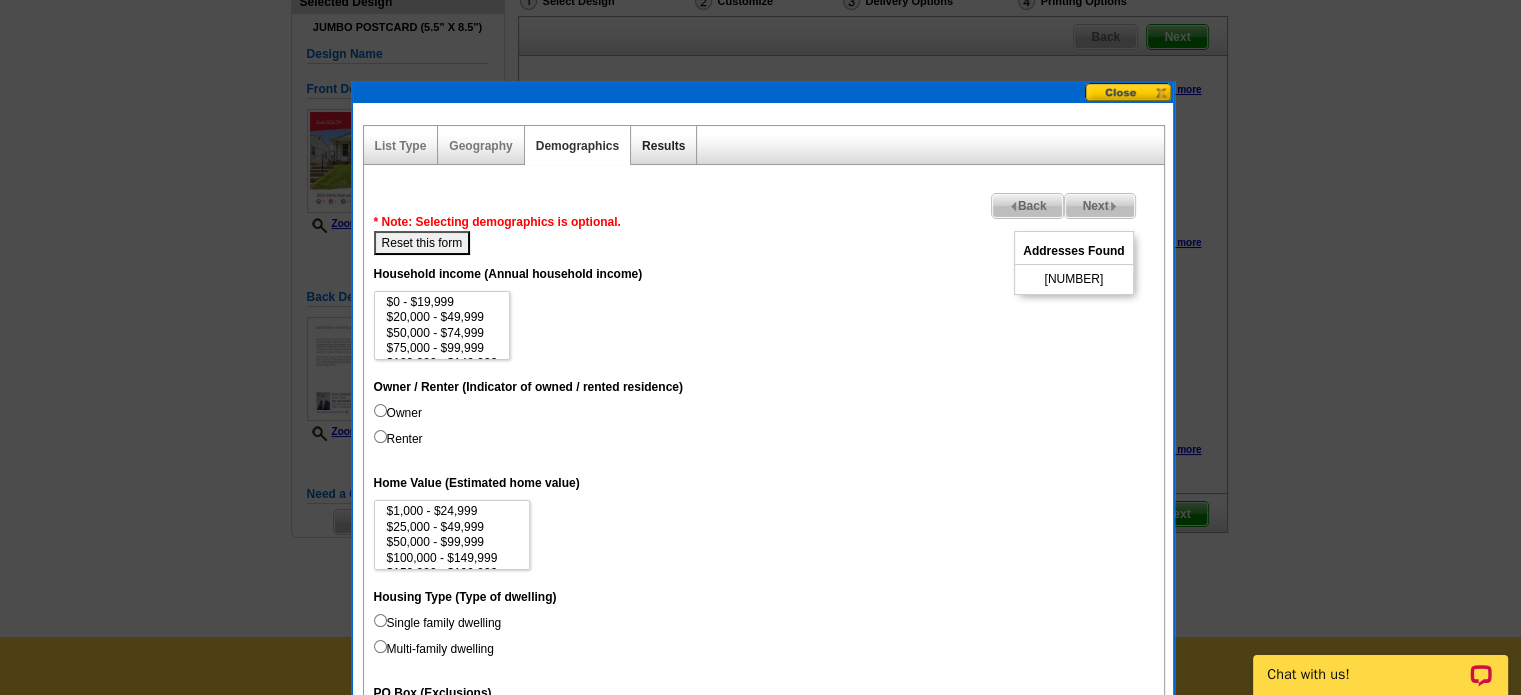 click on "Results" at bounding box center (663, 146) 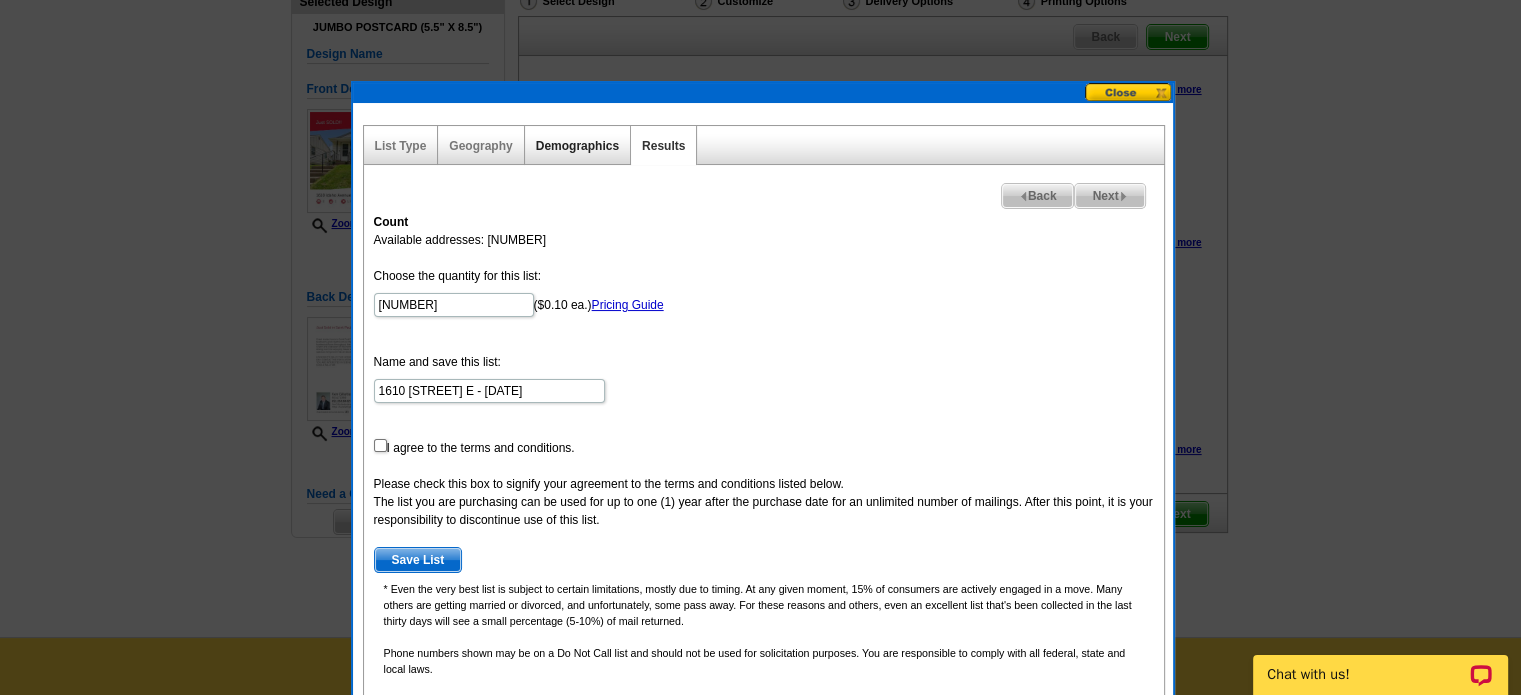 click on "Demographics" at bounding box center [577, 146] 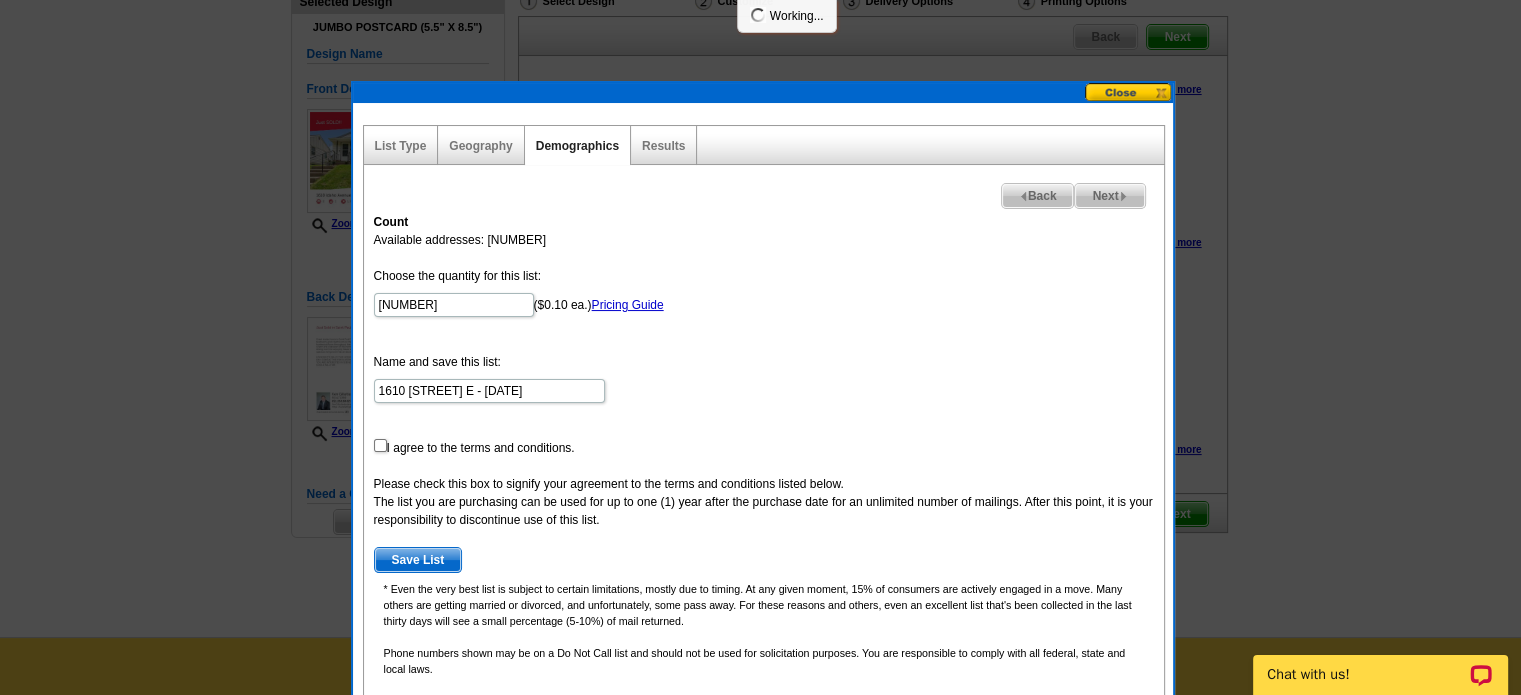 select 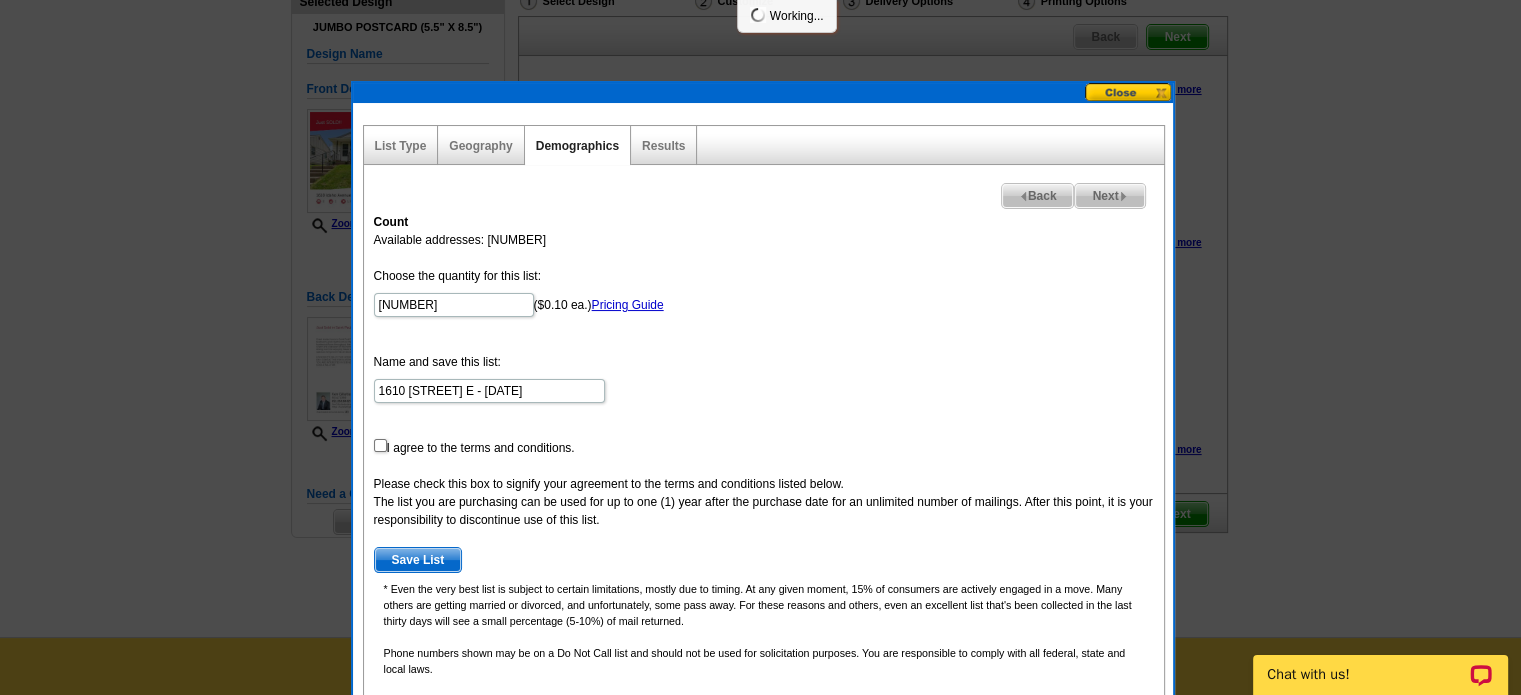 select 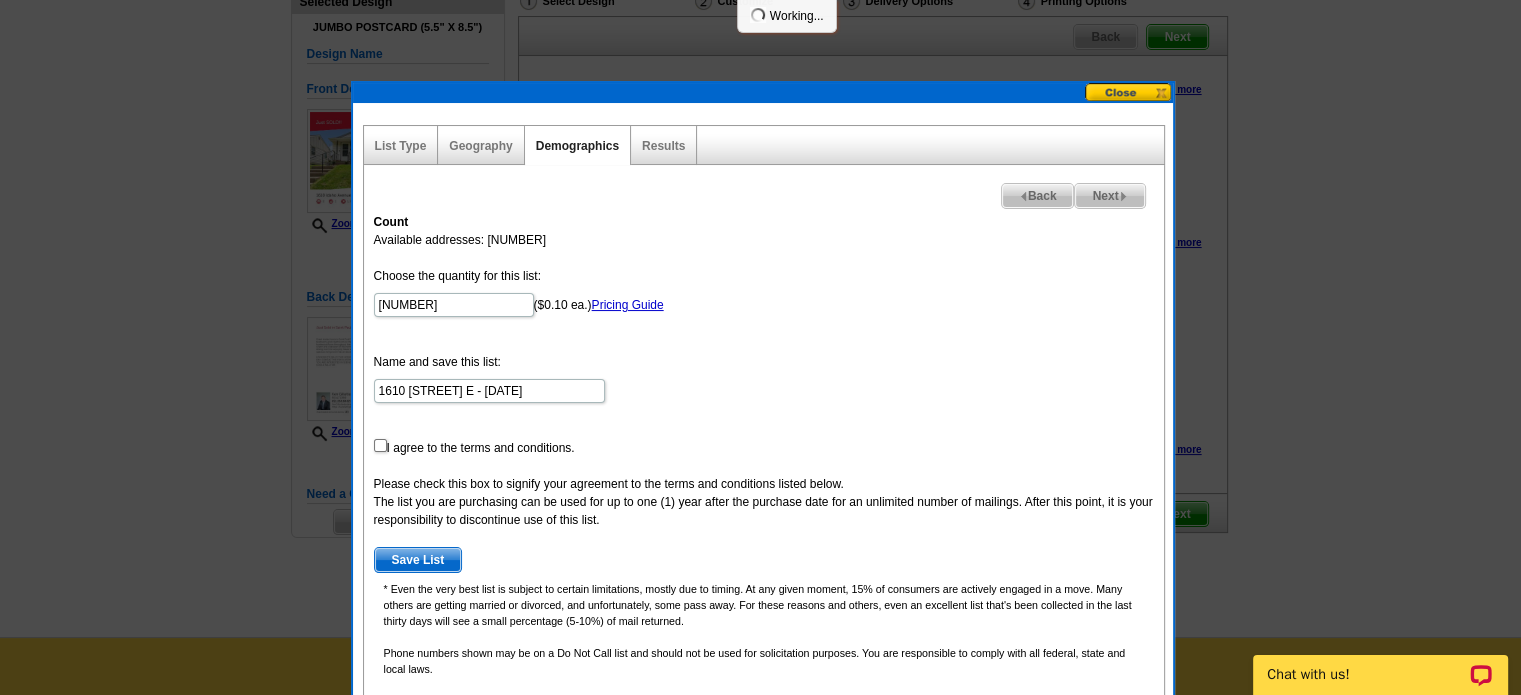 select 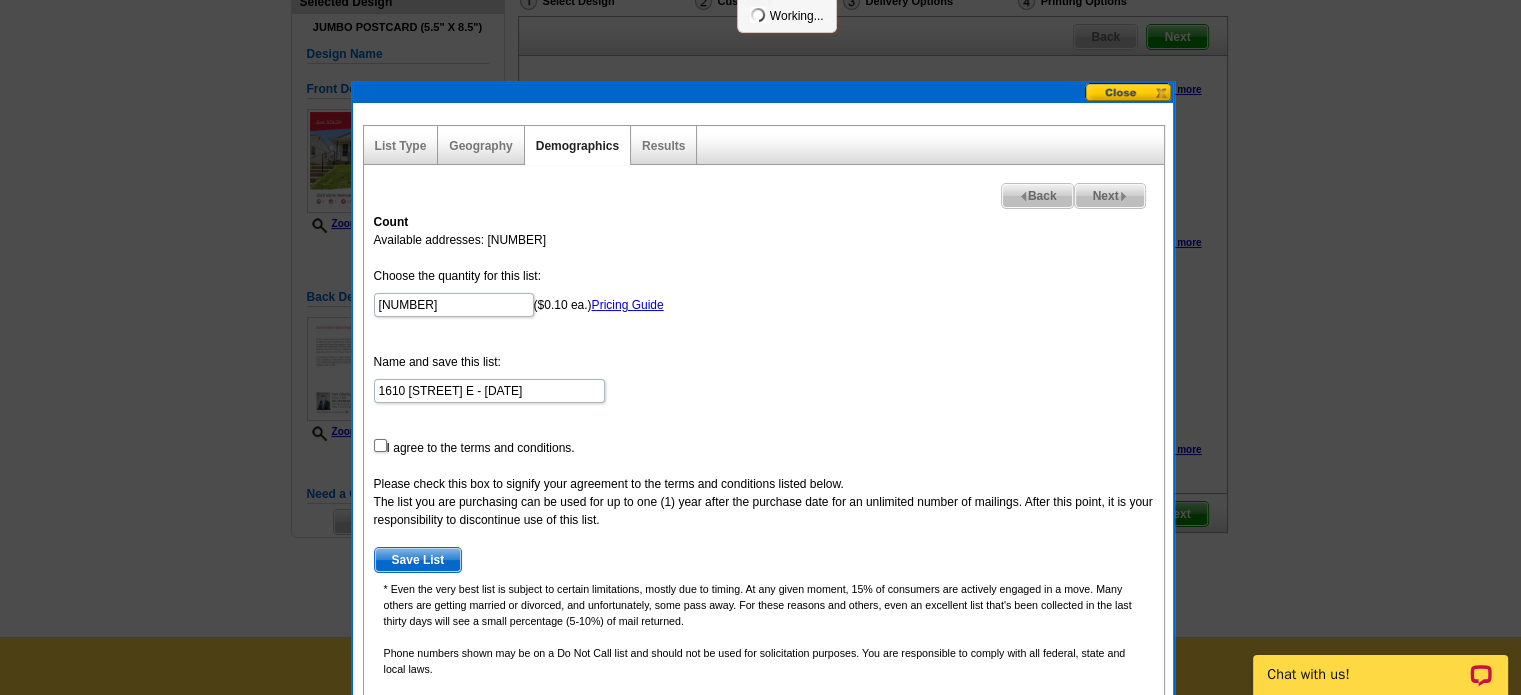 select 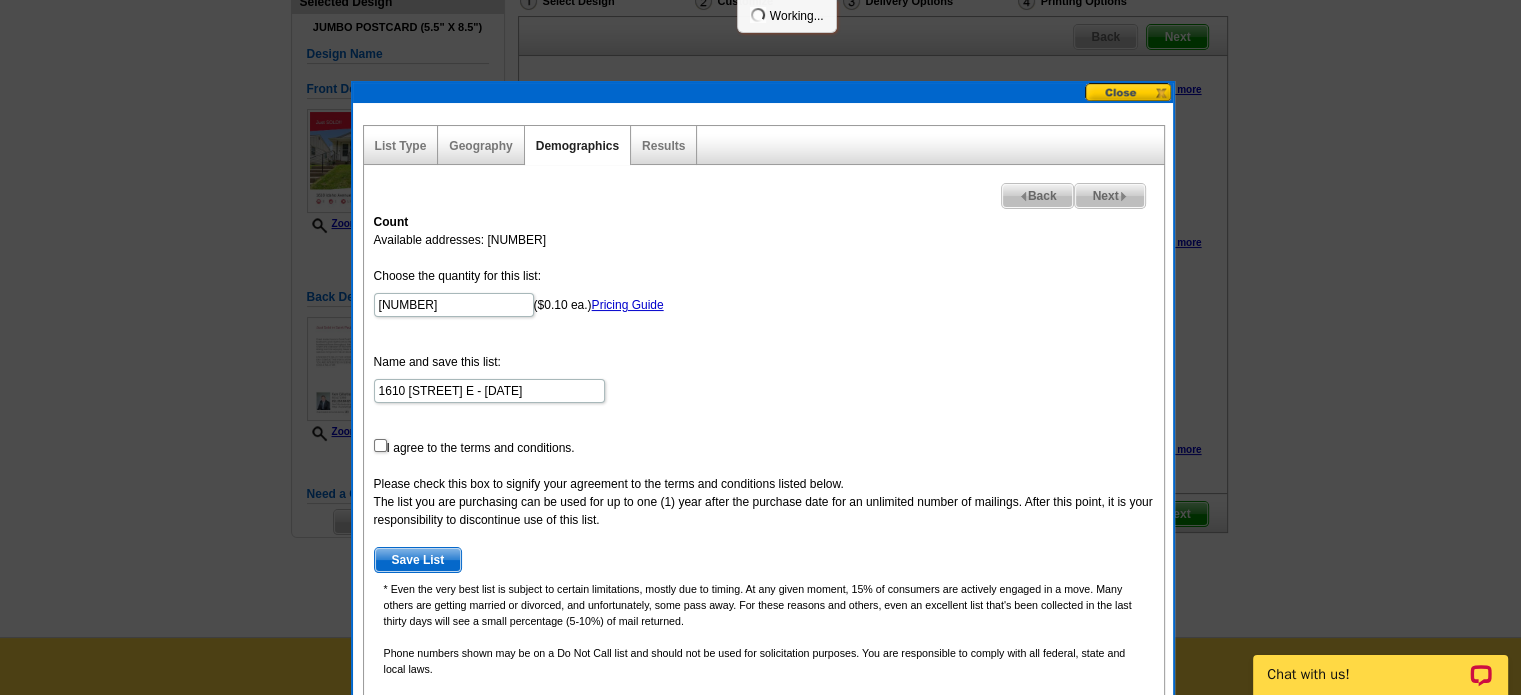 select 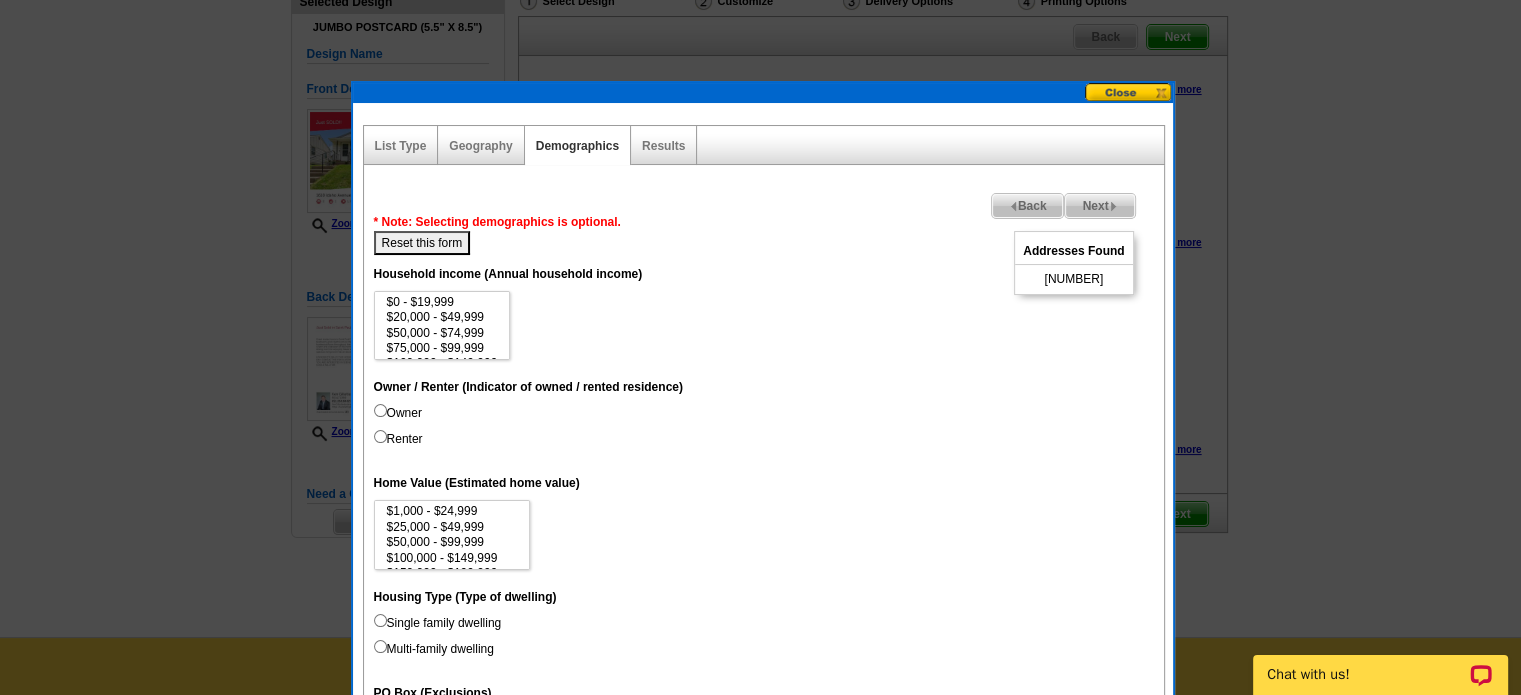click on "Owner" at bounding box center (380, 410) 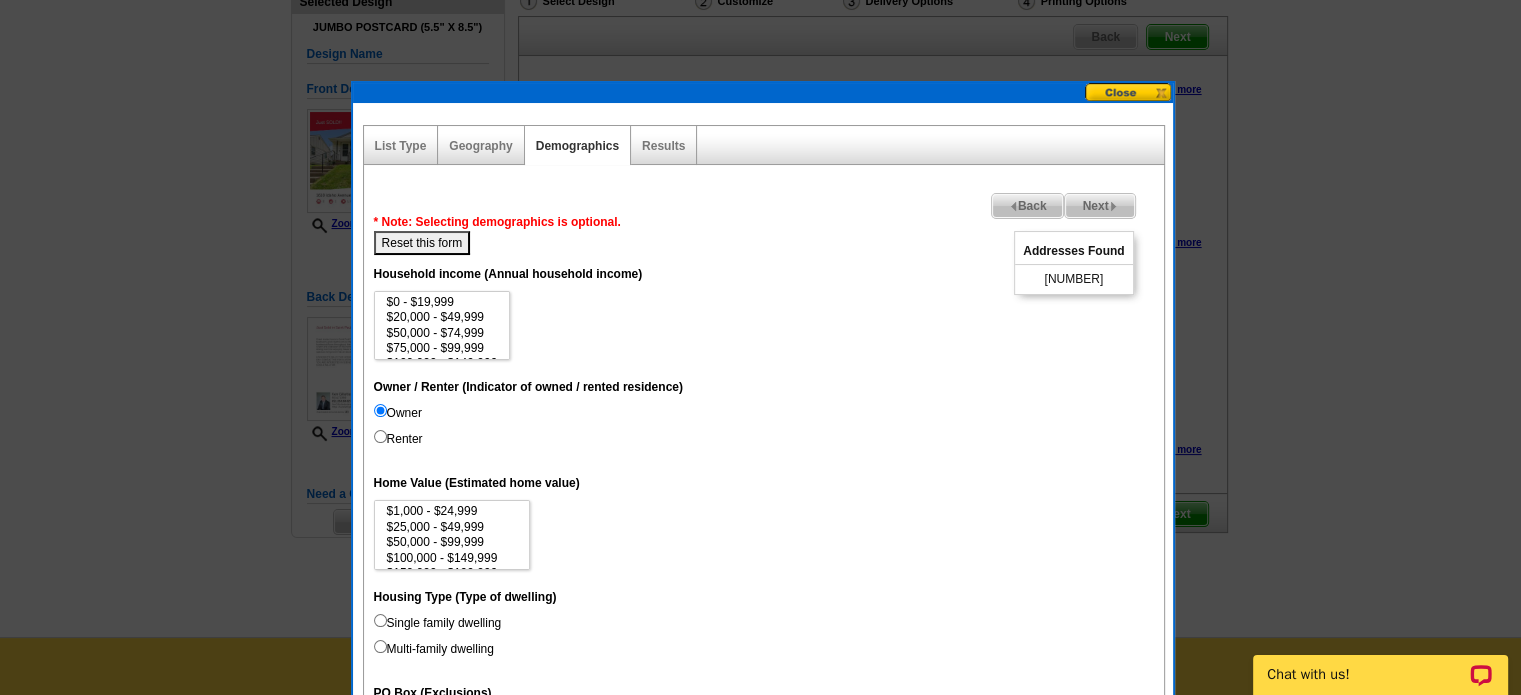 click on "Single family dwelling" at bounding box center [380, 620] 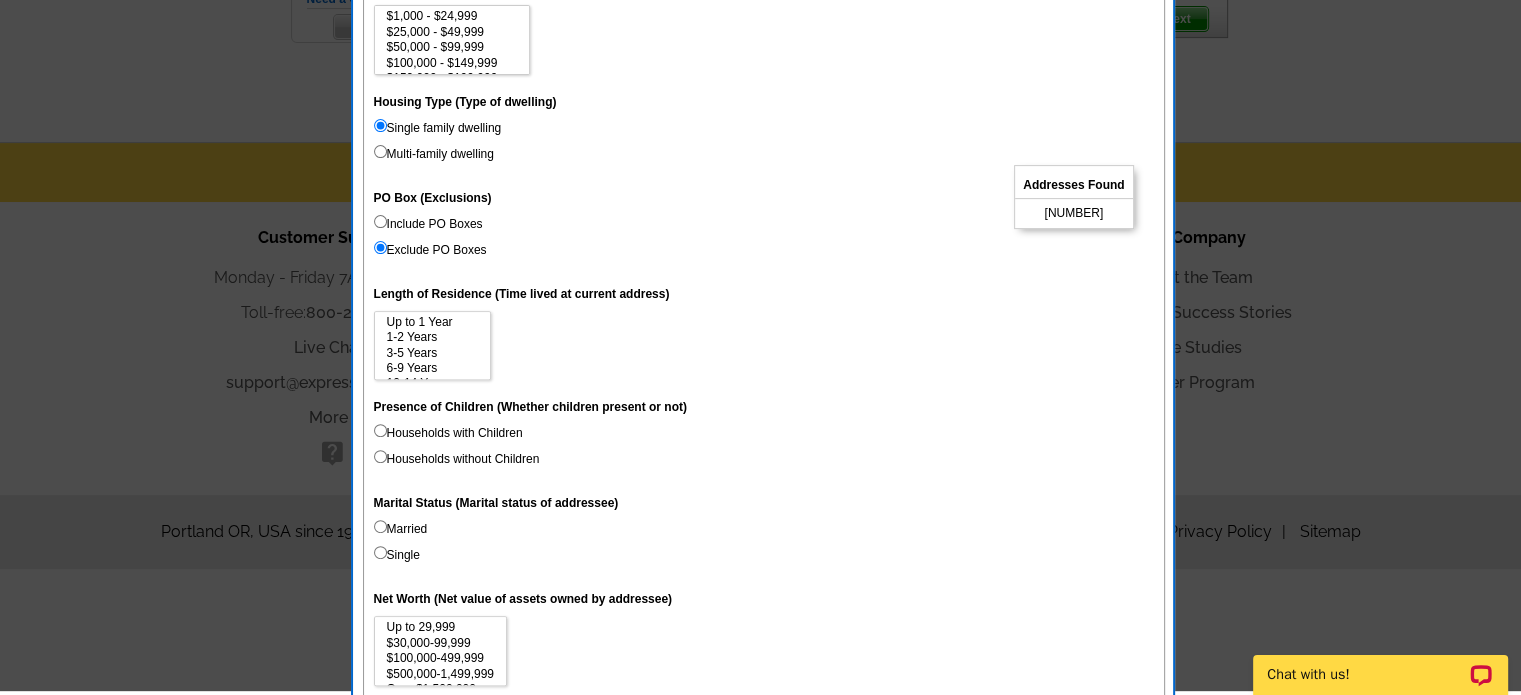 scroll, scrollTop: 655, scrollLeft: 0, axis: vertical 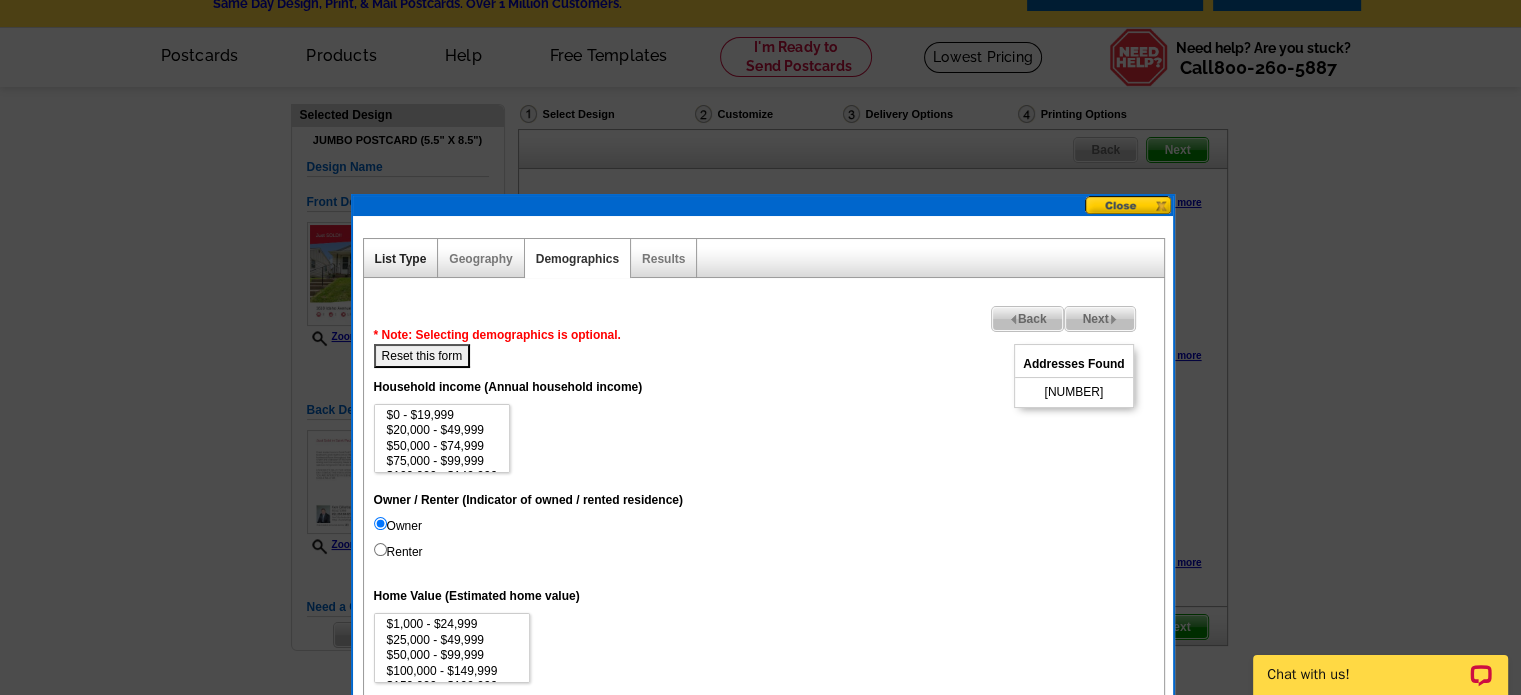click on "List Type" at bounding box center (401, 259) 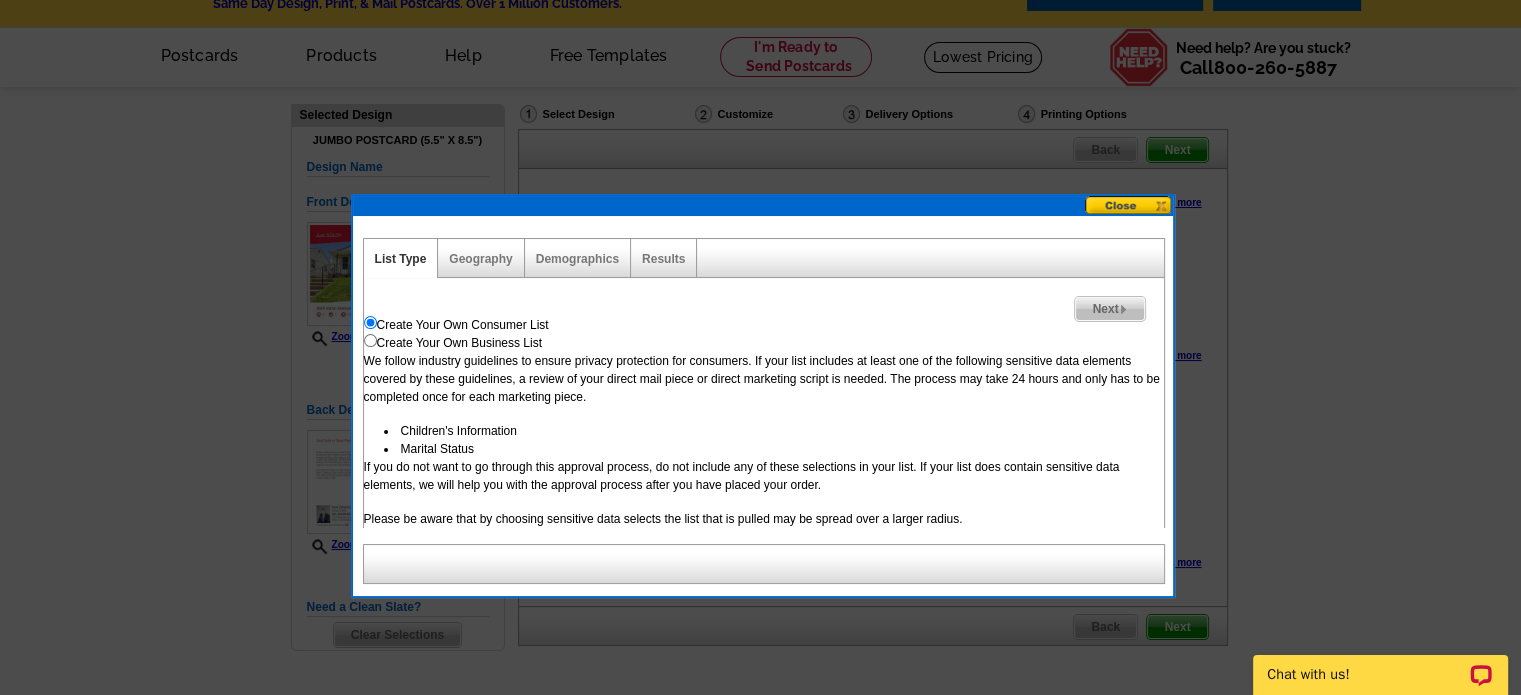 click on "Results" at bounding box center (664, 258) 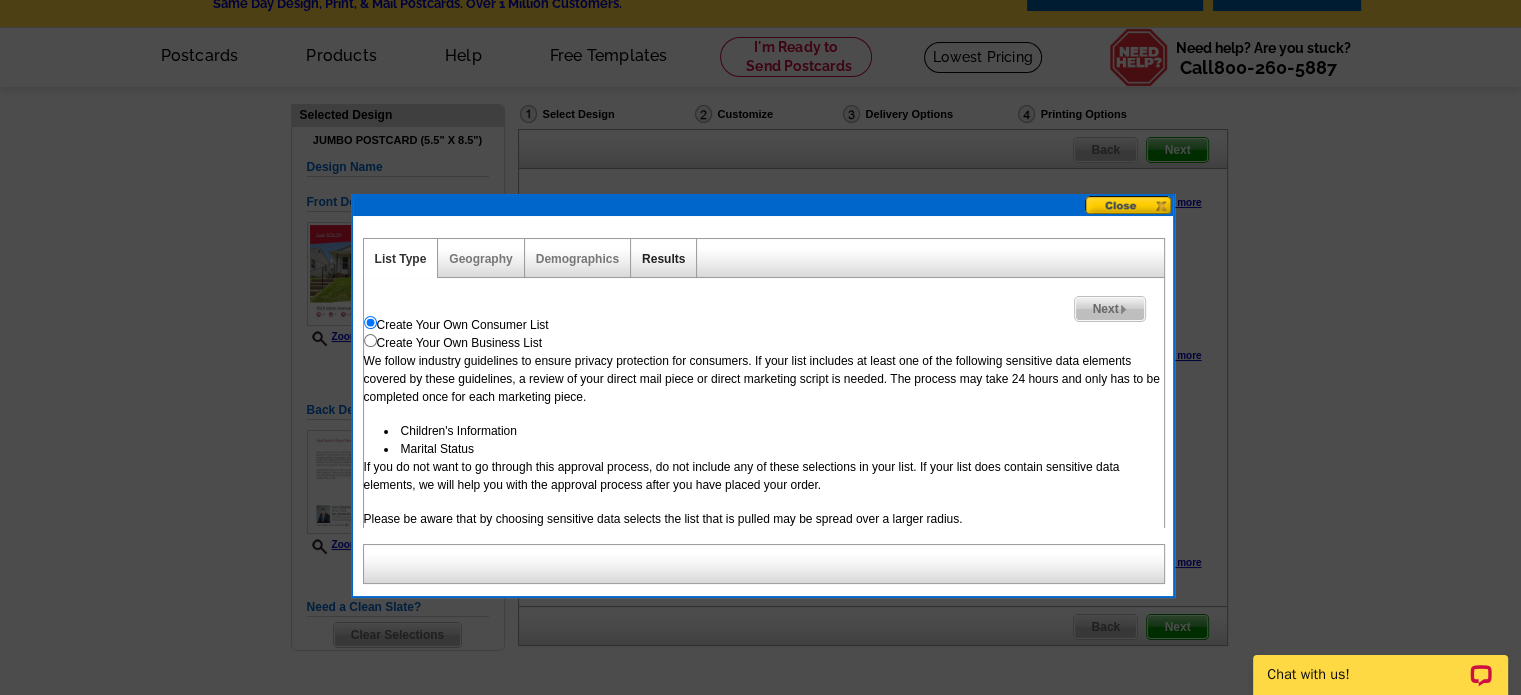 click on "Results" at bounding box center [663, 259] 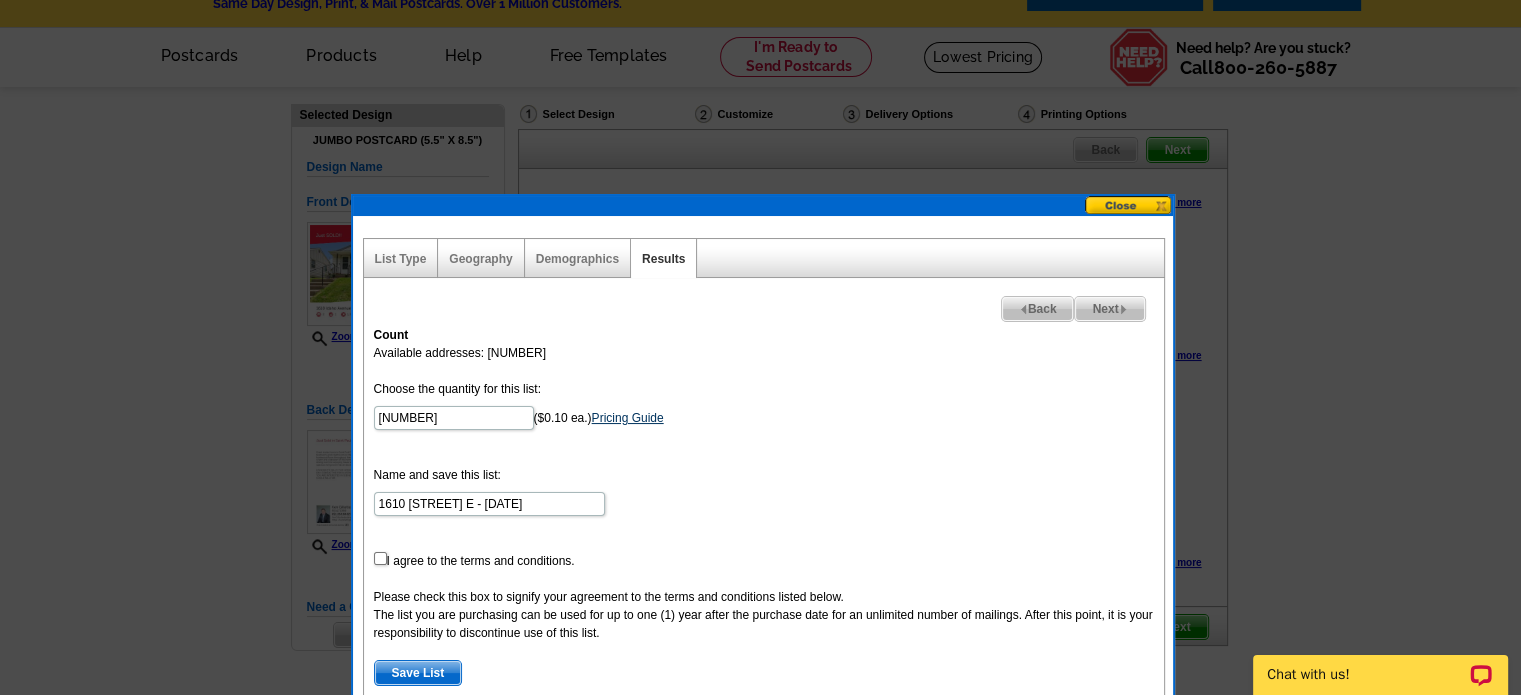 click on "Pricing Guide" at bounding box center [628, 418] 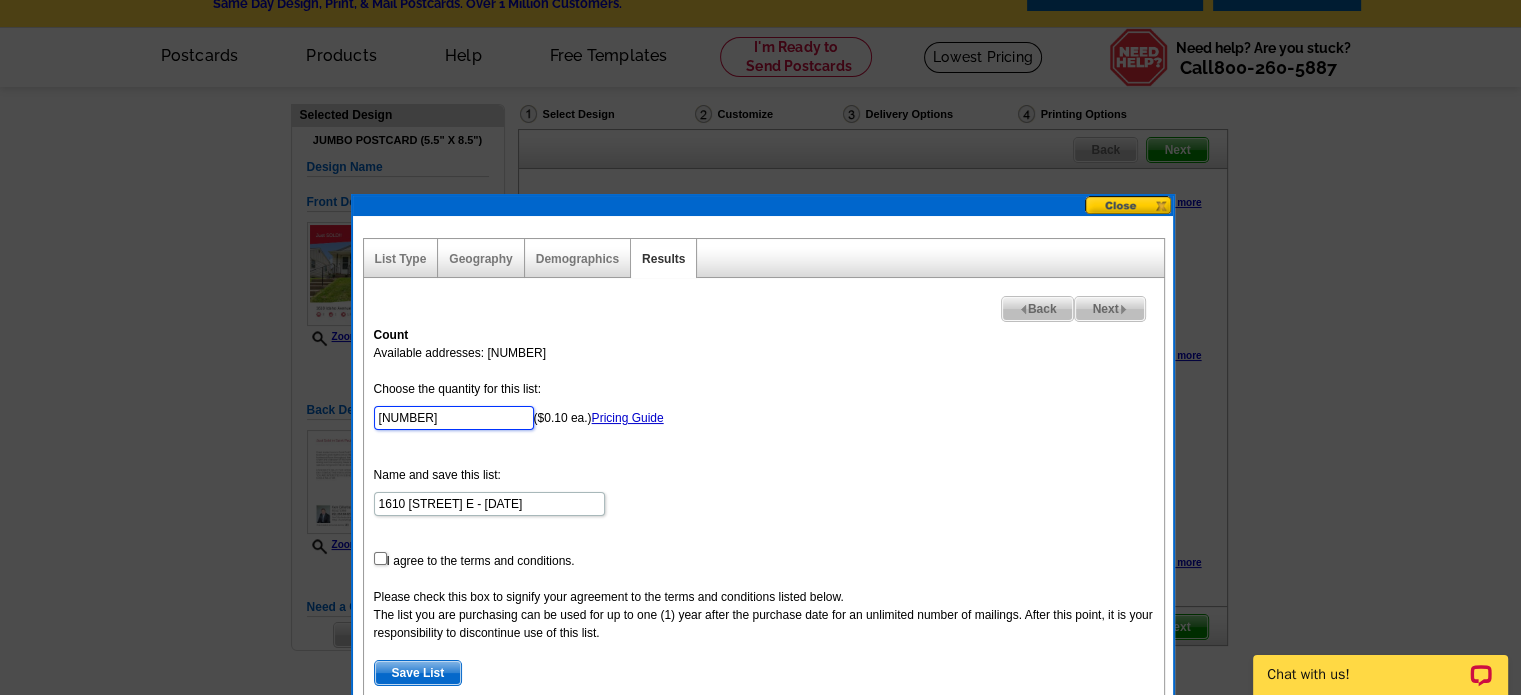 drag, startPoint x: 436, startPoint y: 419, endPoint x: 330, endPoint y: 417, distance: 106.01887 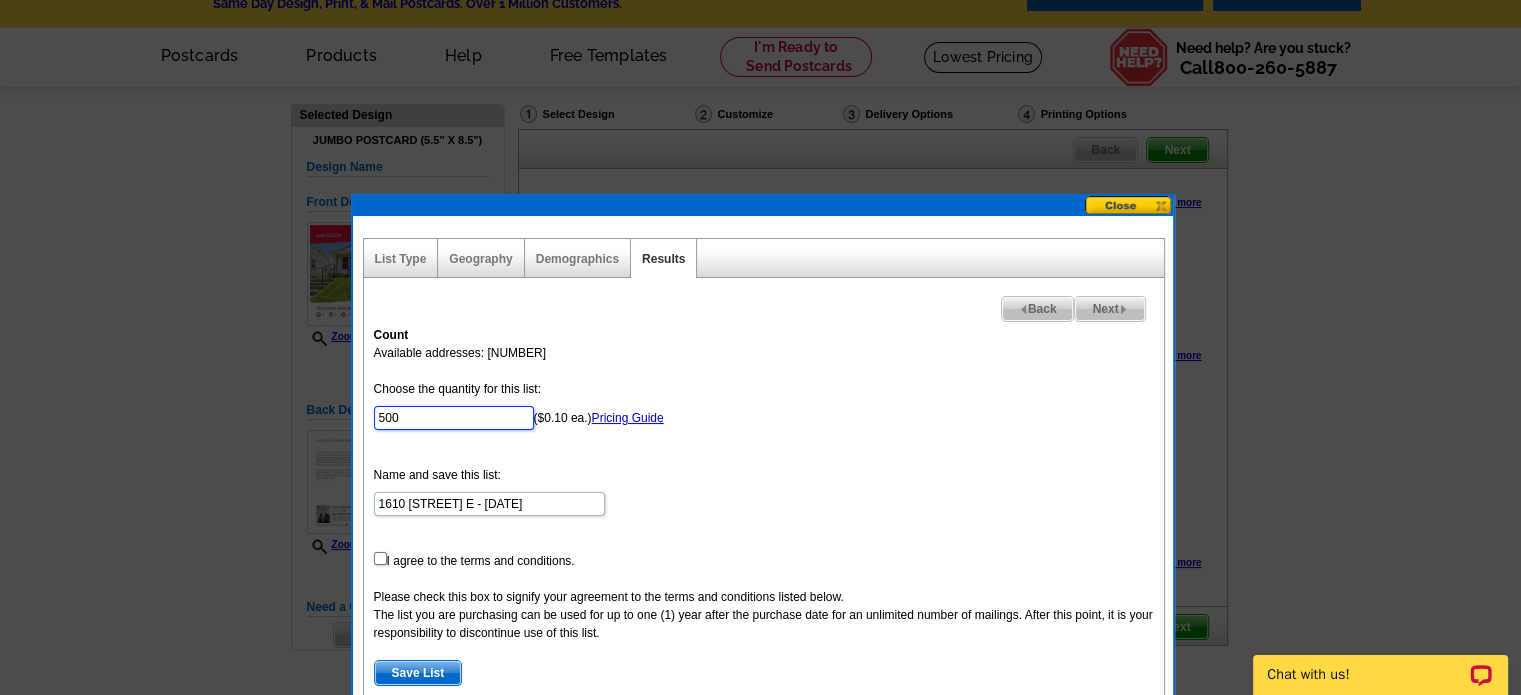 type on "500" 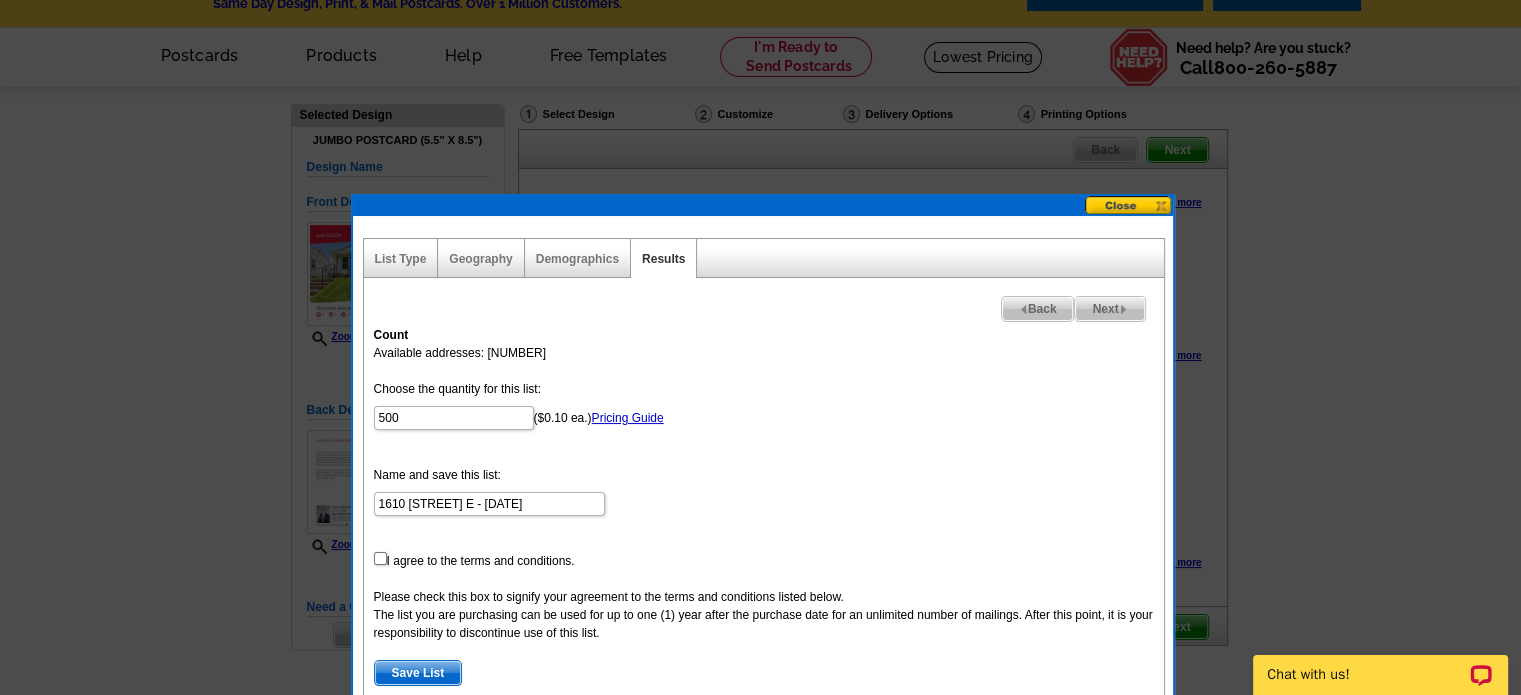 click on "Choose the quantity for this list:
500  ($0.10 ea.)  Pricing Guide
Name and save this list:
1610 Idaho Ave E - Aug 08
I agree to the terms and conditions.
Please check this box to signify your agreement to the terms and conditions listed below. The list you are purchasing can be used for up to one (1) year after the purchase date for an unlimited number of mailings.  After this point, it is your responsibility to discontinue use of this list.
Save List" at bounding box center [764, 533] 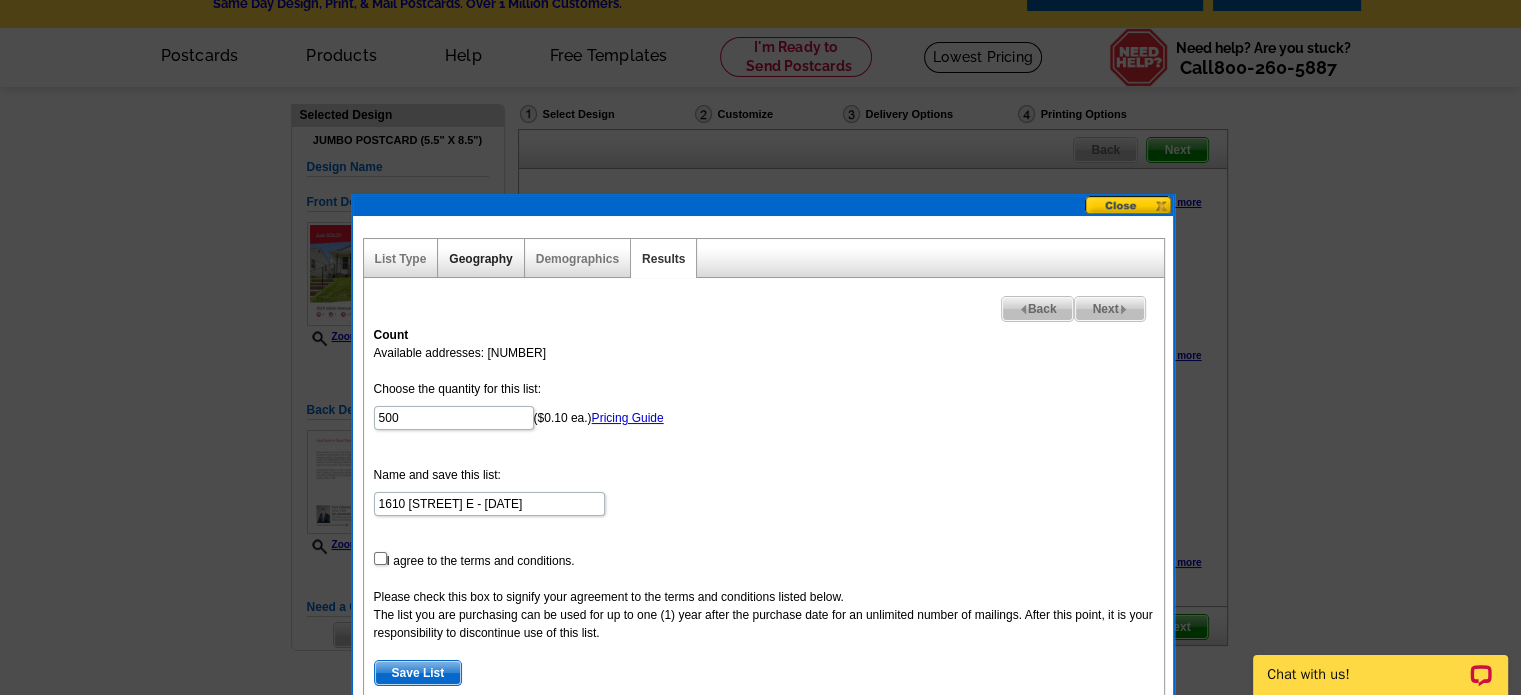 click on "Geography" at bounding box center (480, 259) 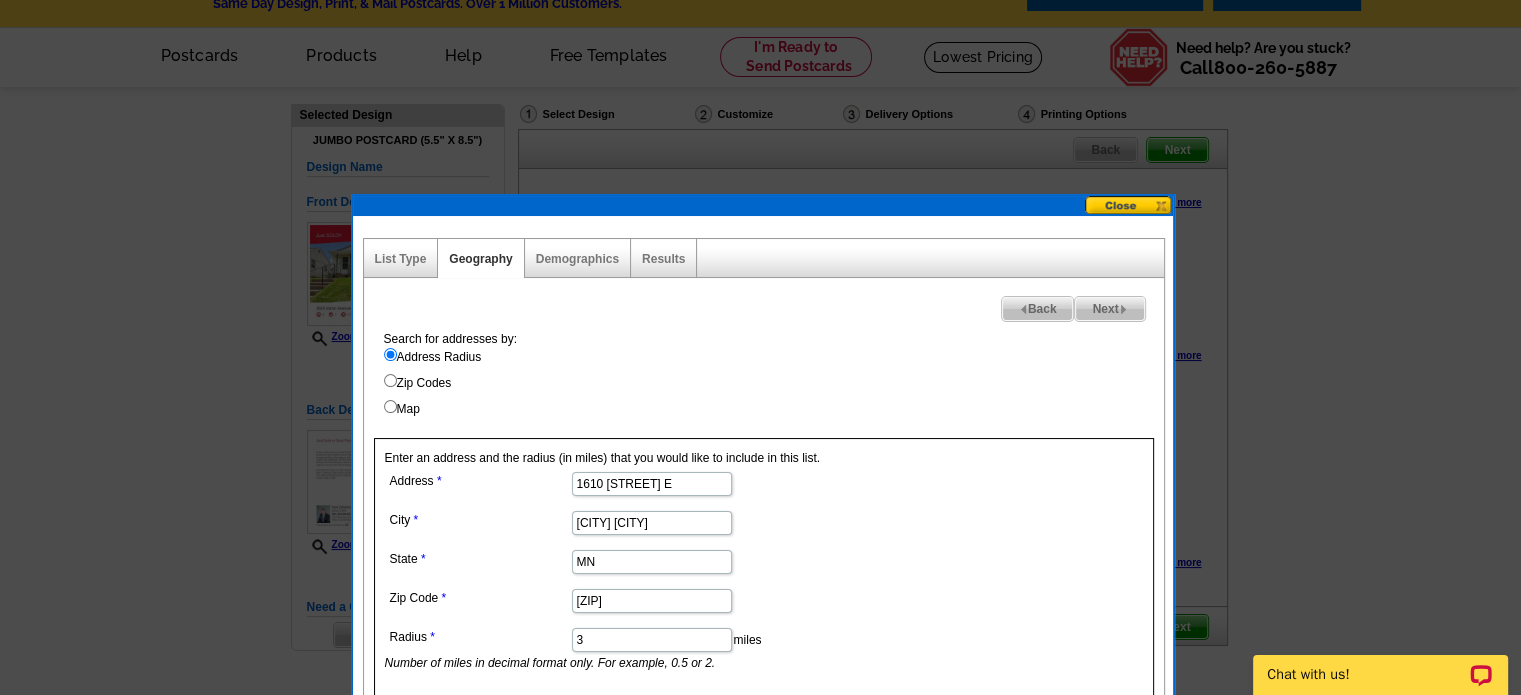 click on "3" at bounding box center [652, 640] 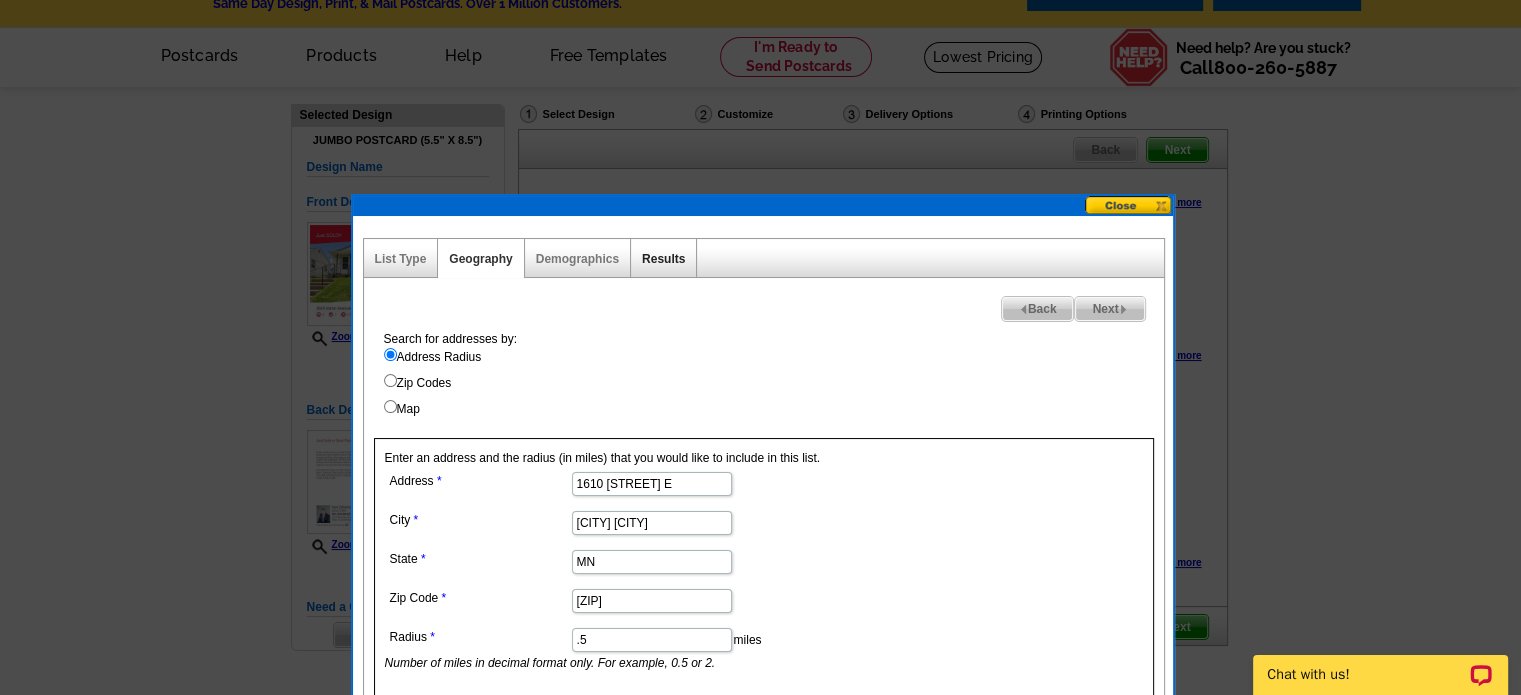 type on ".5" 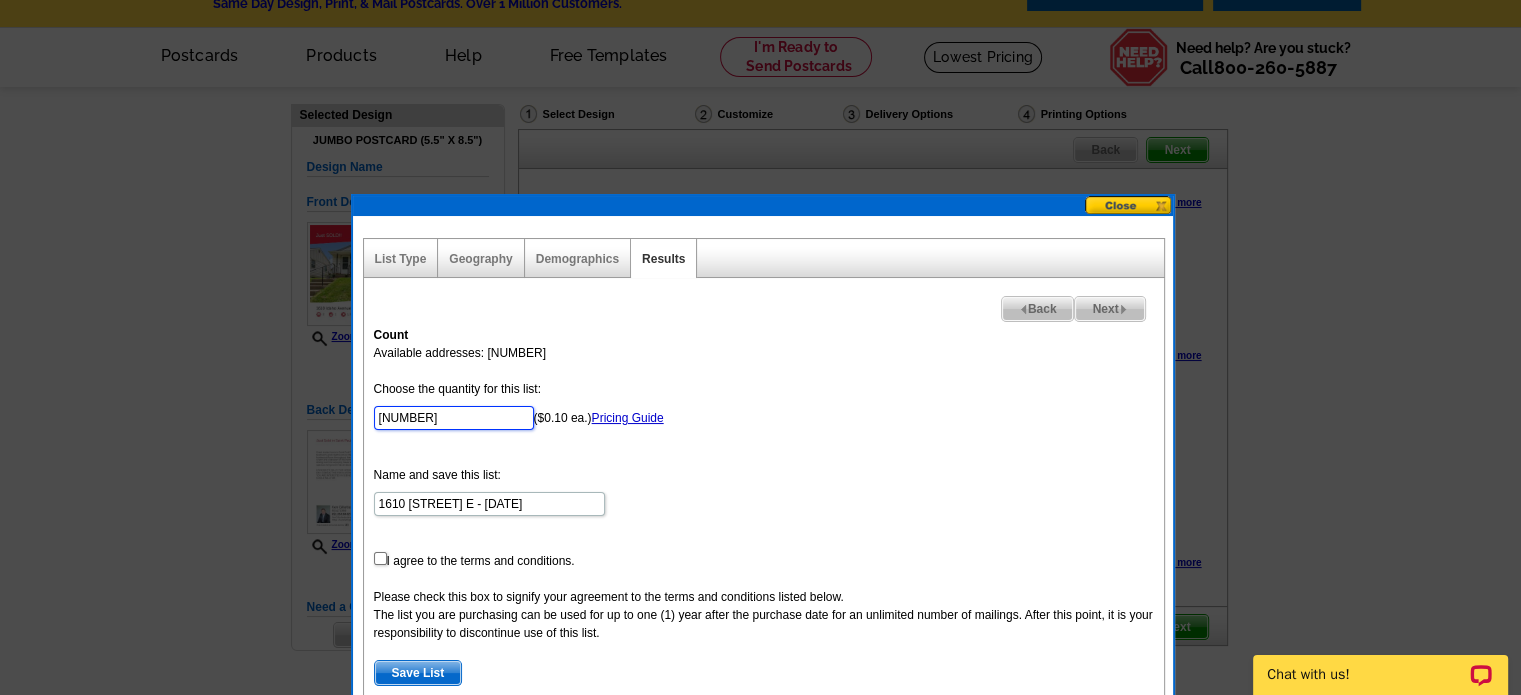 drag, startPoint x: 416, startPoint y: 419, endPoint x: 332, endPoint y: 431, distance: 84.85281 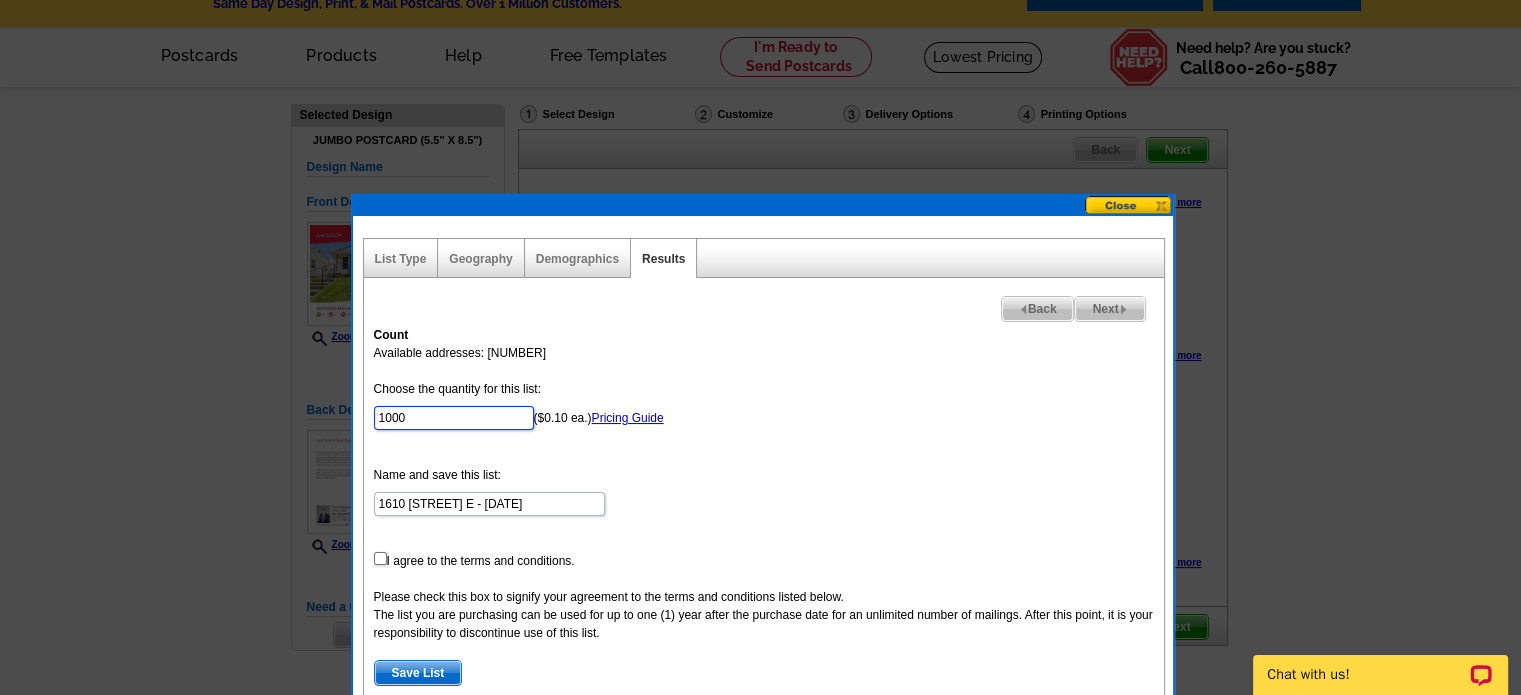 type on "1000" 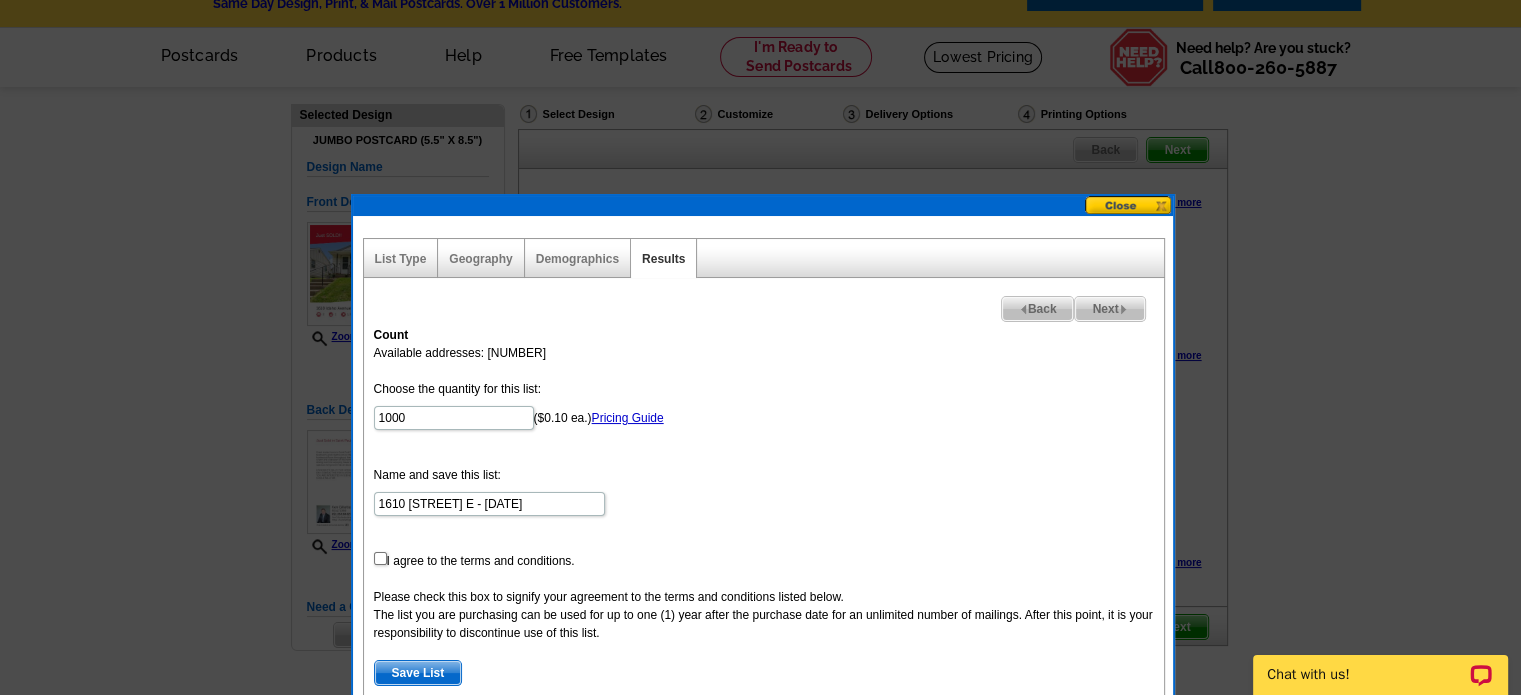 click on "Choose the quantity for this list:
1000  ($0.10 ea.)  Pricing Guide
Name and save this list:
1610 Idaho Ave E - Aug 08
I agree to the terms and conditions.
Please check this box to signify your agreement to the terms and conditions listed below. The list you are purchasing can be used for up to one (1) year after the purchase date for an unlimited number of mailings.  After this point, it is your responsibility to discontinue use of this list.
Save List" at bounding box center (764, 533) 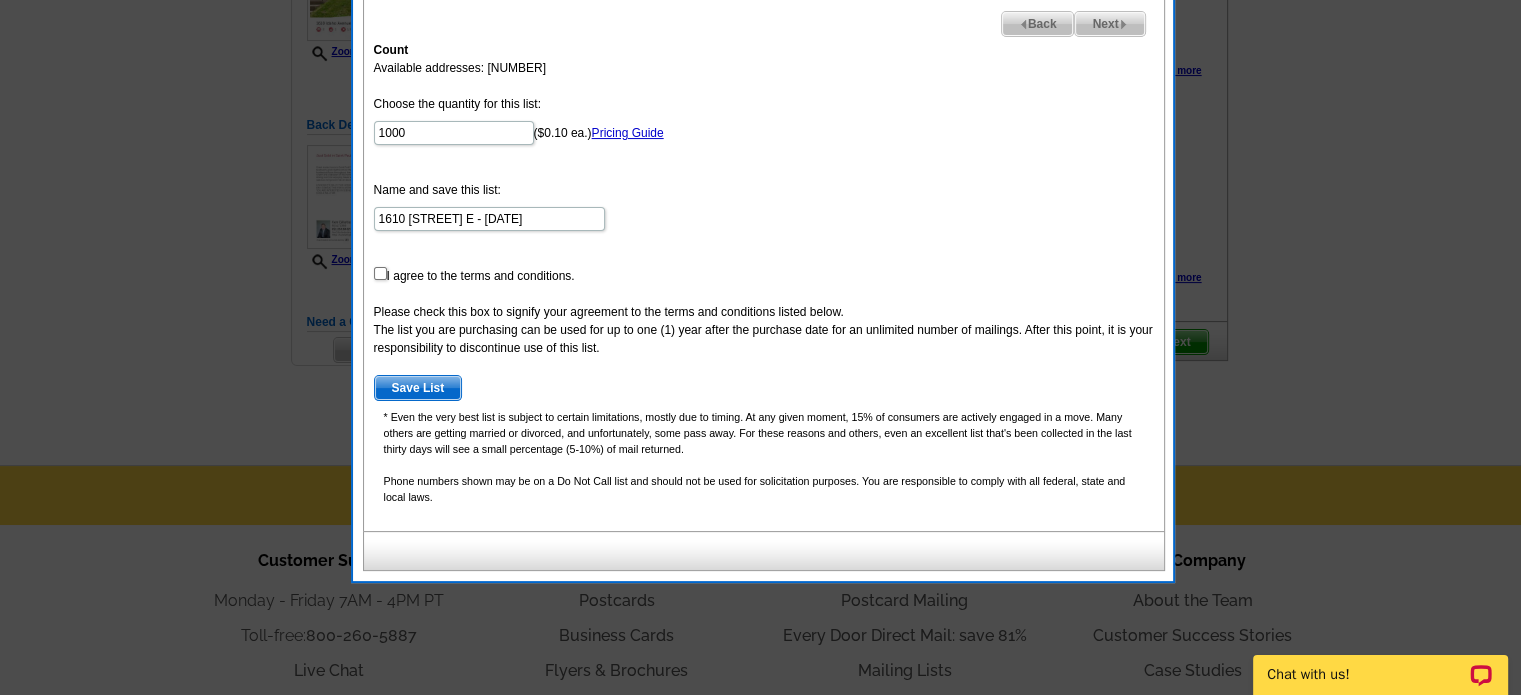 scroll, scrollTop: 357, scrollLeft: 0, axis: vertical 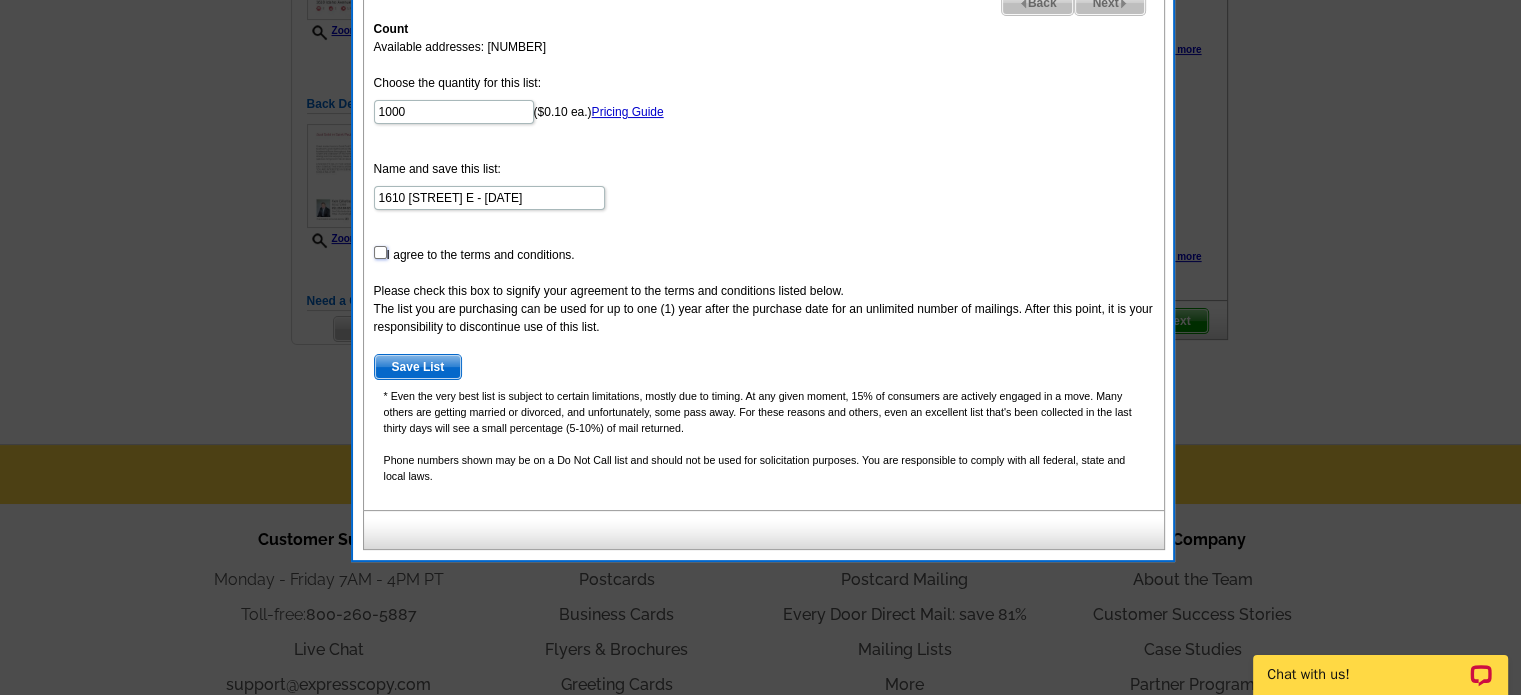 click at bounding box center [380, 252] 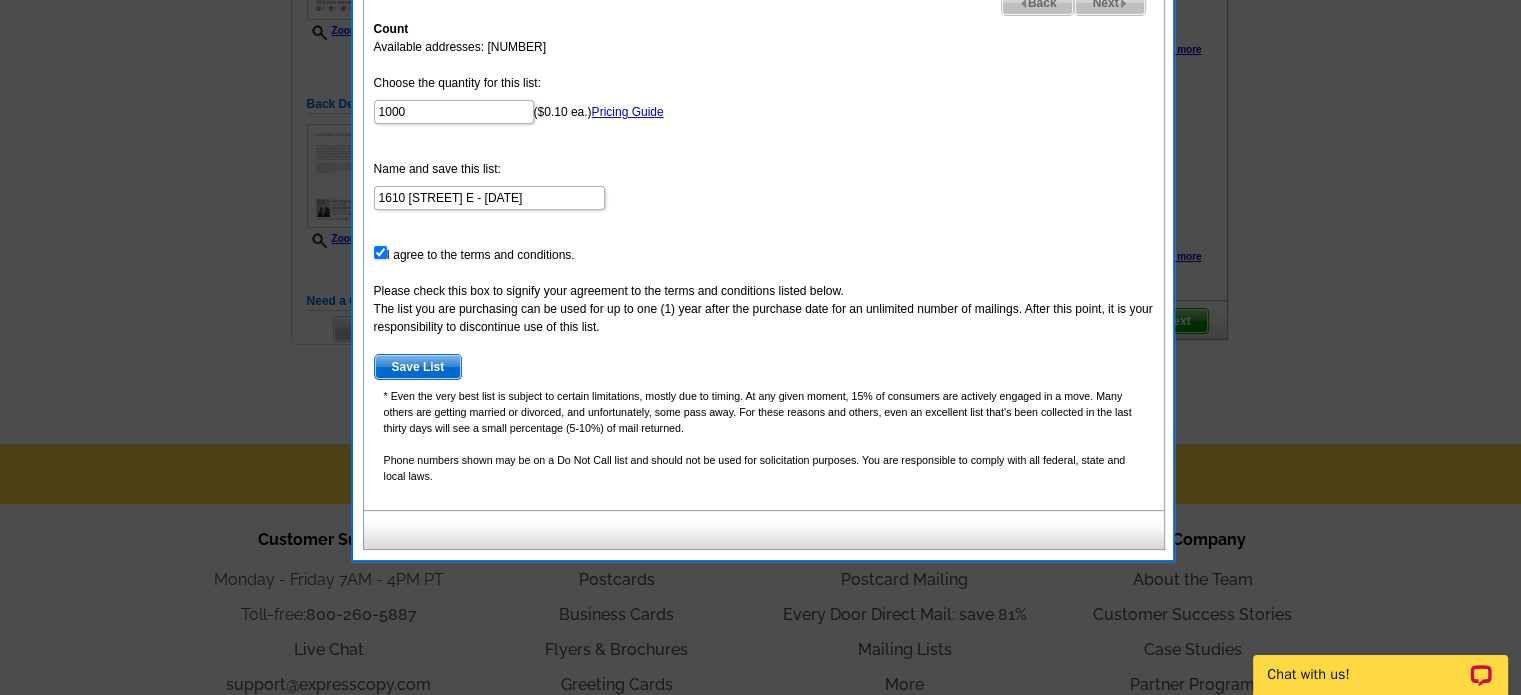 click on "Save List" at bounding box center (418, 367) 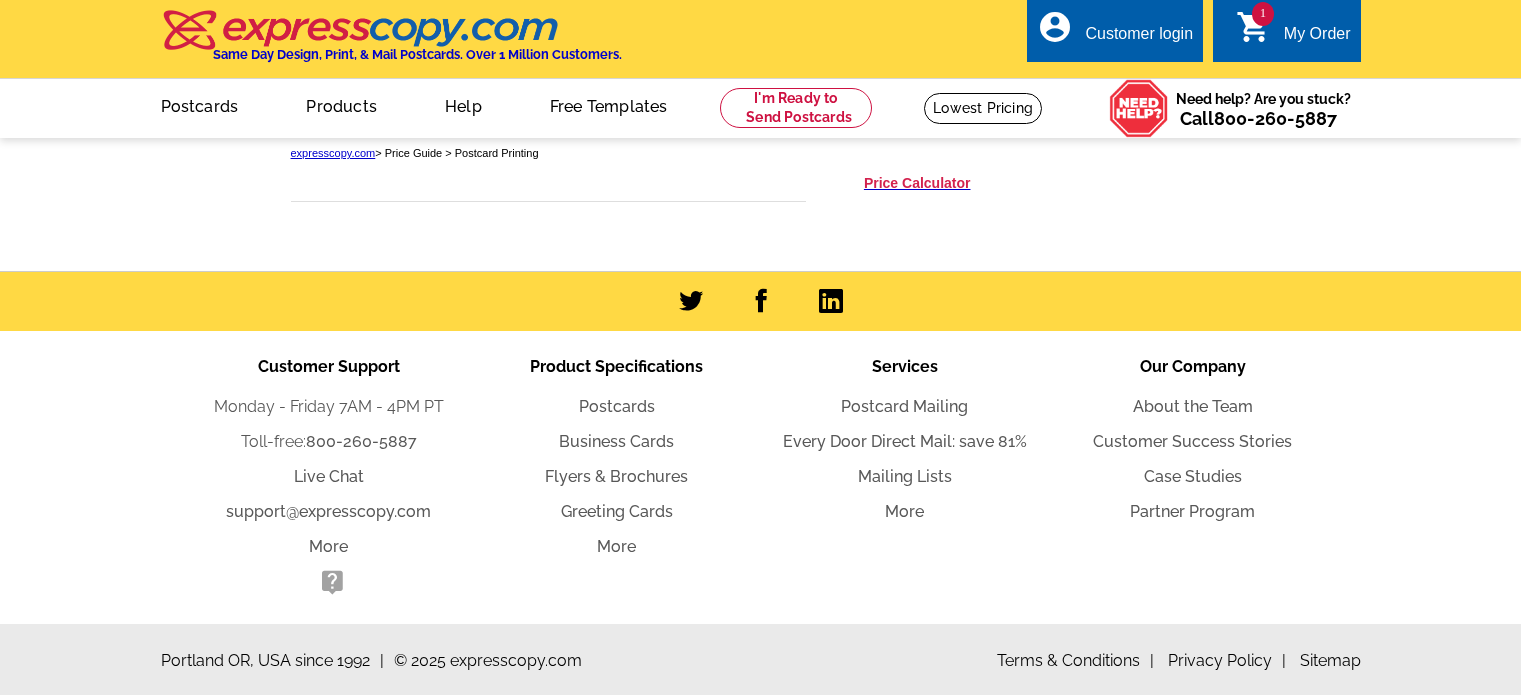 scroll, scrollTop: 0, scrollLeft: 0, axis: both 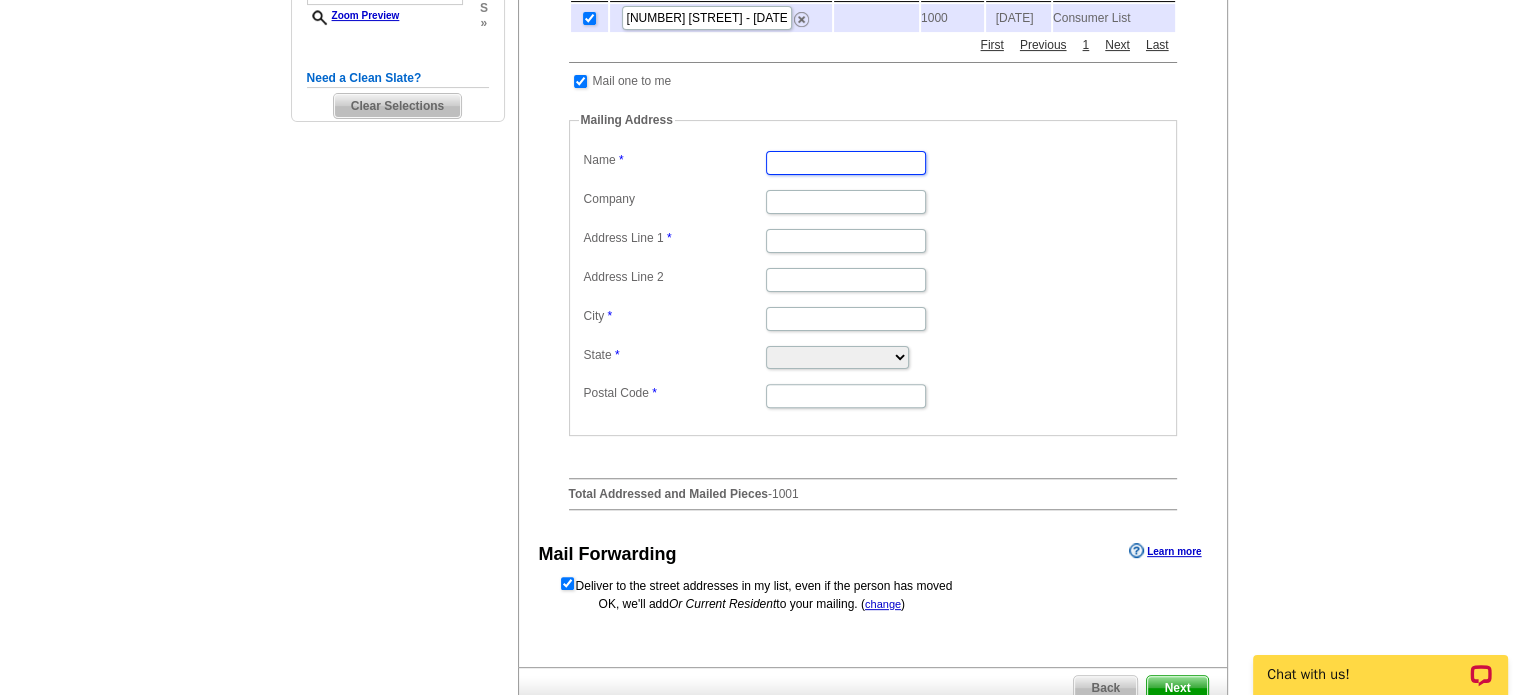 click on "Name" at bounding box center (846, 163) 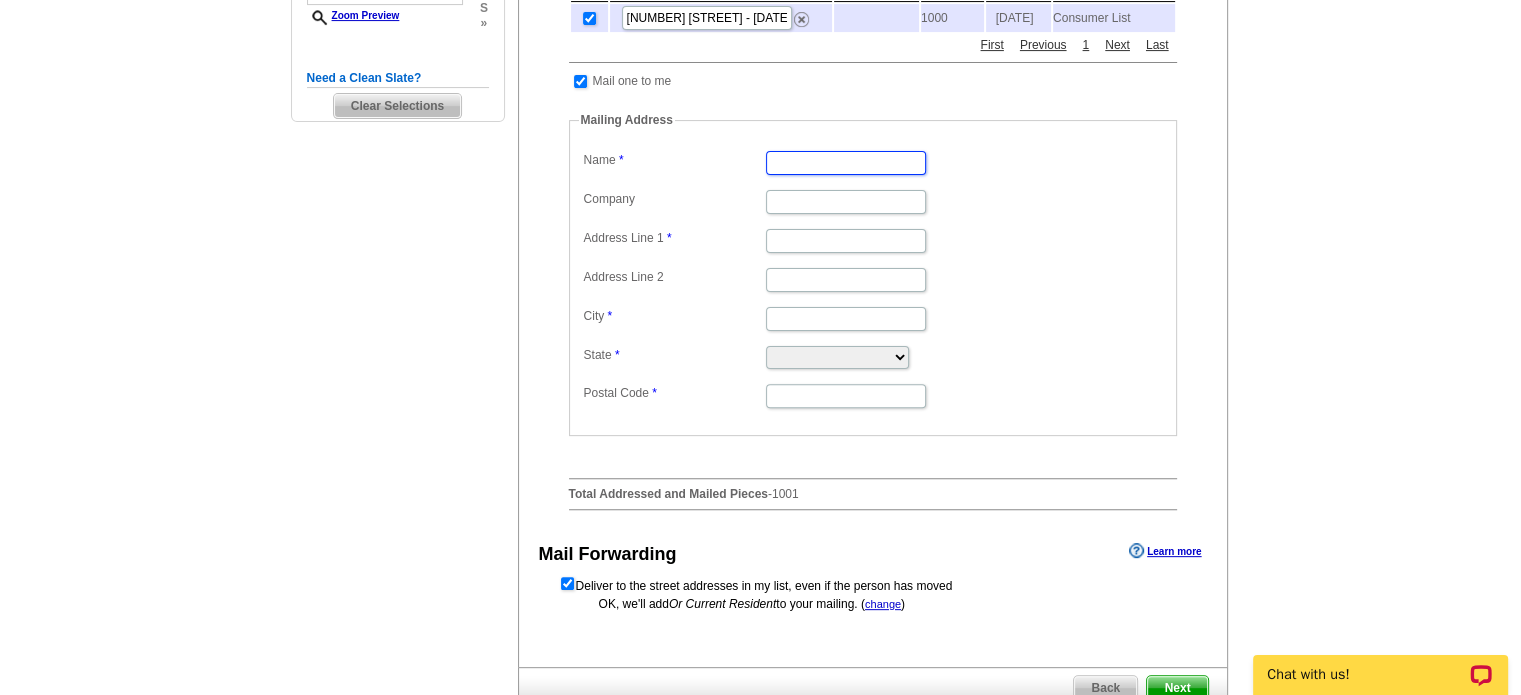 type on "Ken Gillette" 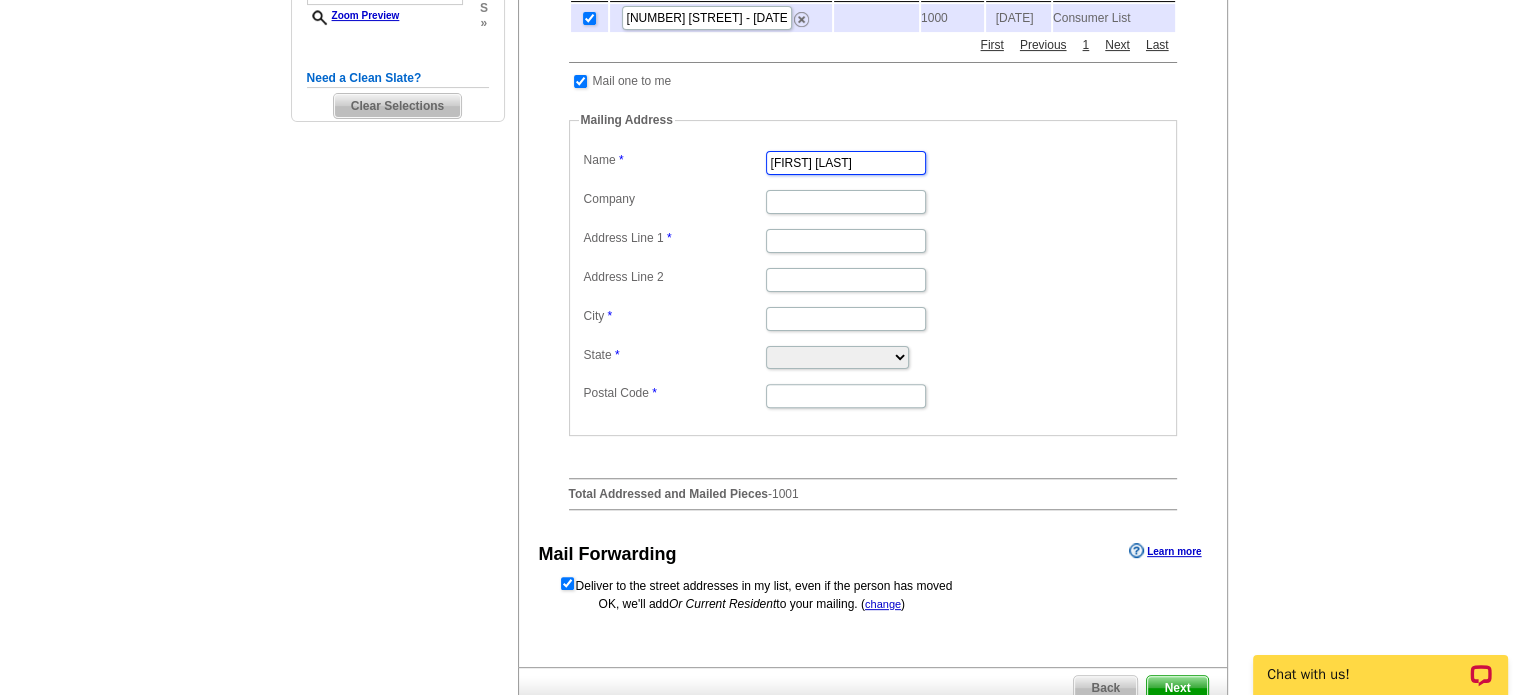 type on "W3962 876TH AVE" 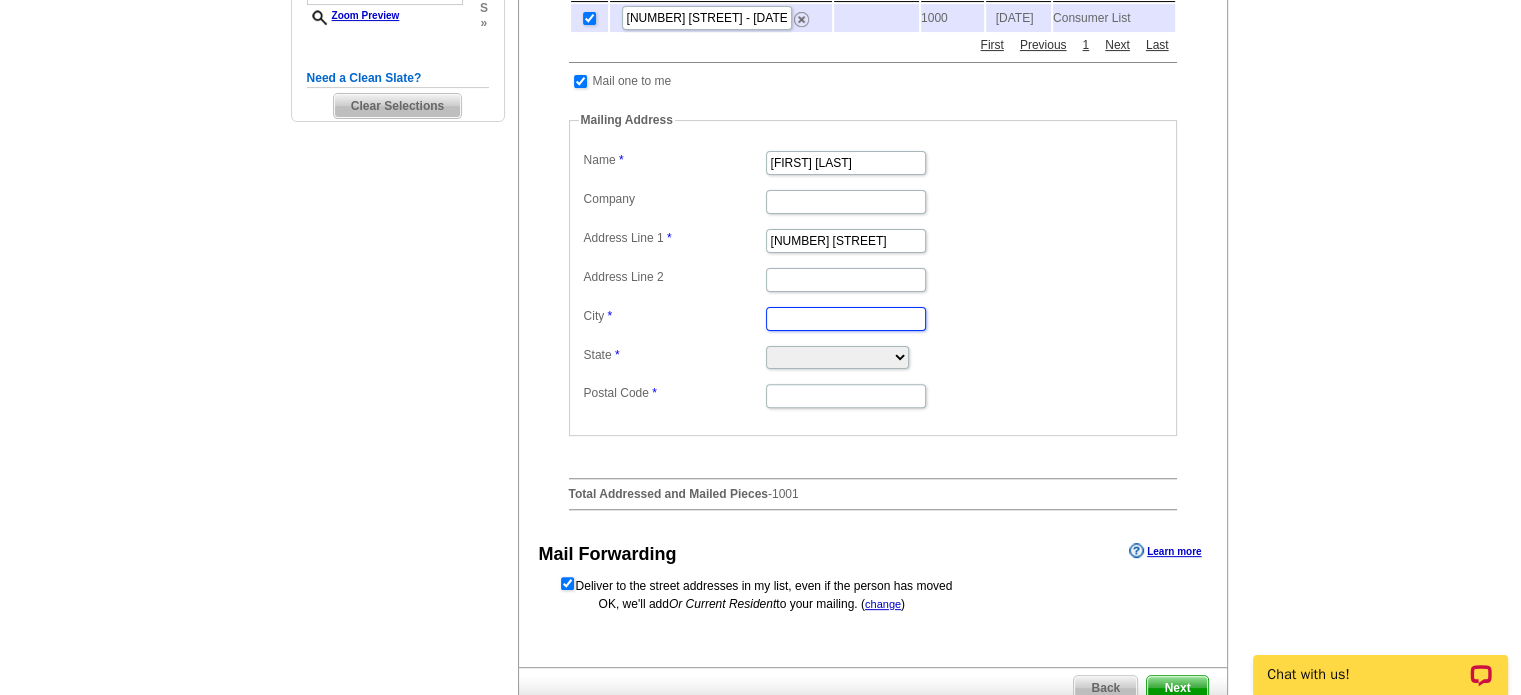 type on "SPRING VALLEY" 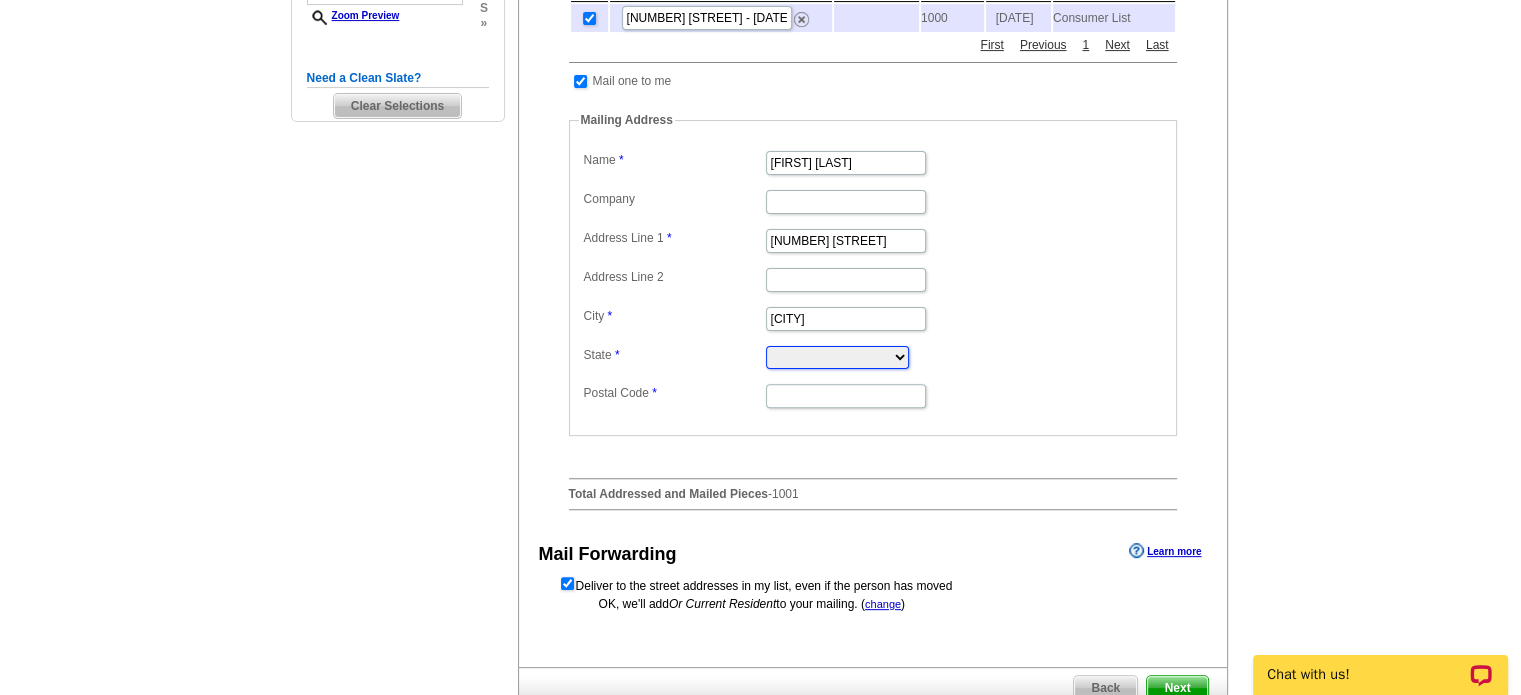 select on "WI" 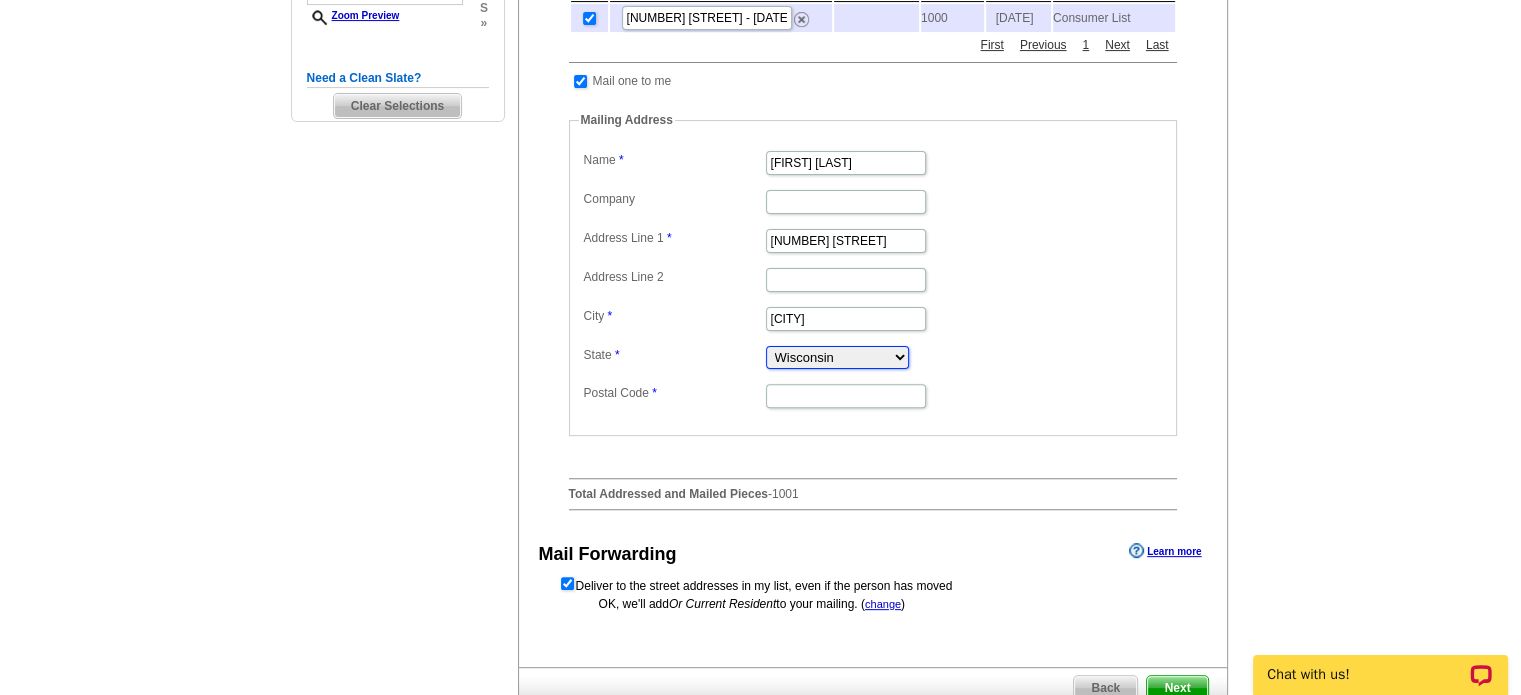 type on "54767" 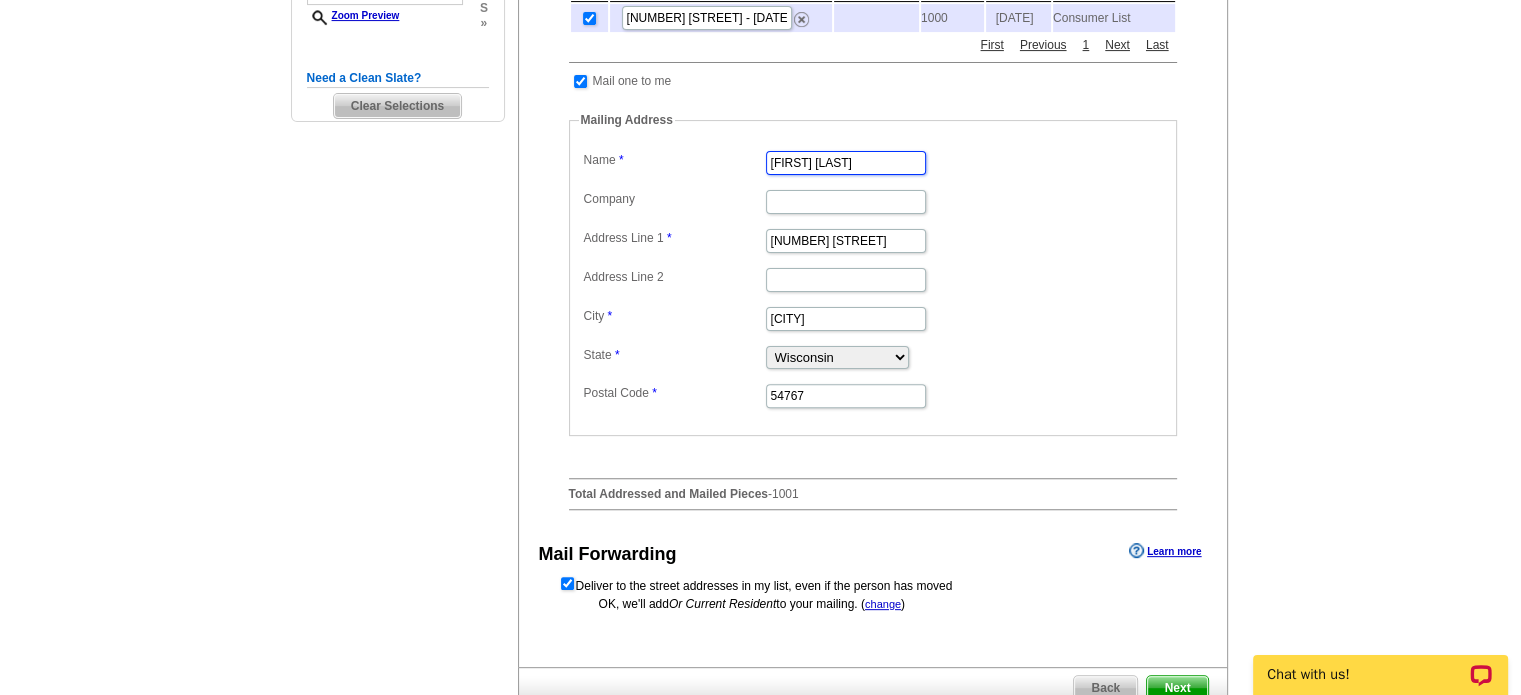 scroll, scrollTop: 0, scrollLeft: 0, axis: both 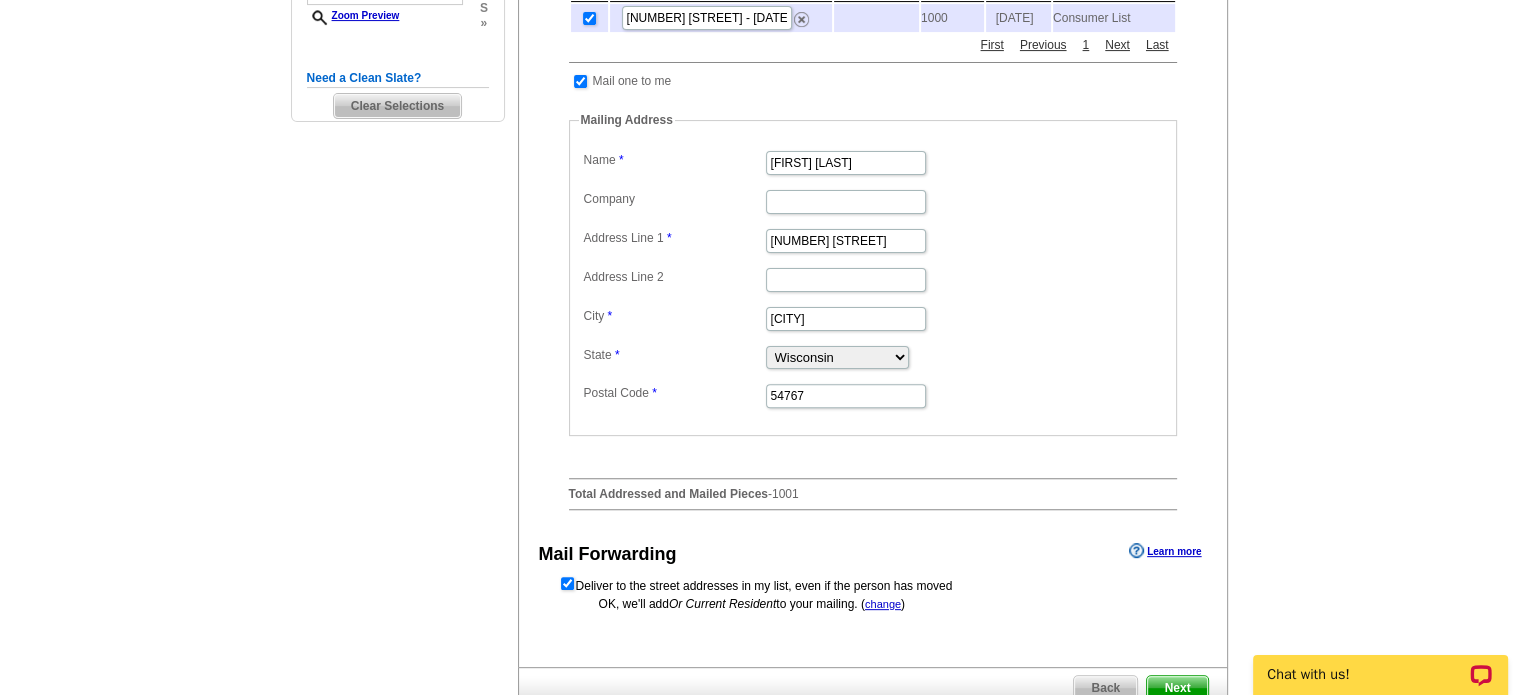 click on "Need Help? call 800-260-5887,  chat  with support, or have our designers make something custom just for you!
Got it, no need for the selection guide next time.
Show Results
Selected Design
Jumbo Postcard (5.5" x 8.5")
Design Name
Front Design
Zoom Preview
»
o
p
t
i
o
n
s
»
» o" at bounding box center (760, 182) 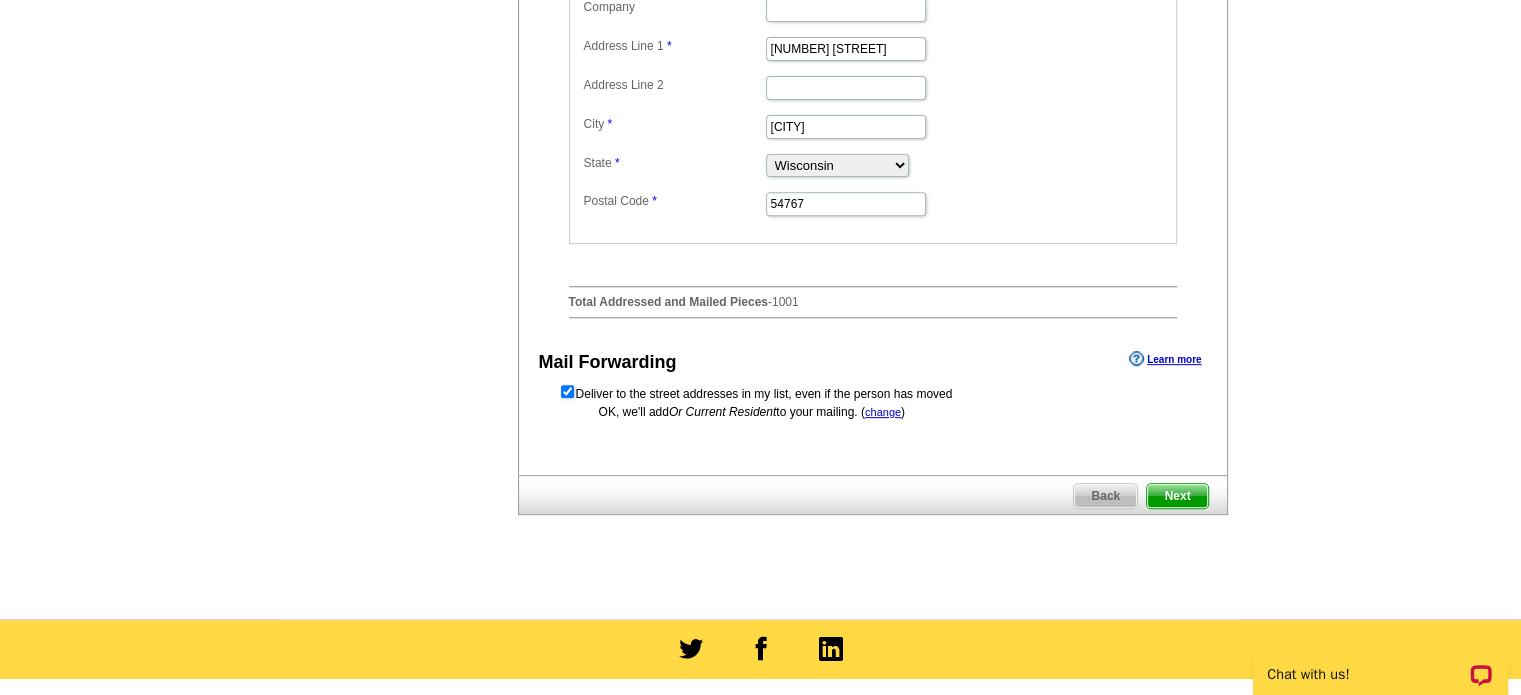 scroll, scrollTop: 776, scrollLeft: 0, axis: vertical 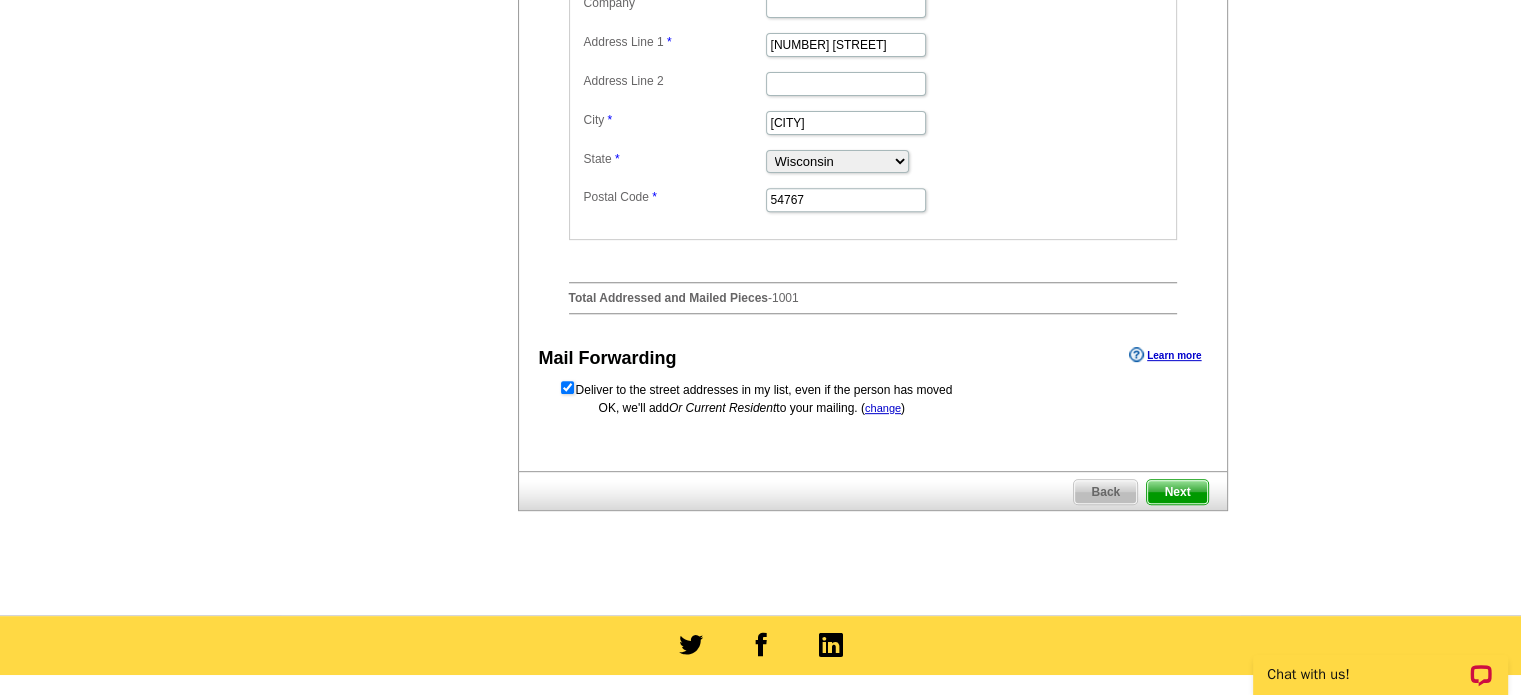 click on "Next" at bounding box center [1177, 492] 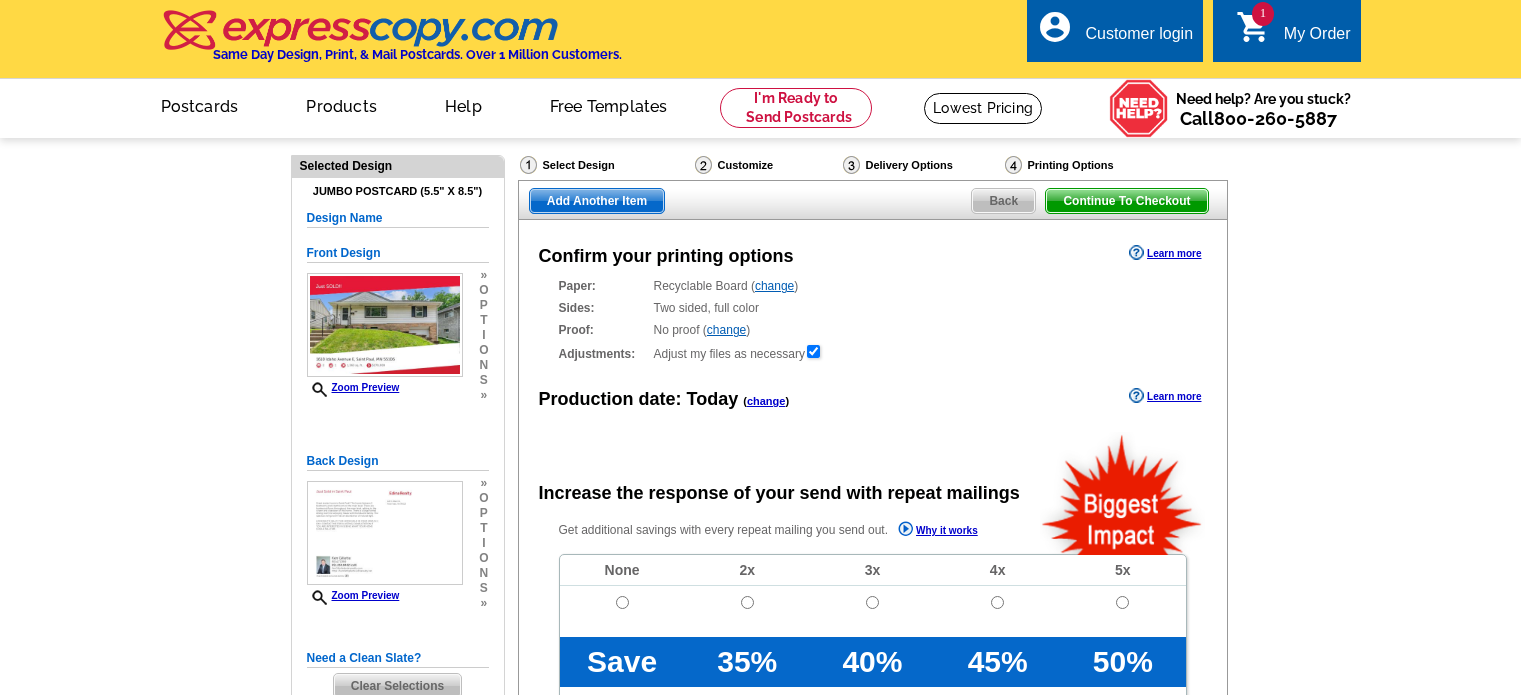 scroll, scrollTop: 0, scrollLeft: 0, axis: both 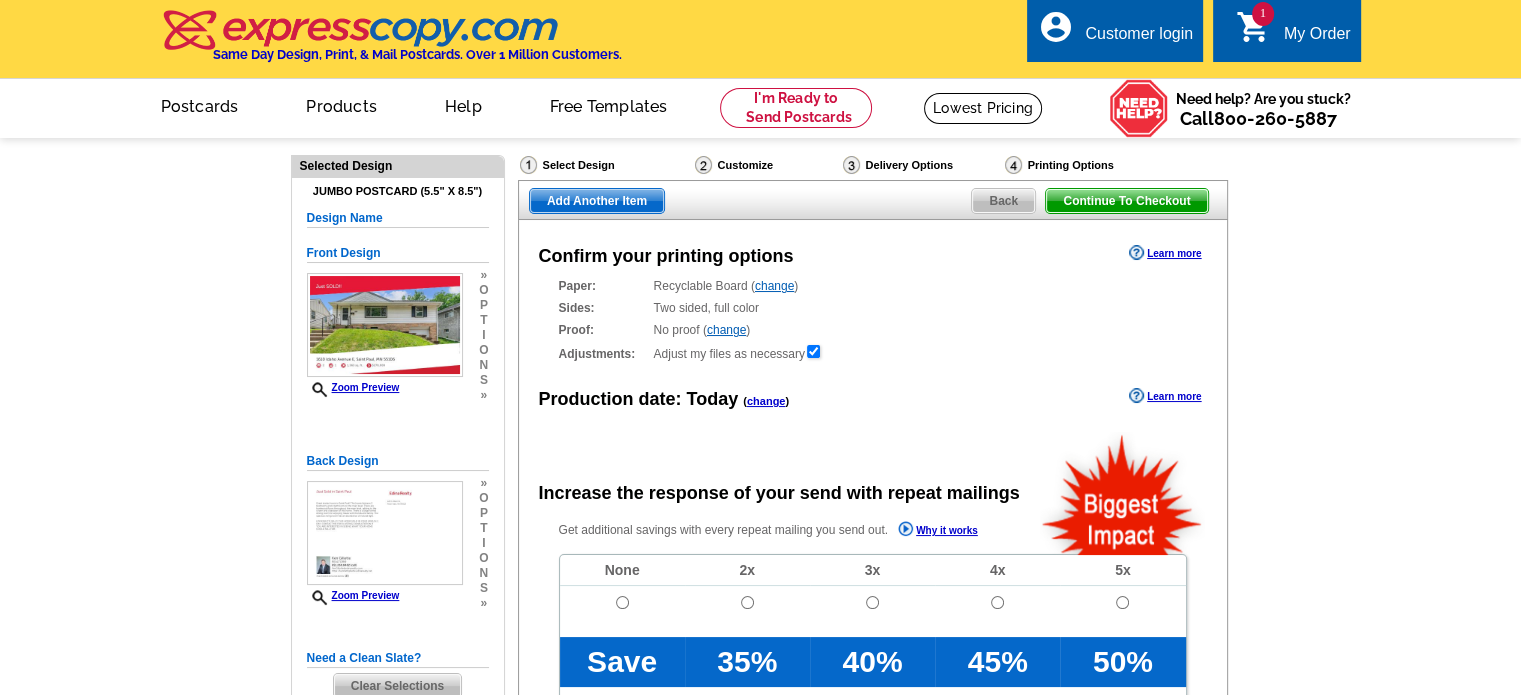 radio on "false" 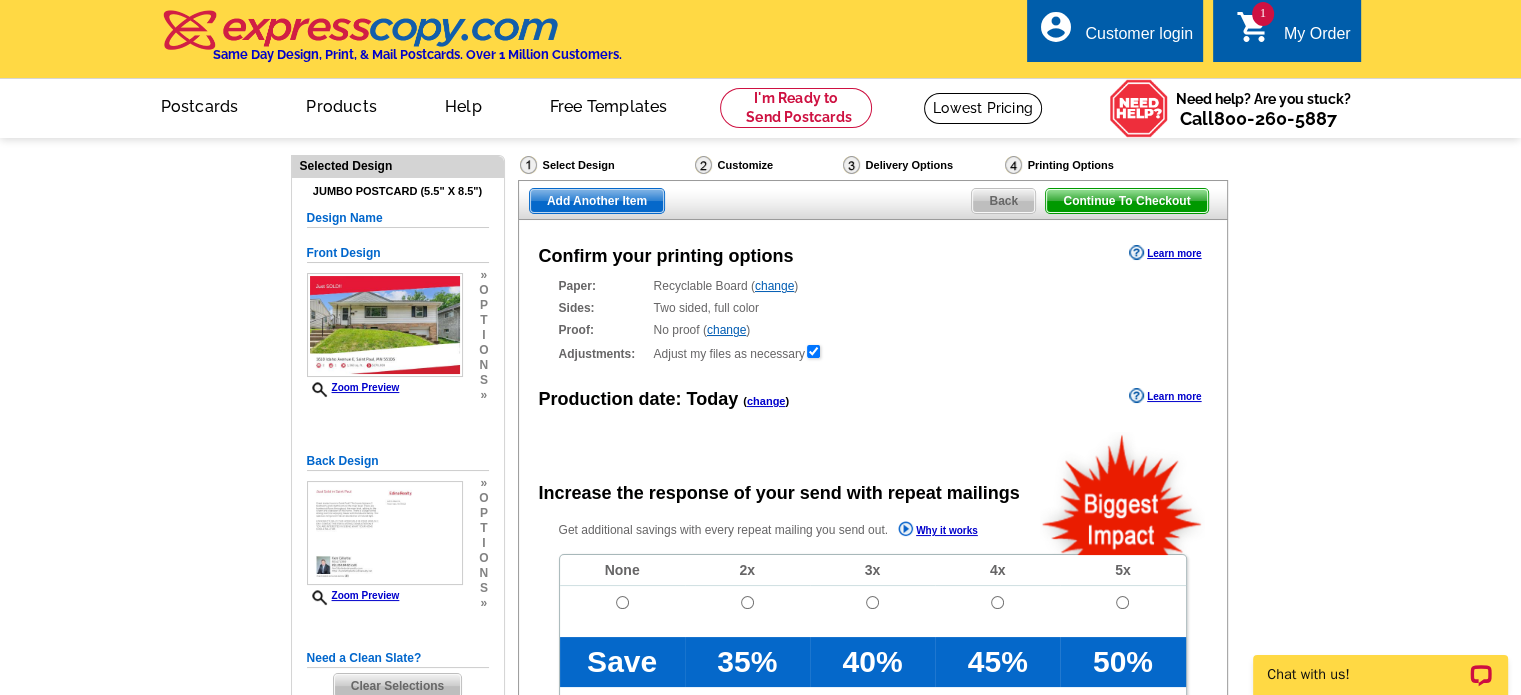 scroll, scrollTop: 0, scrollLeft: 0, axis: both 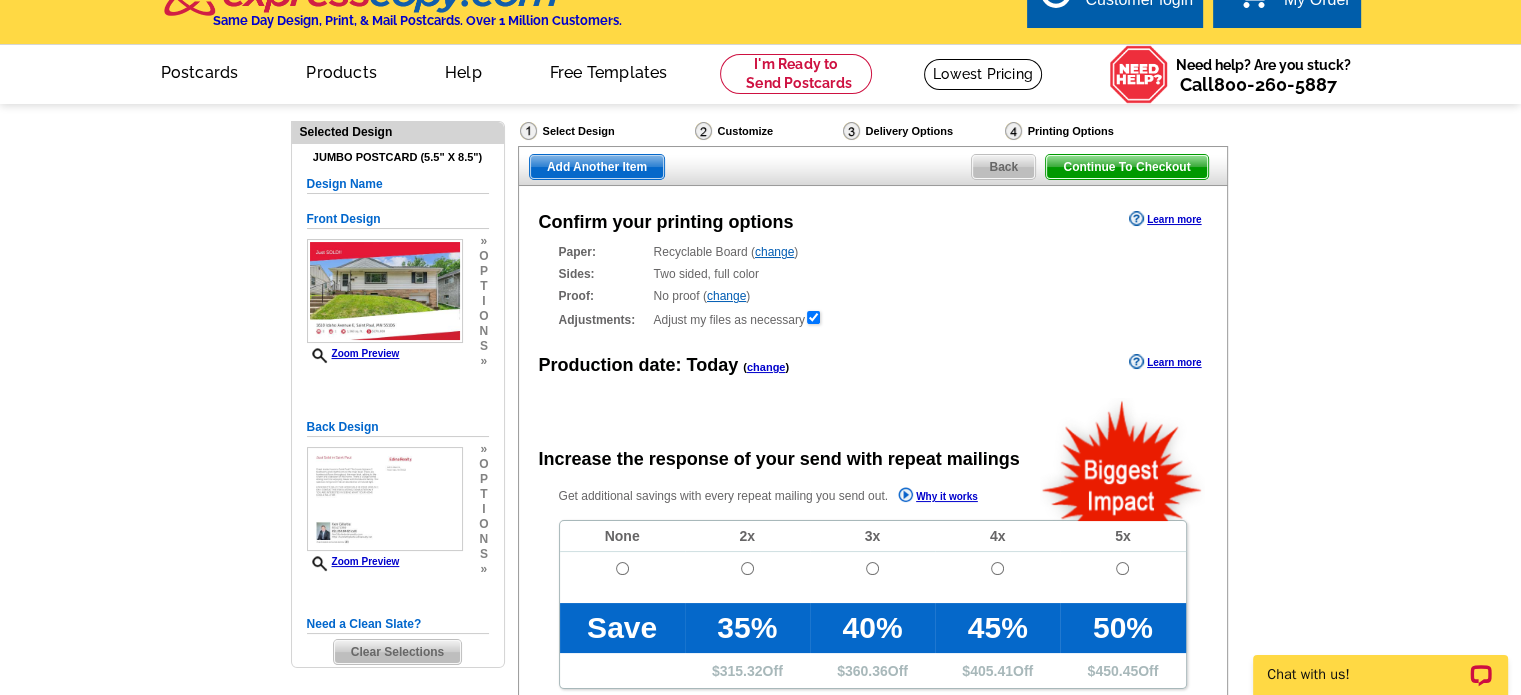 click on "change" at bounding box center (774, 252) 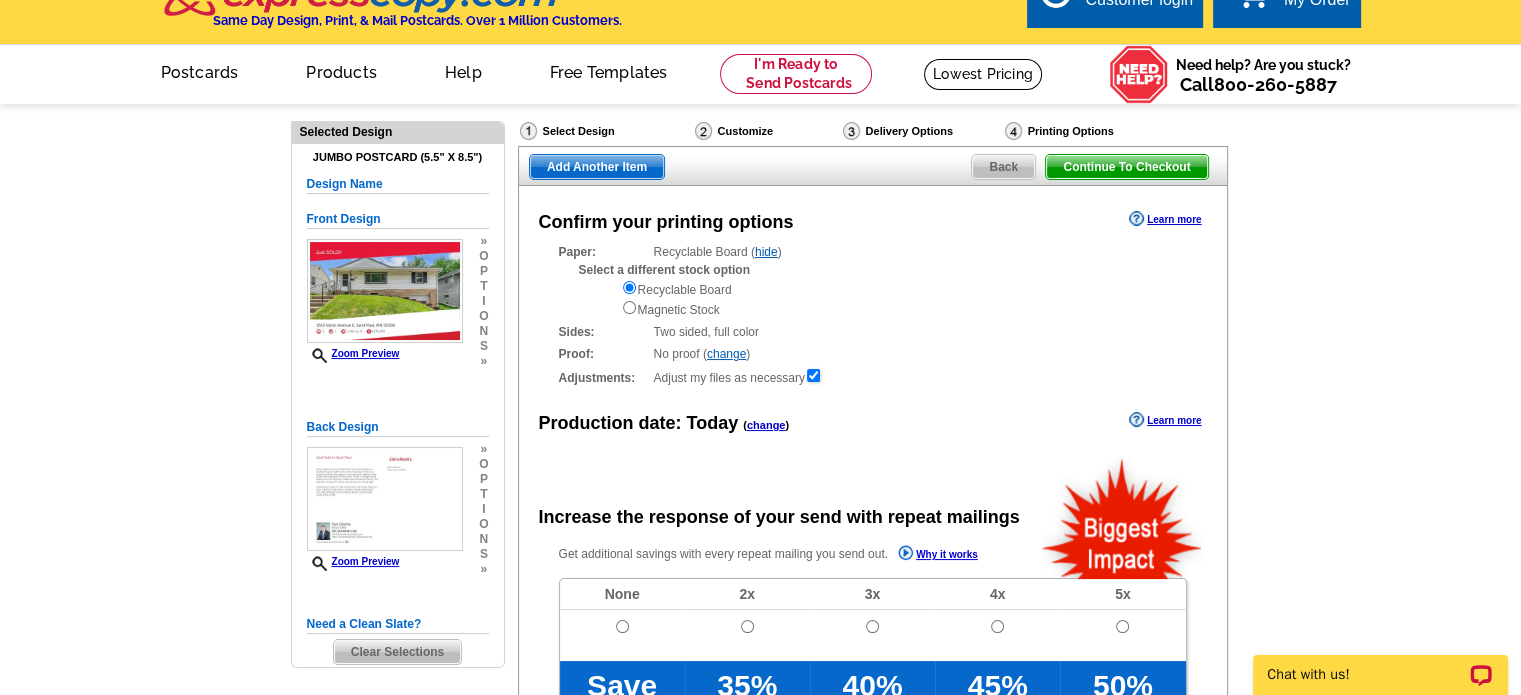 click on "hide" at bounding box center [766, 252] 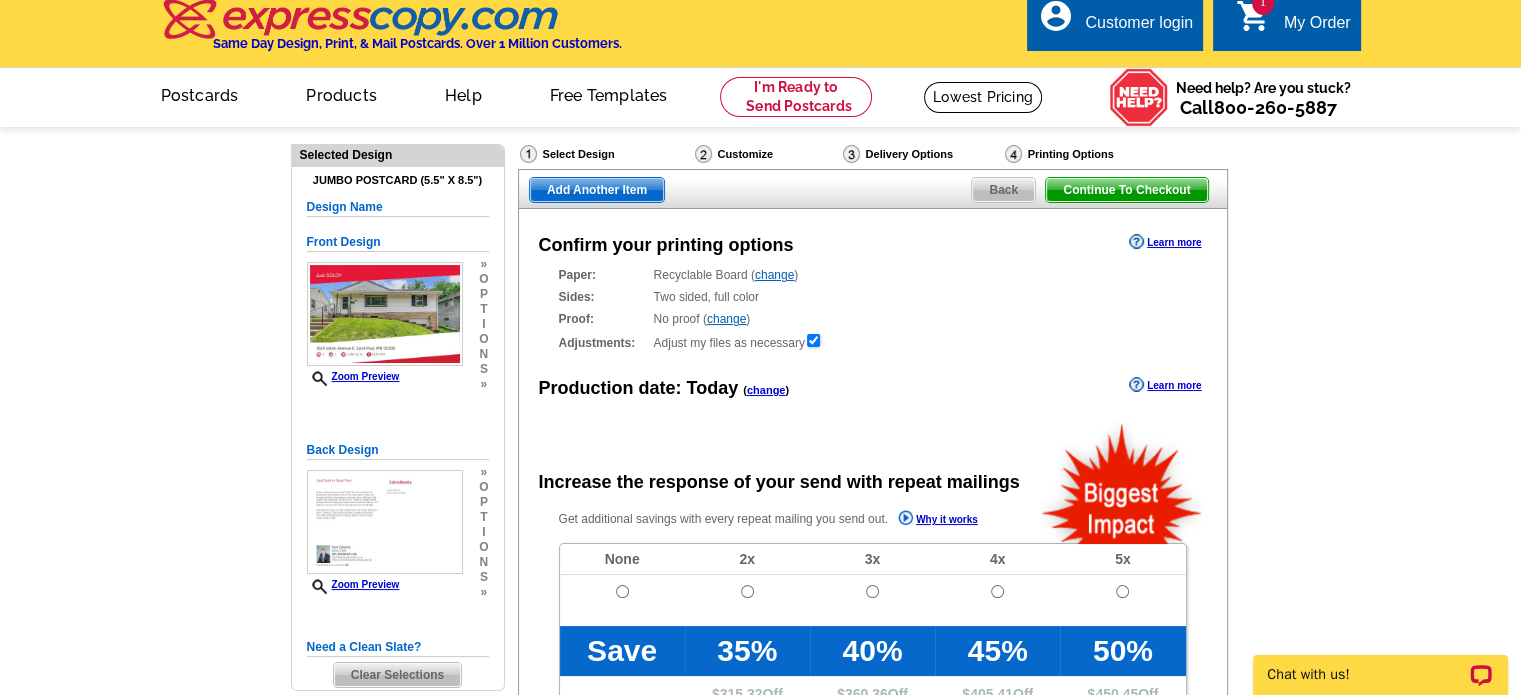 scroll, scrollTop: 0, scrollLeft: 0, axis: both 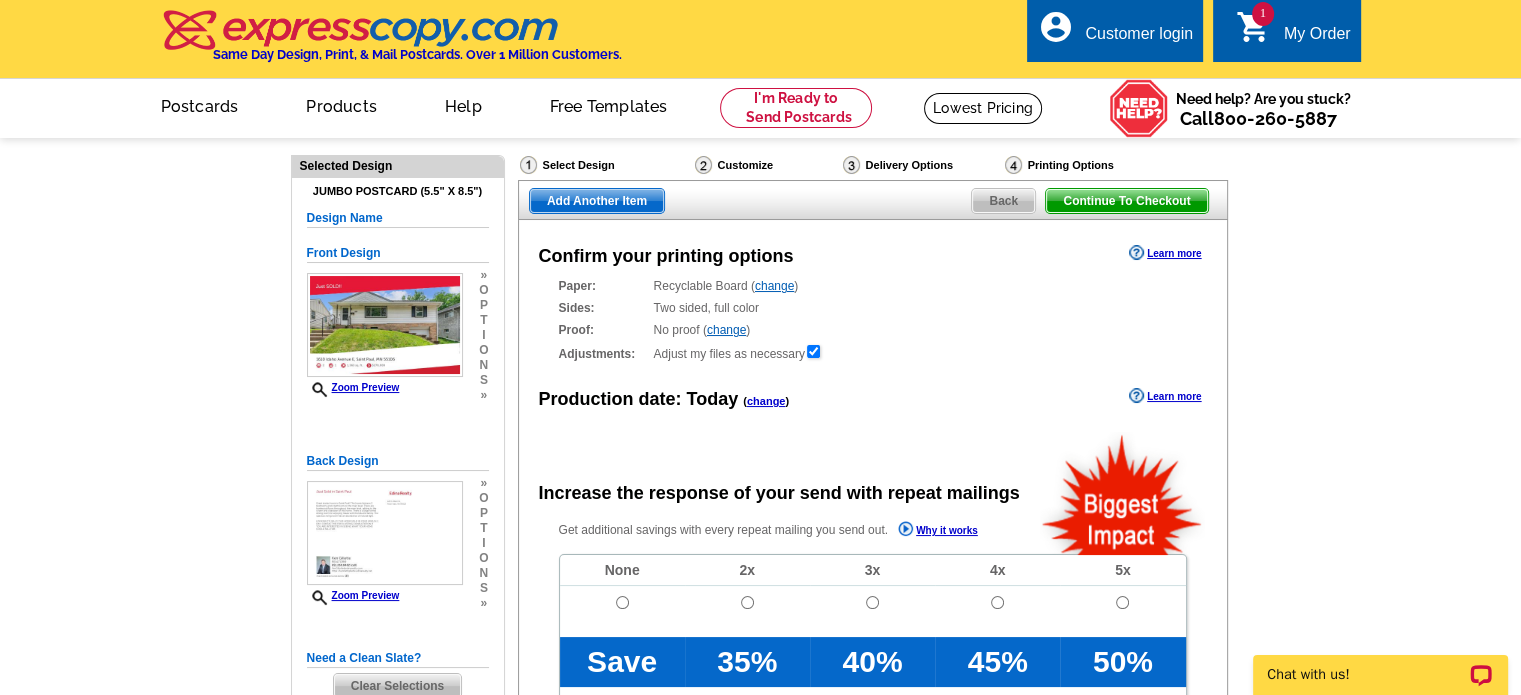 click on "Printing Options" at bounding box center (1090, 167) 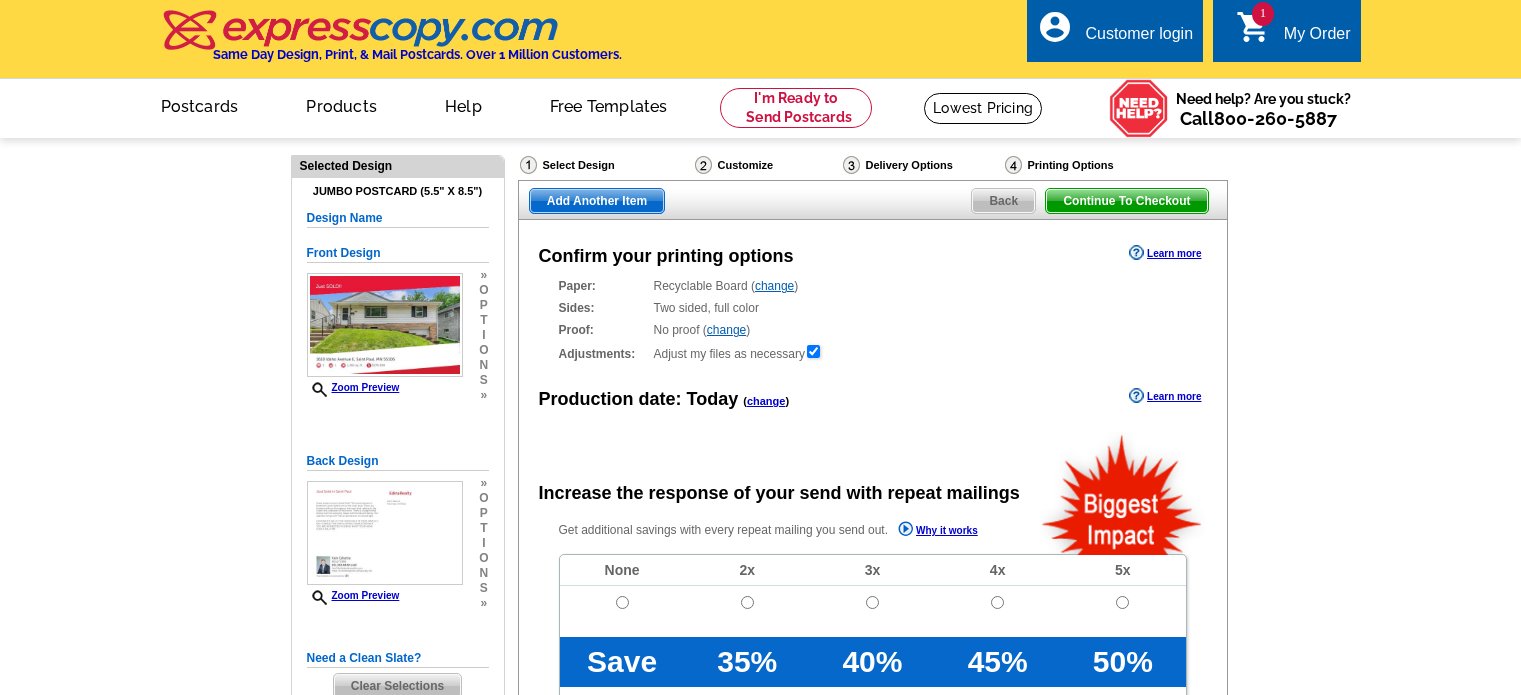 scroll, scrollTop: 0, scrollLeft: 0, axis: both 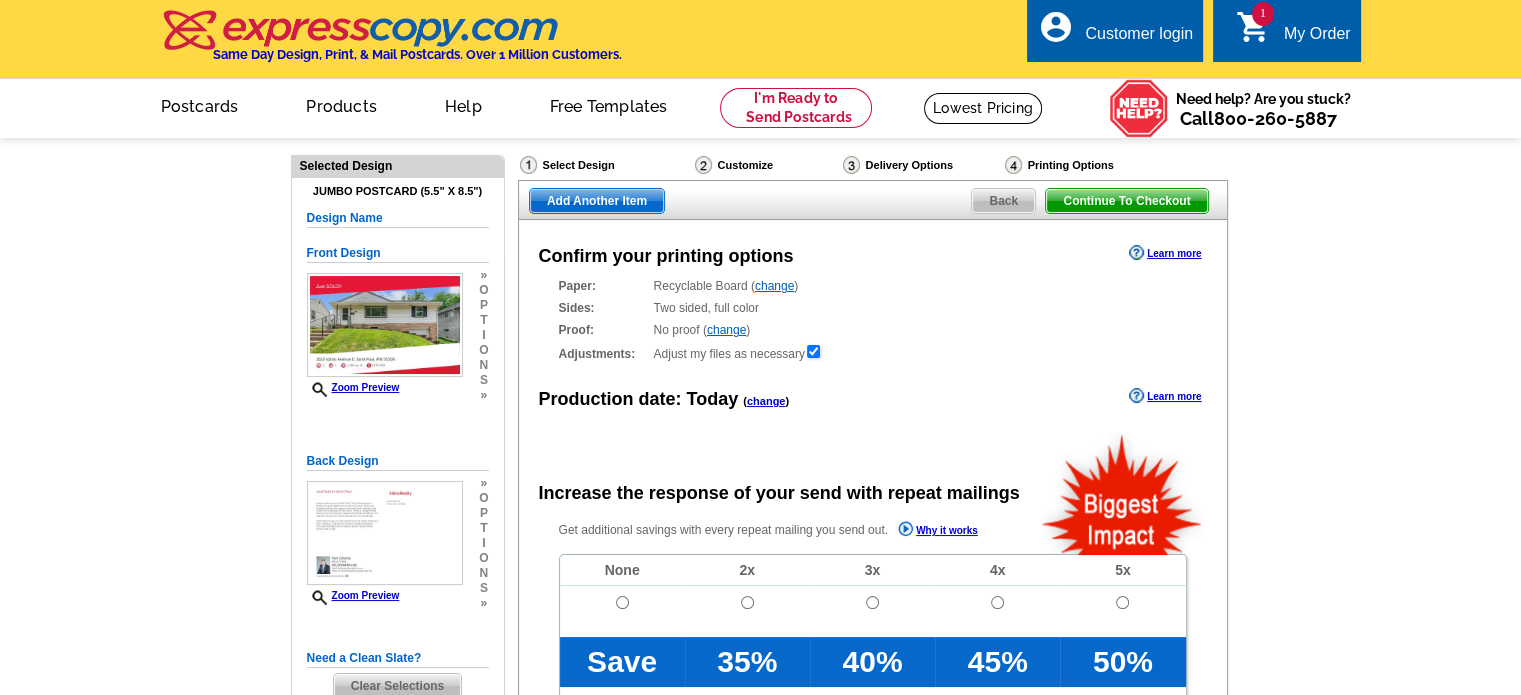 radio on "false" 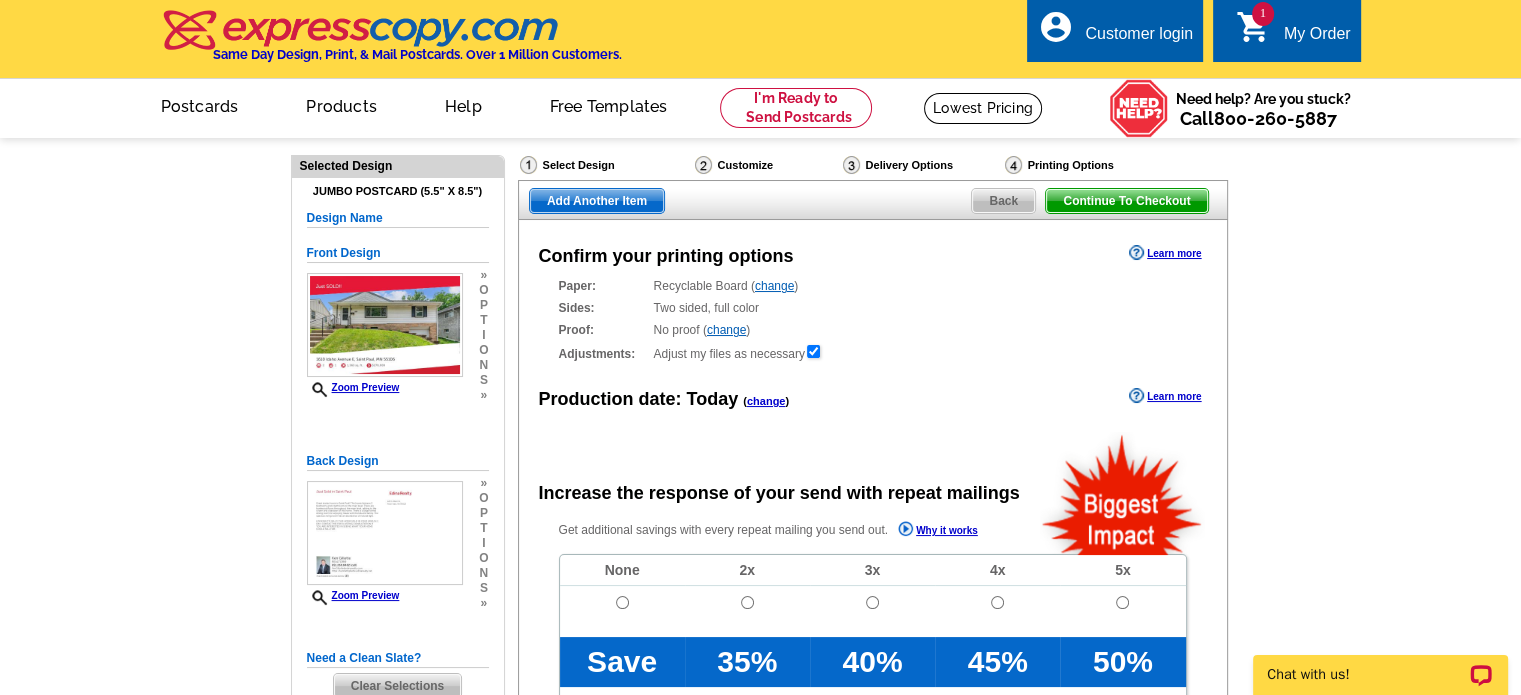 scroll, scrollTop: 0, scrollLeft: 0, axis: both 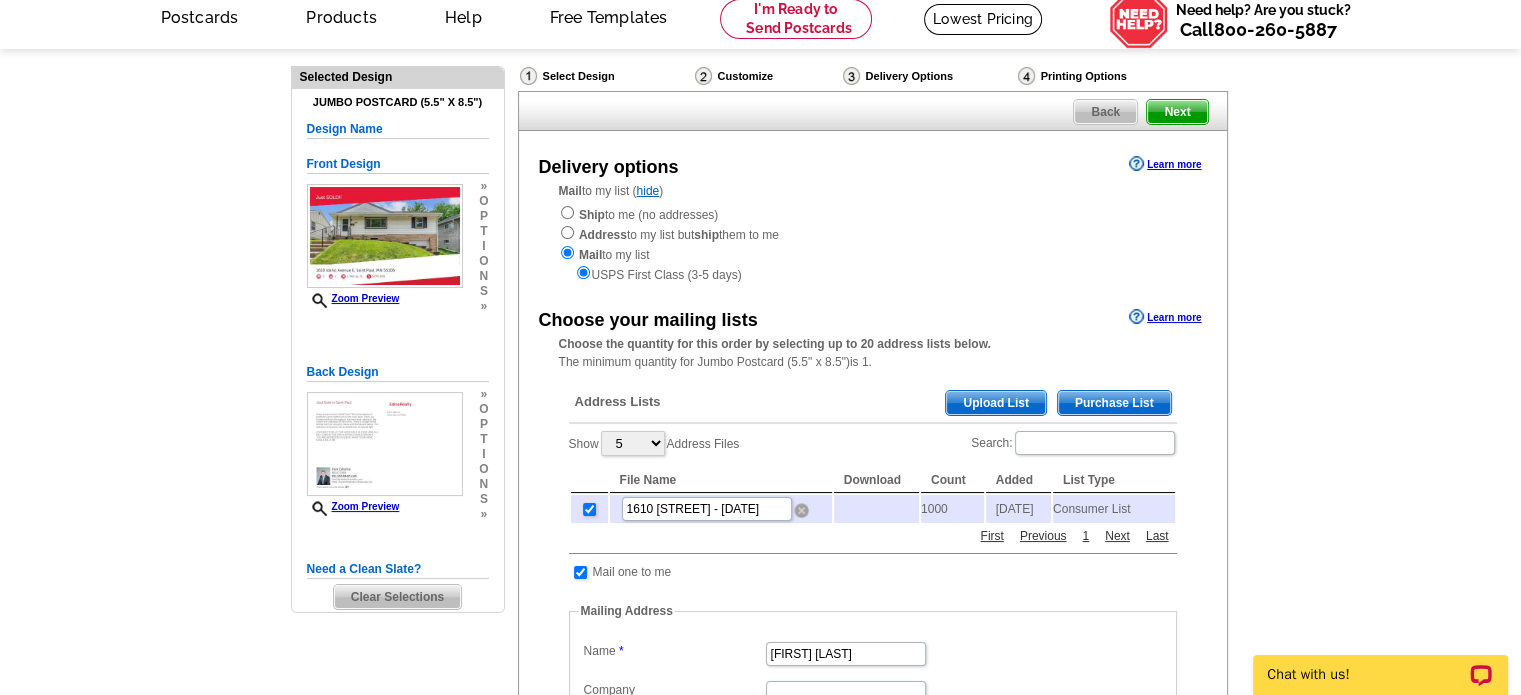 click at bounding box center (801, 510) 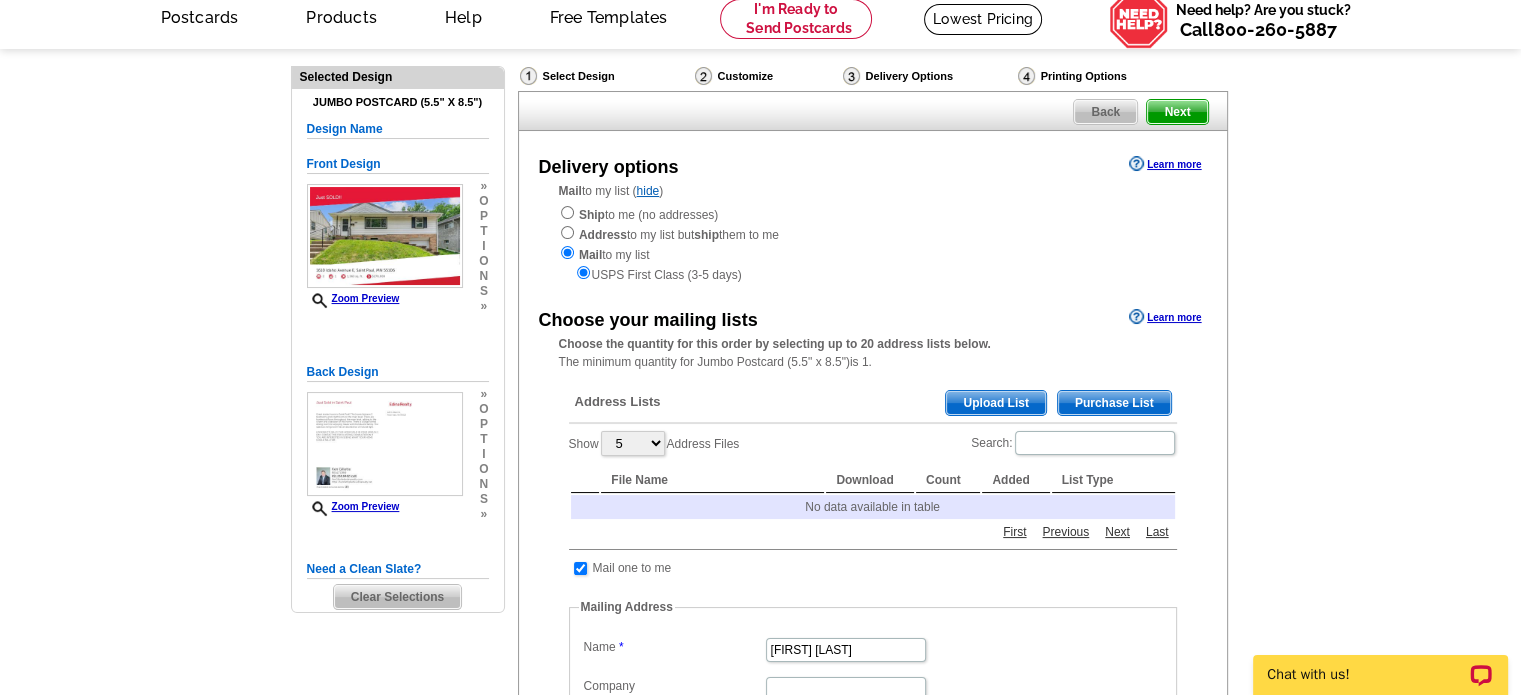 click on "Purchase List" at bounding box center (1114, 403) 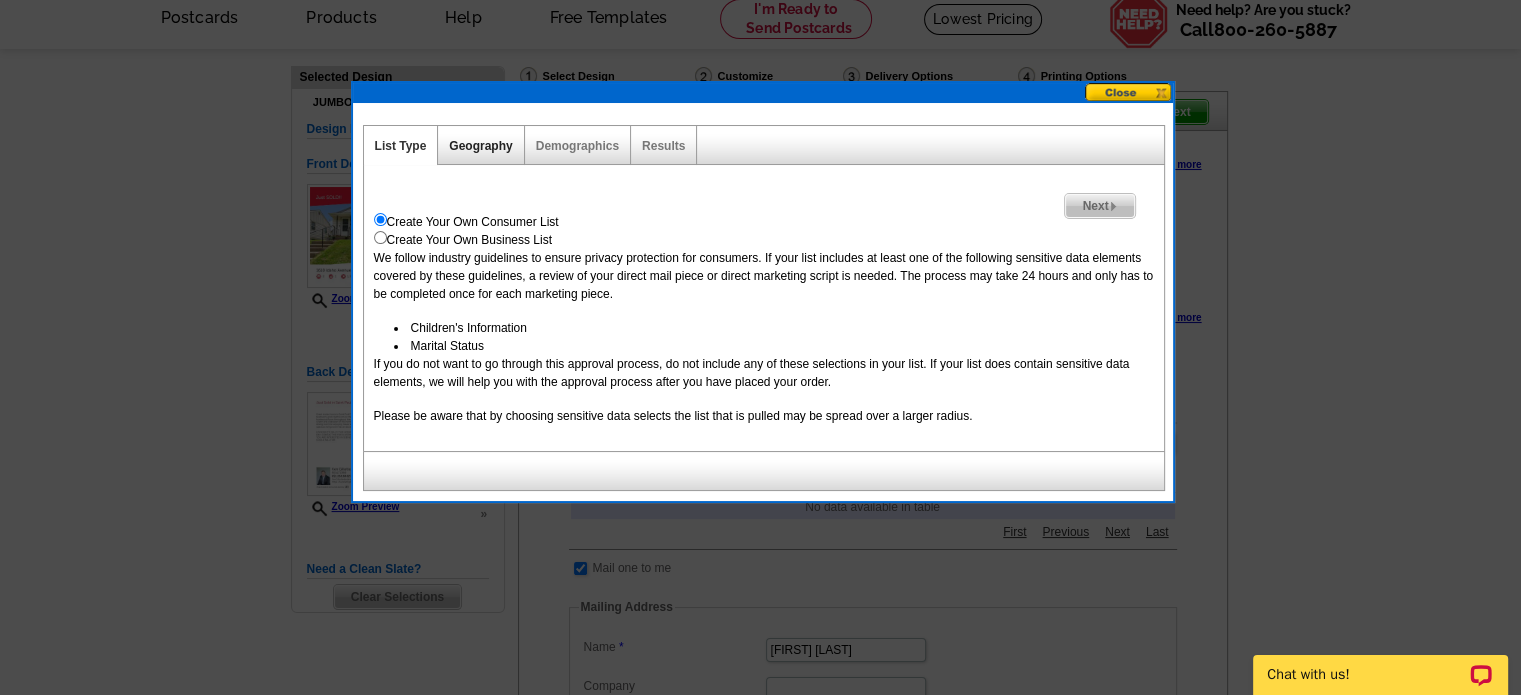 click on "Geography" at bounding box center (480, 146) 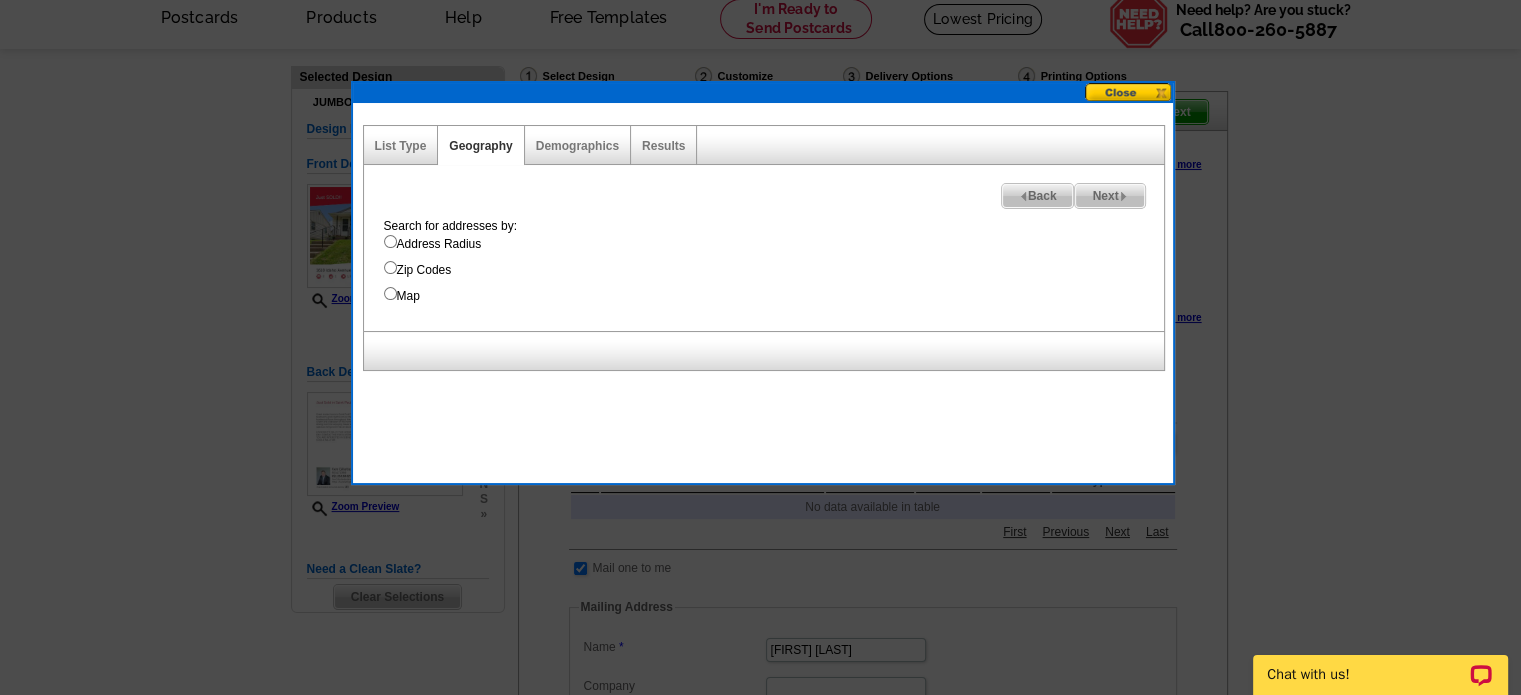 click on "Address Radius" at bounding box center (390, 241) 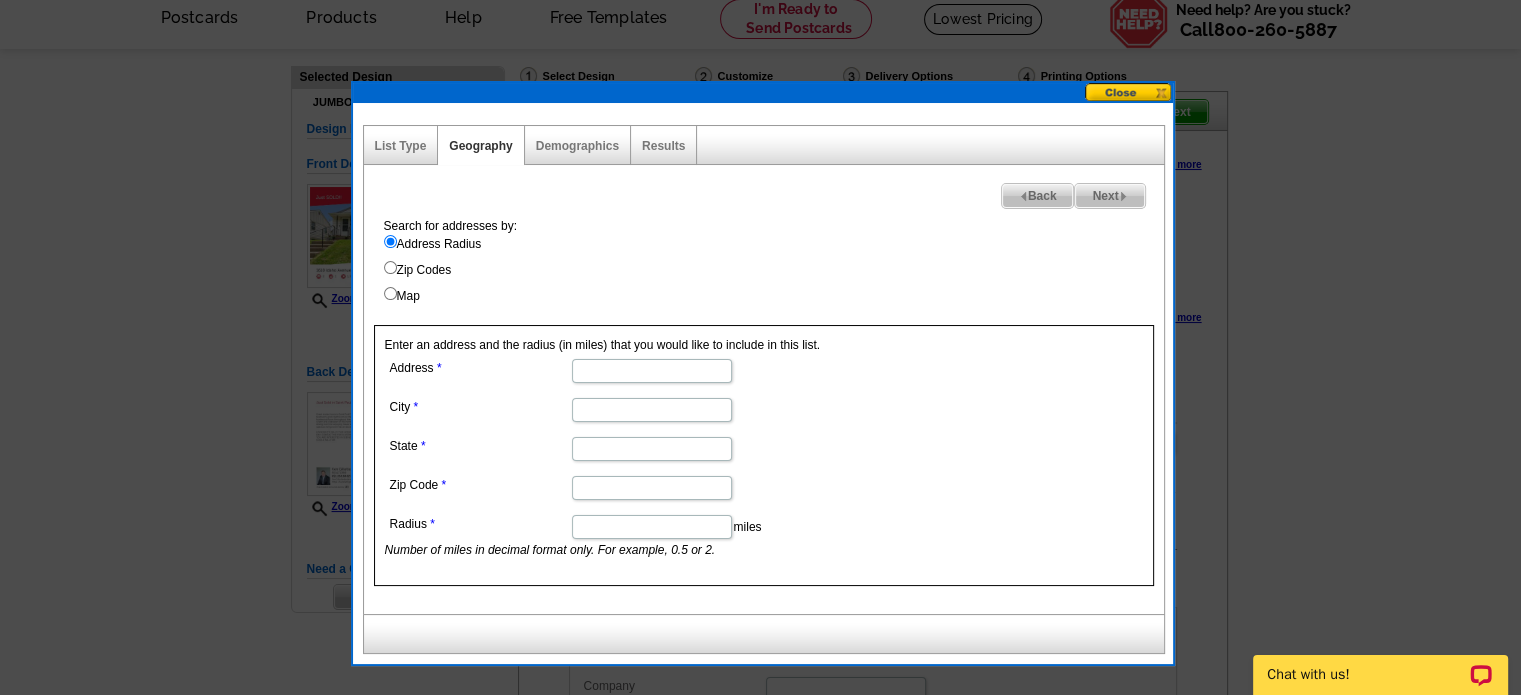 click on "Address" at bounding box center (652, 371) 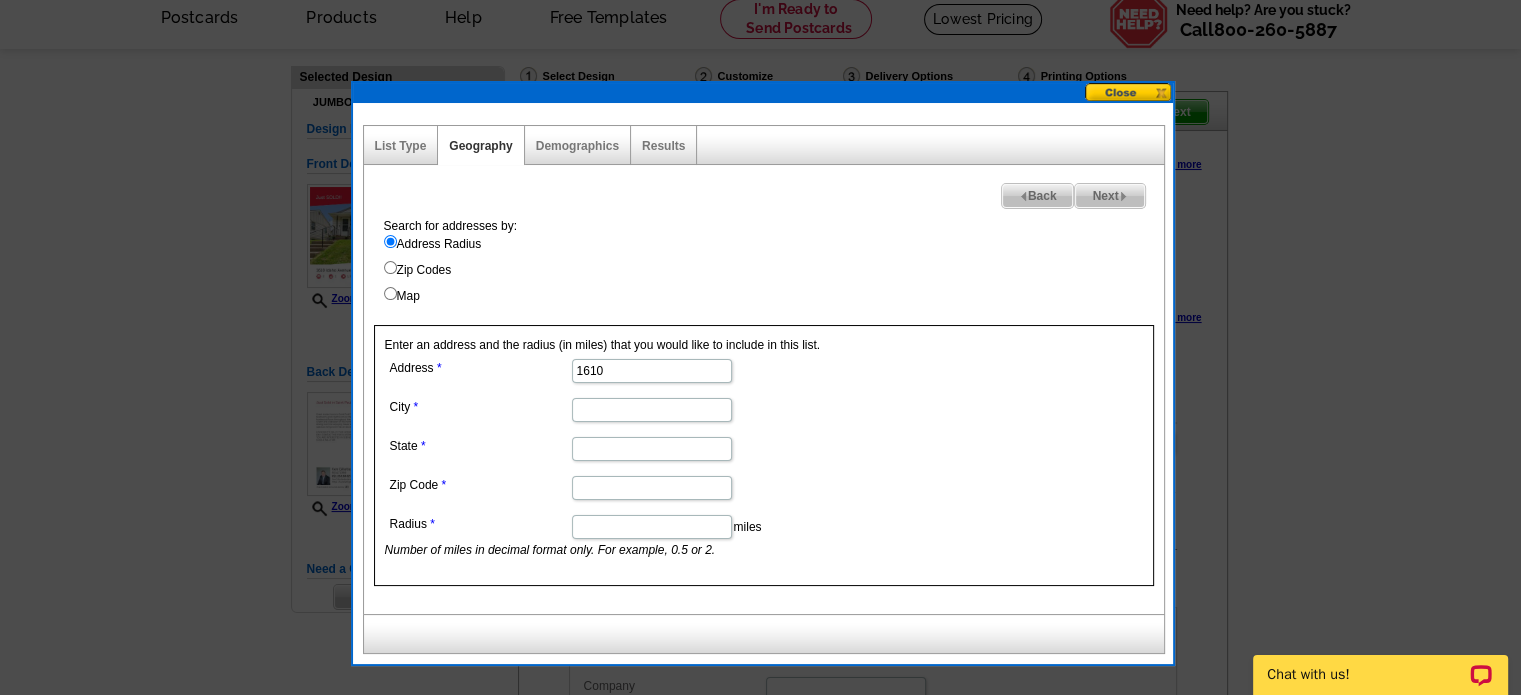 type on "1610 Idaho Ave E" 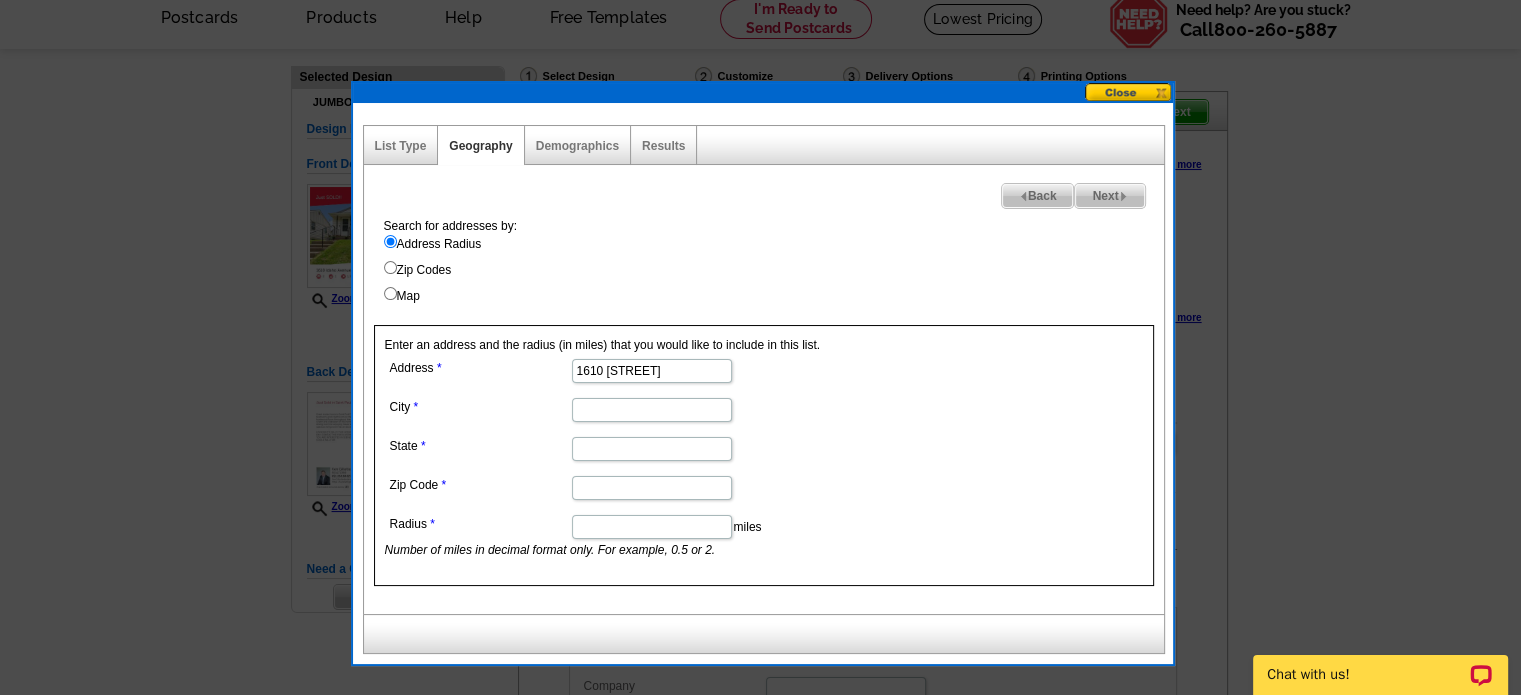 scroll, scrollTop: 0, scrollLeft: 0, axis: both 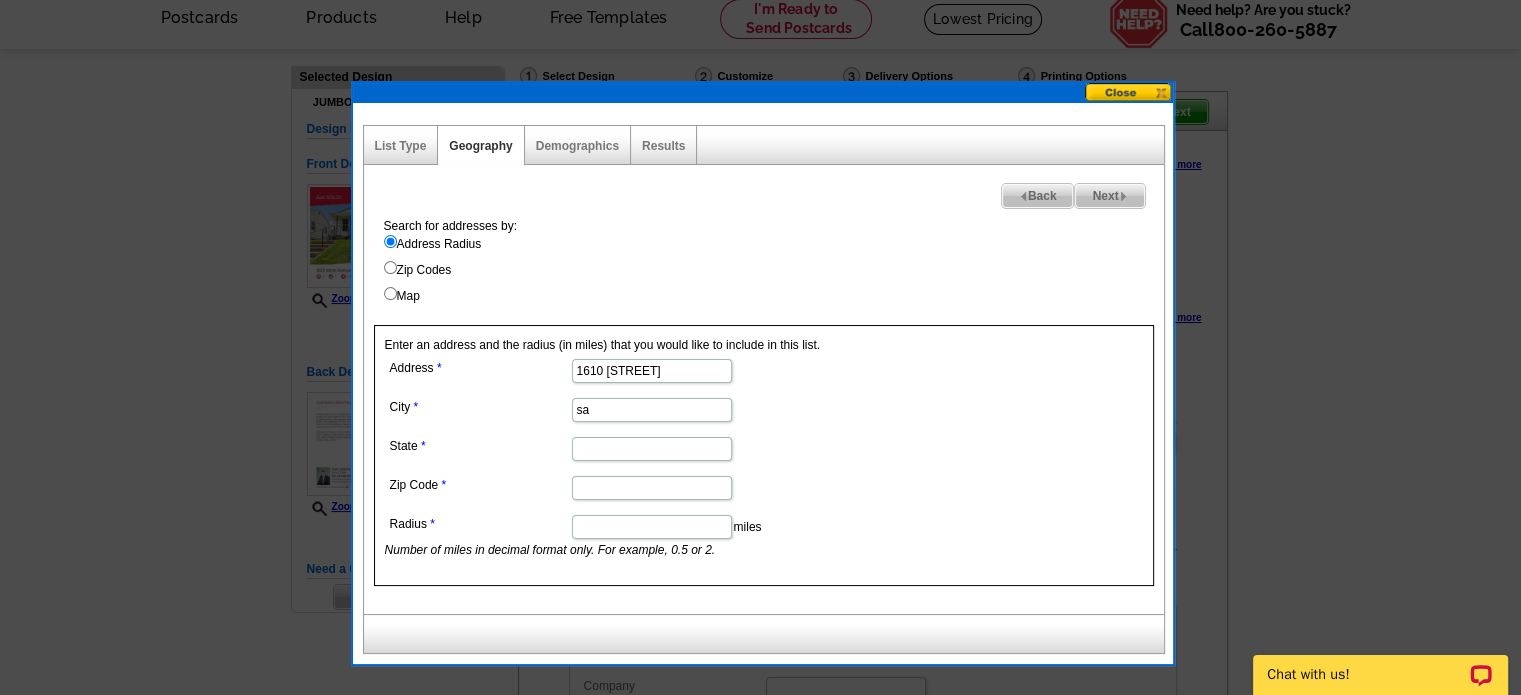 type on "Saint Paul" 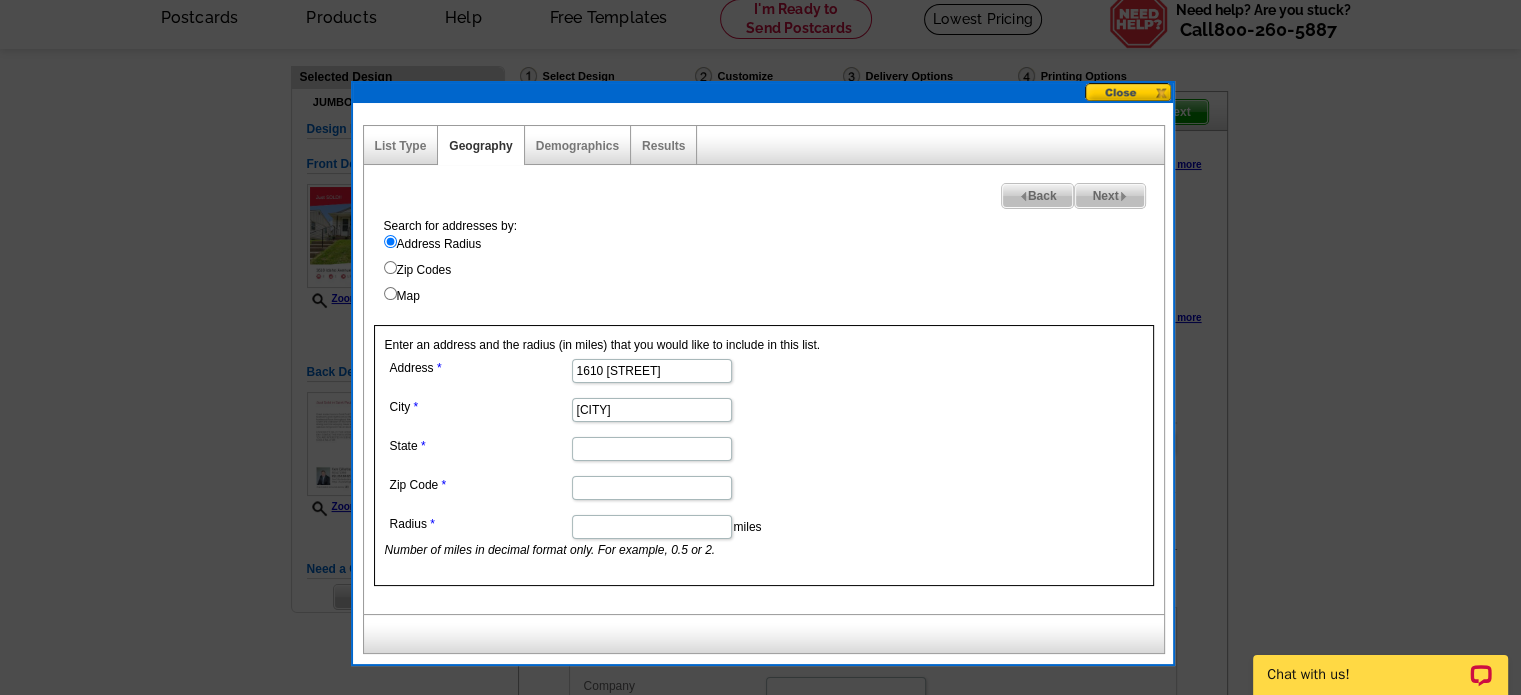 click on "State" at bounding box center [652, 449] 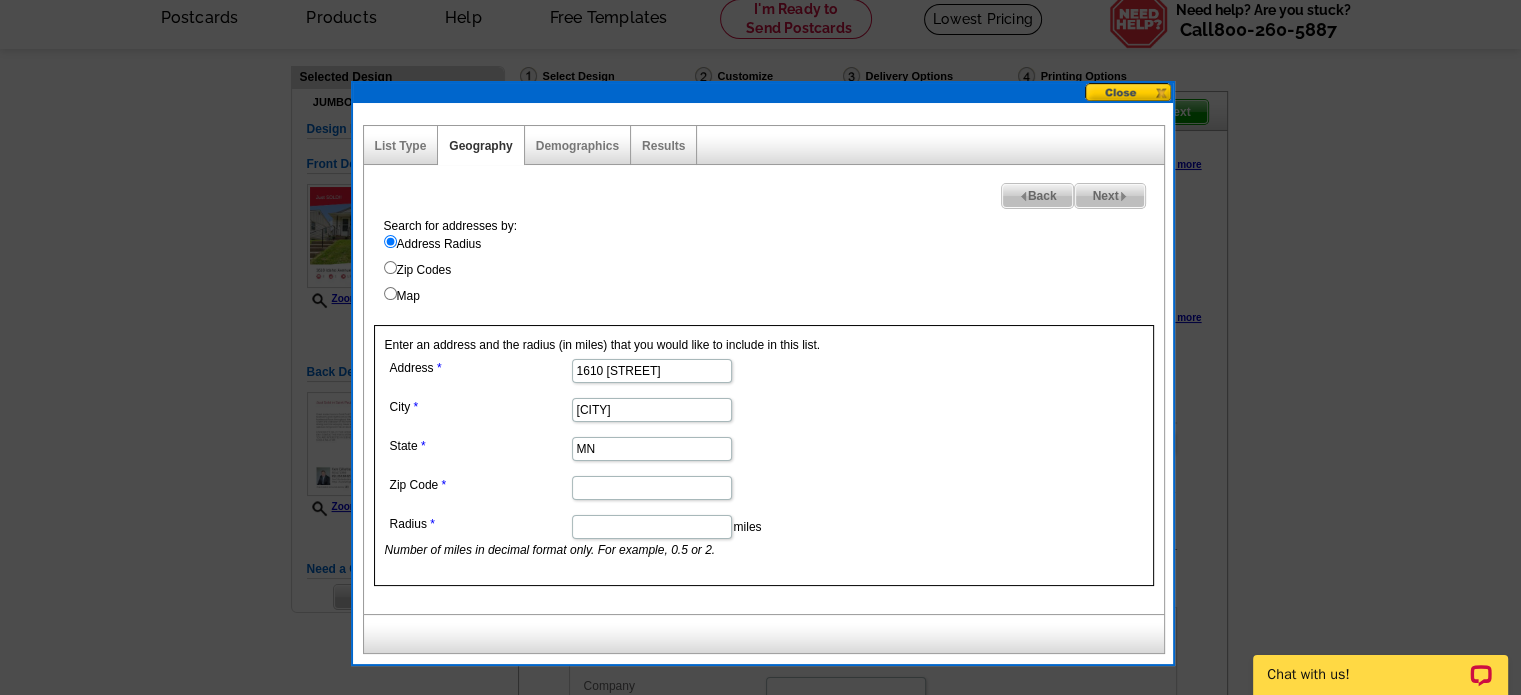 type on "MN" 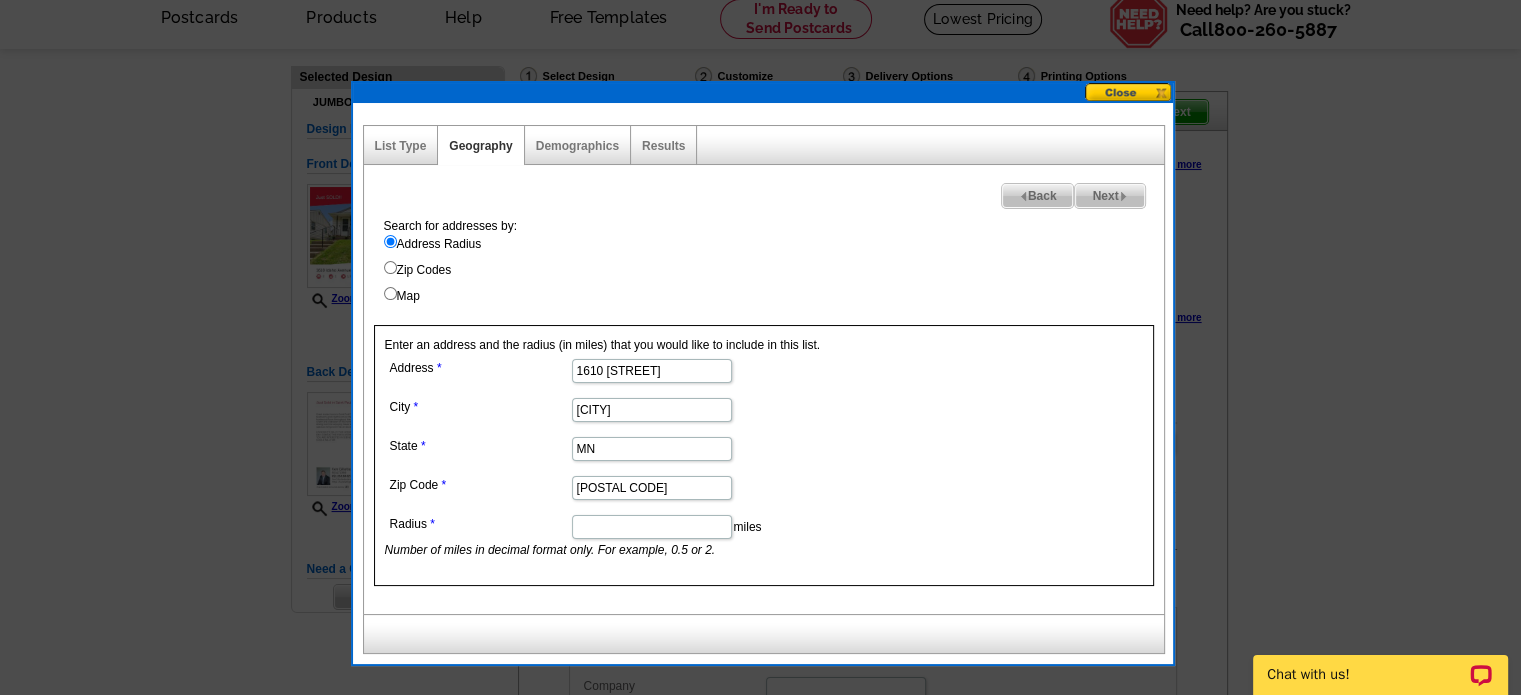 type on "55106" 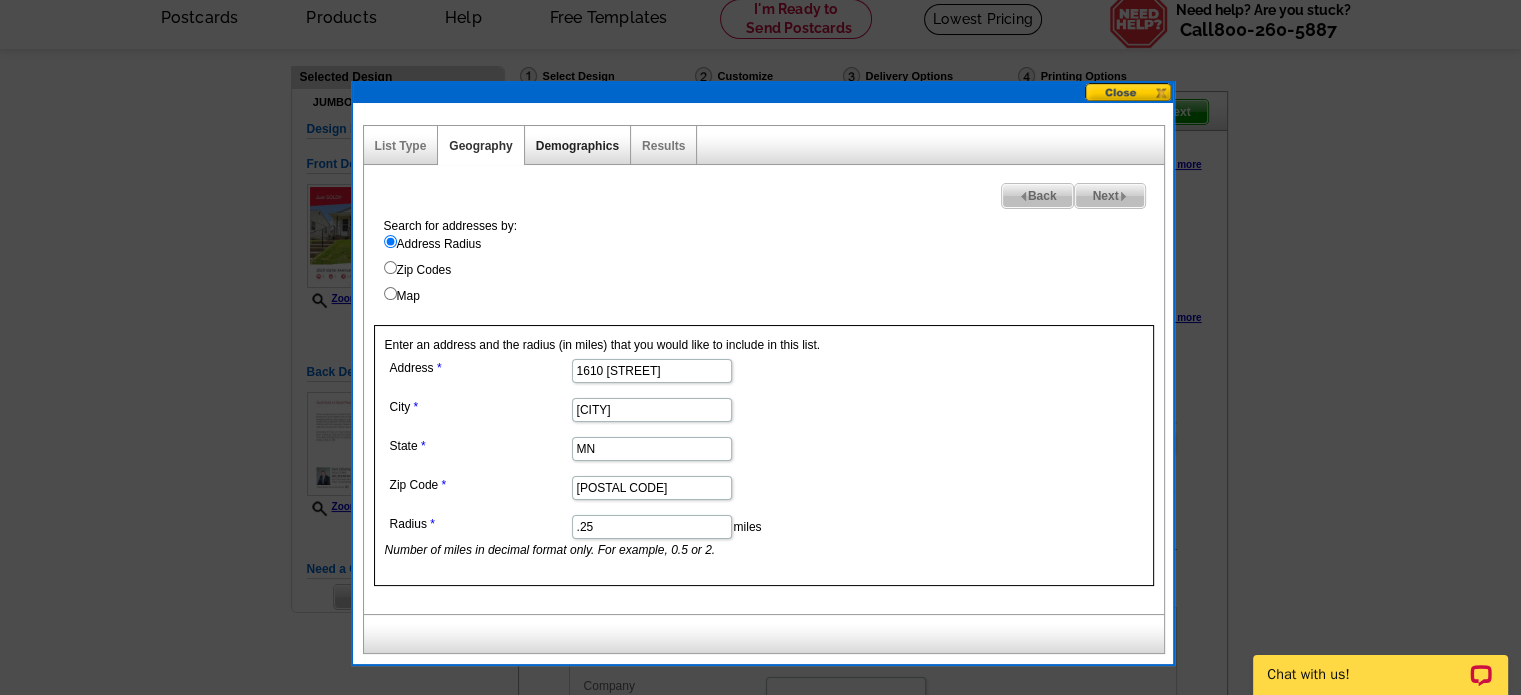 type on ".25" 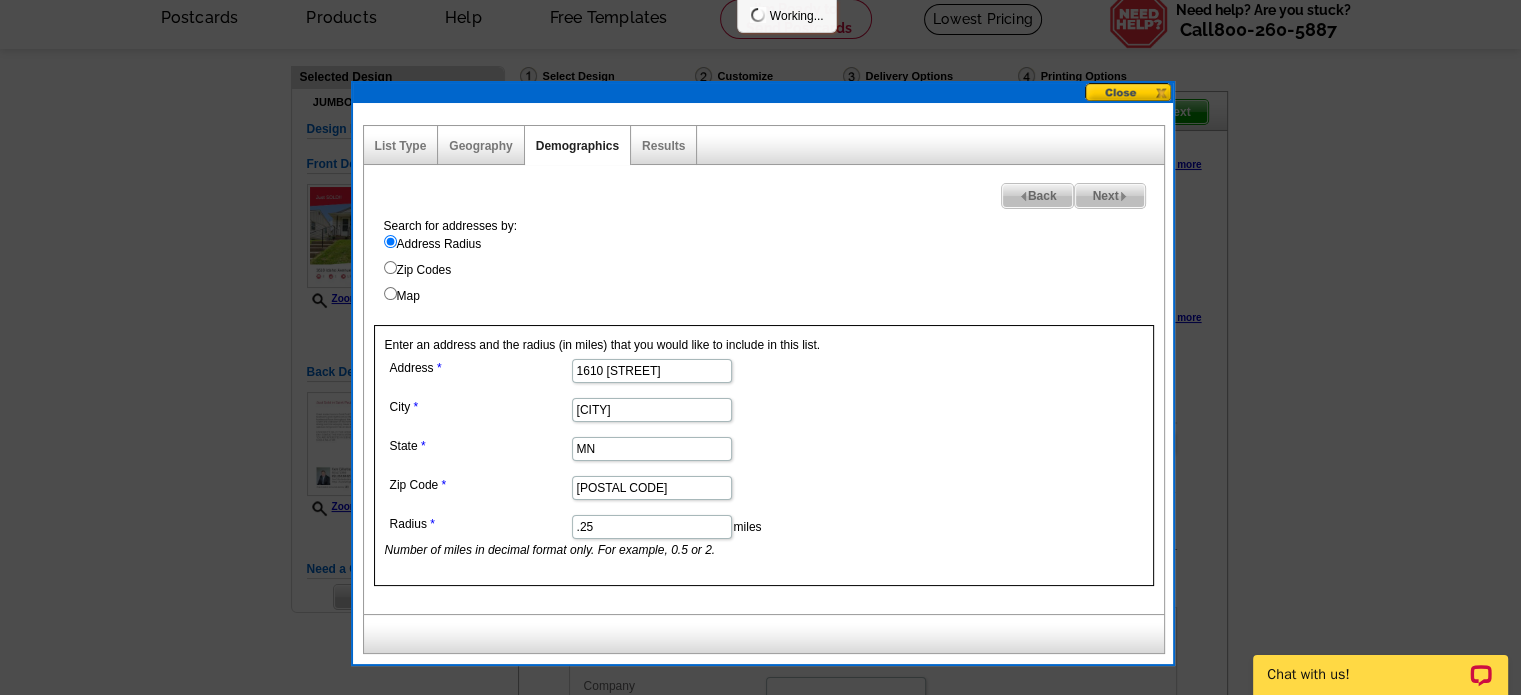 select 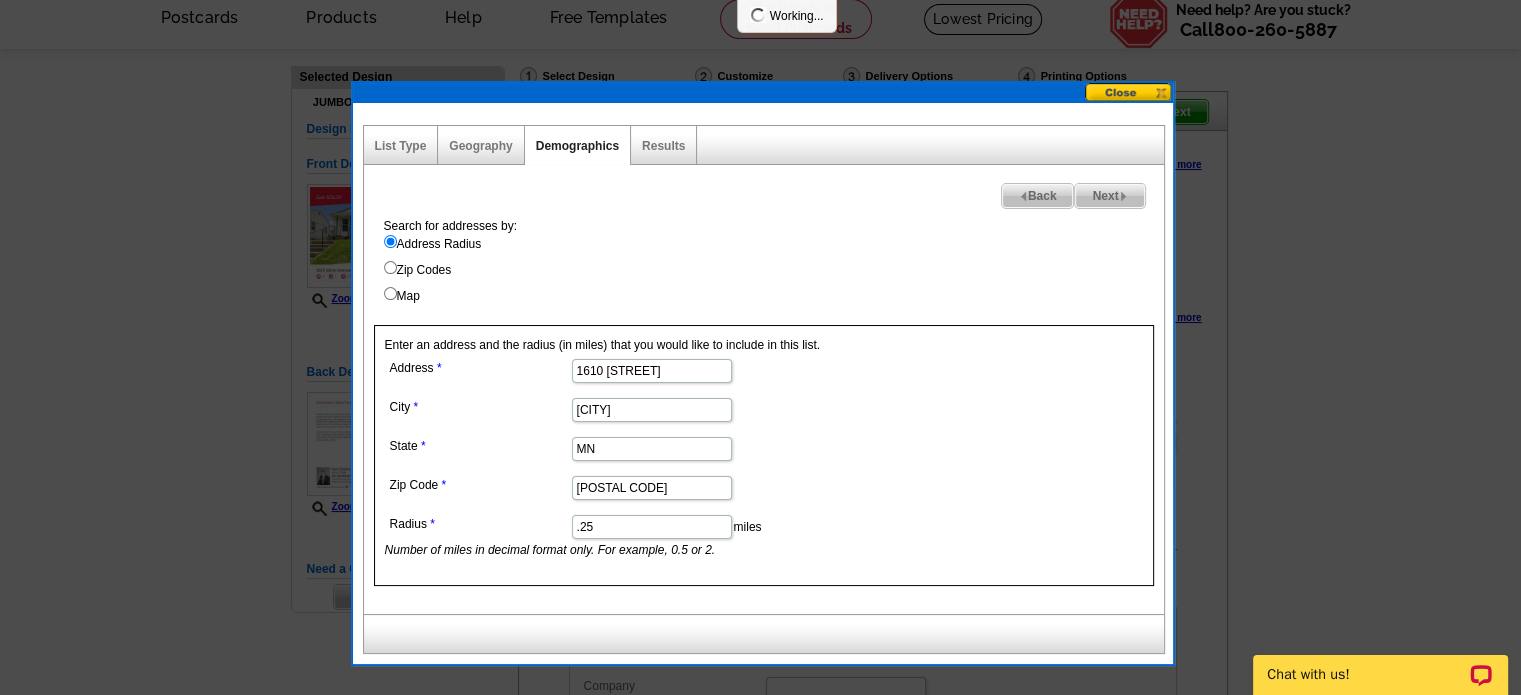 select 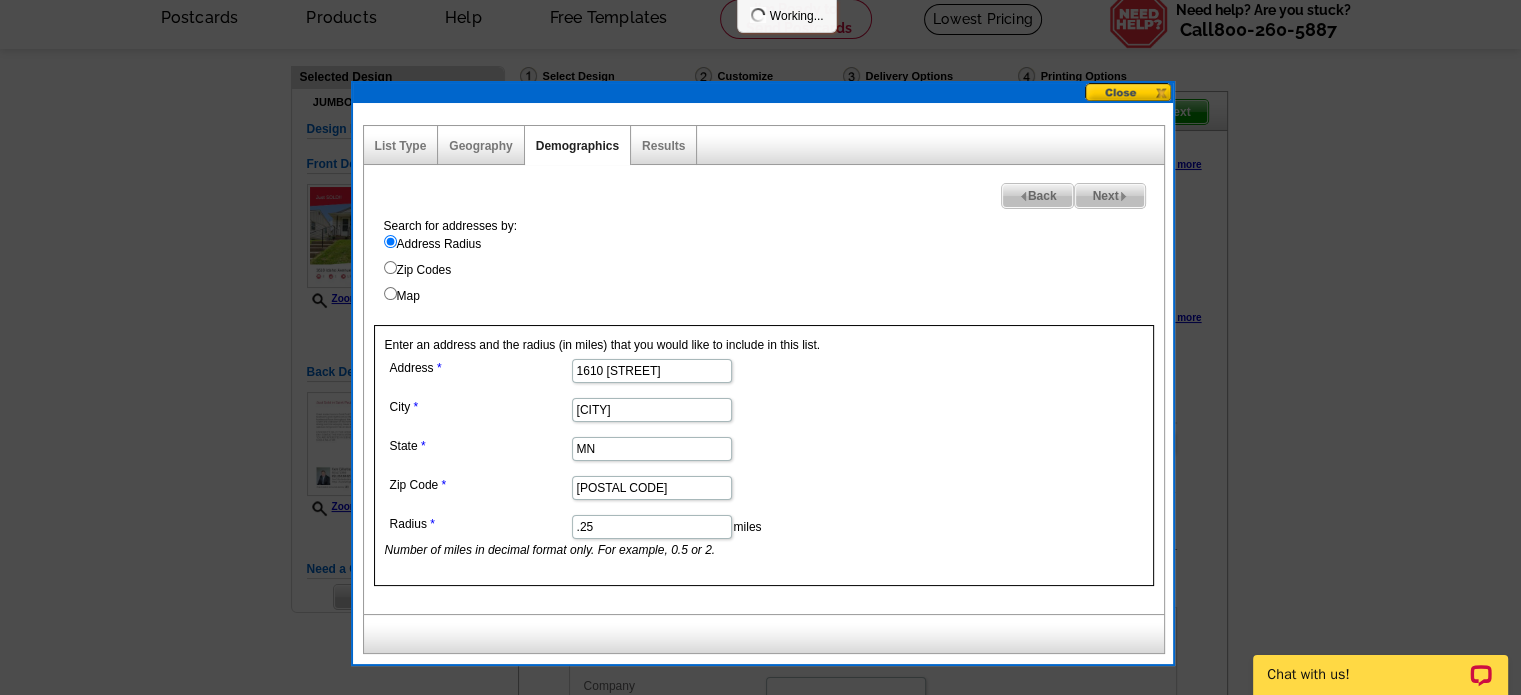 select 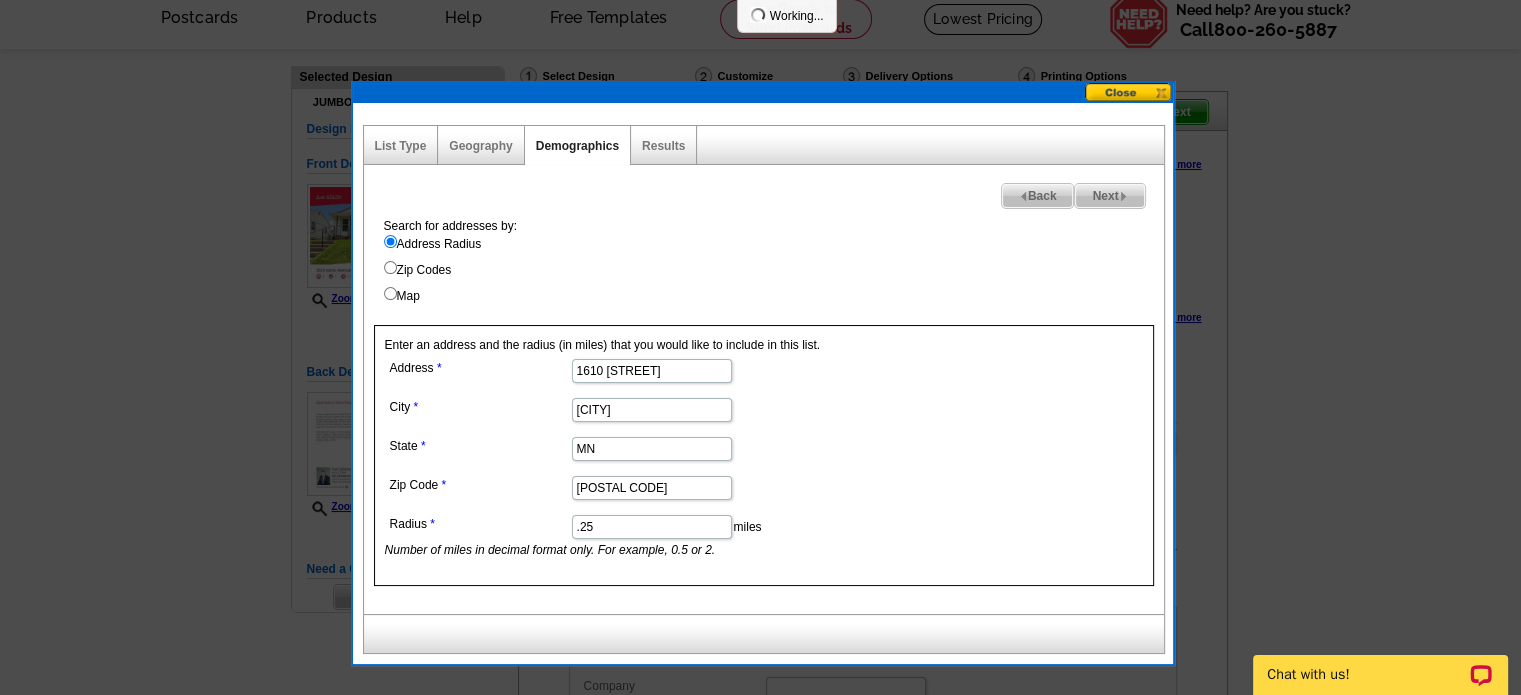 select 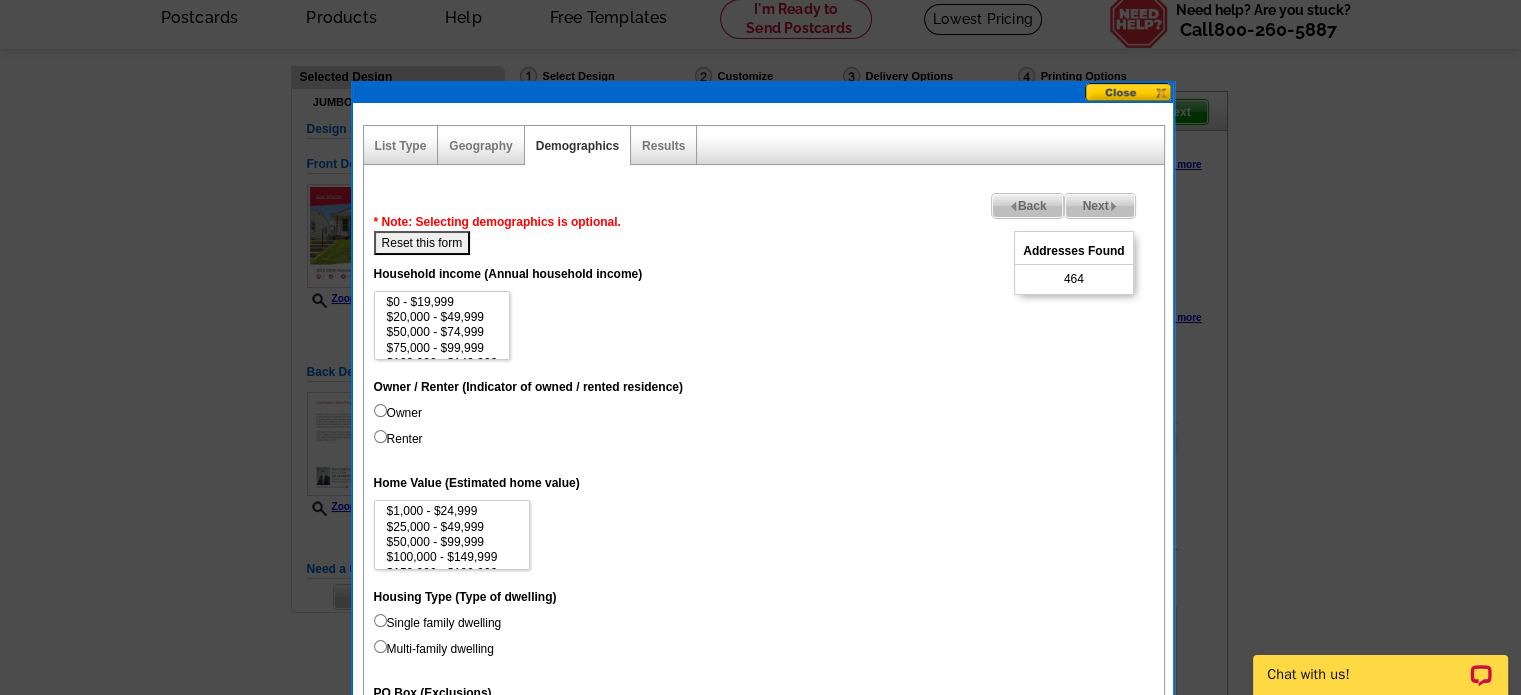 click on "Owner" at bounding box center (380, 410) 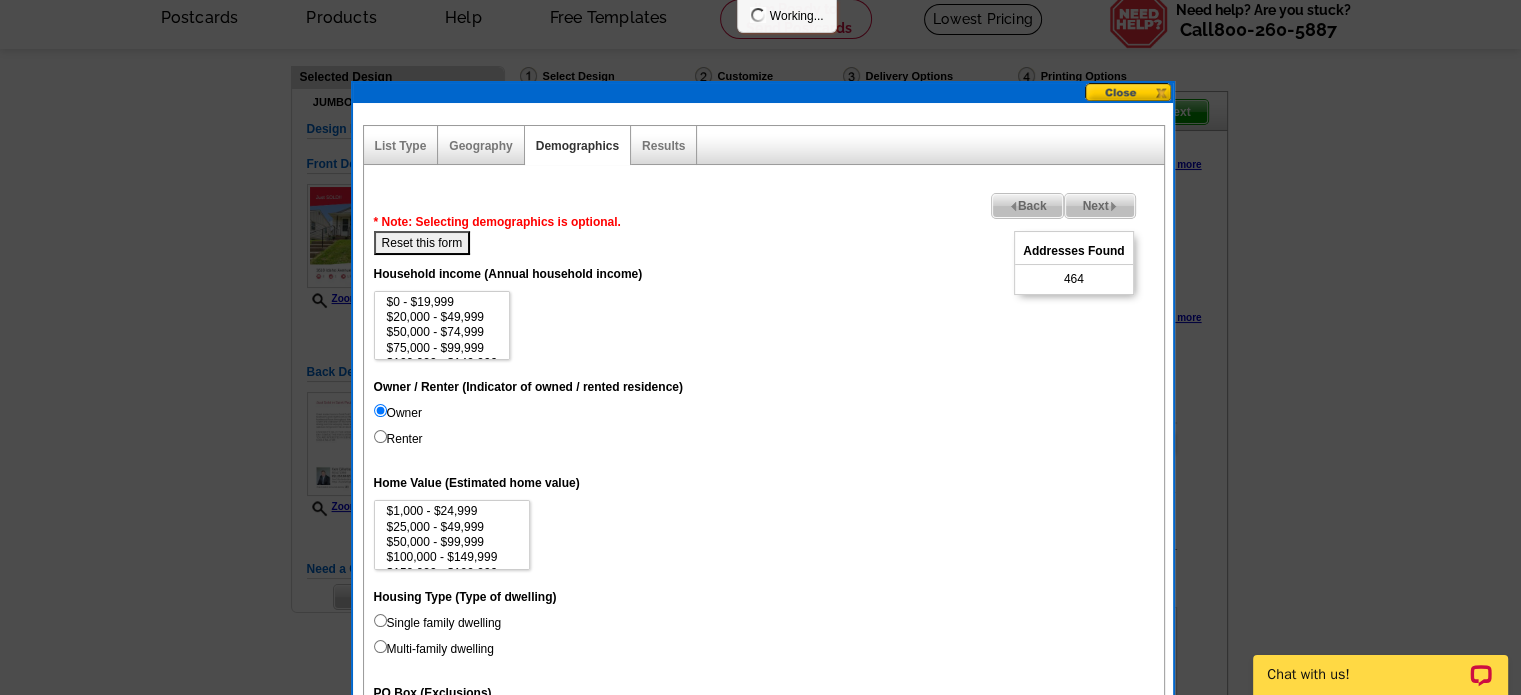 click on "Owner" at bounding box center (380, 410) 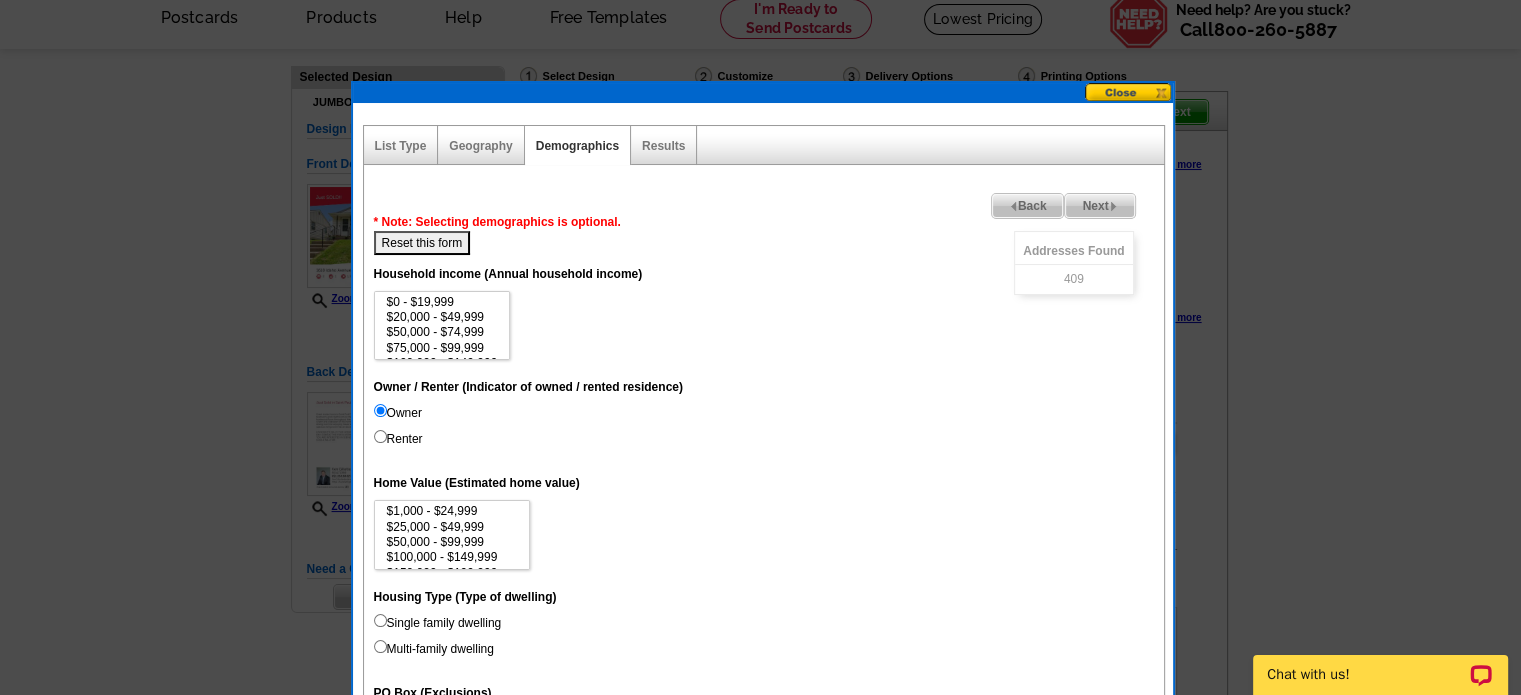 click on "Single family dwelling" at bounding box center (380, 620) 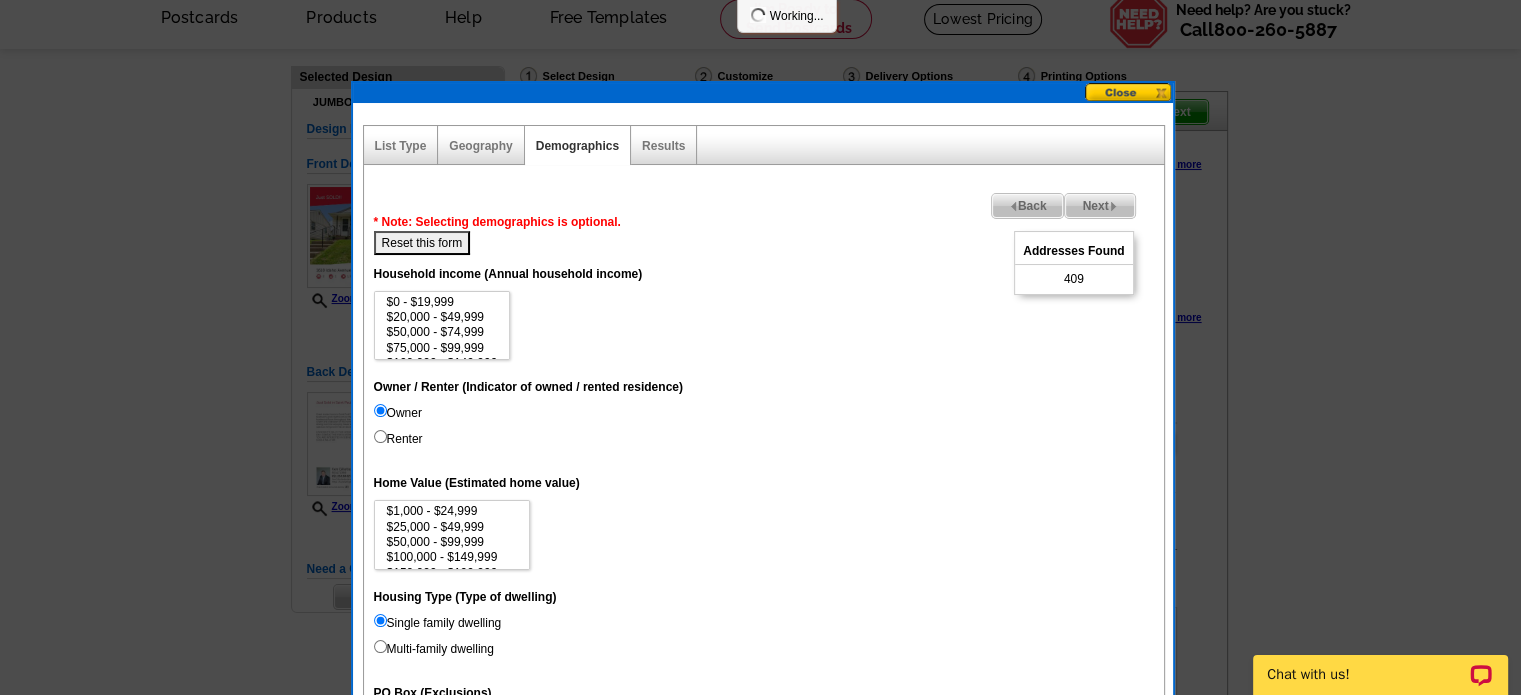 click on "Multi-family dwelling" at bounding box center [380, 646] 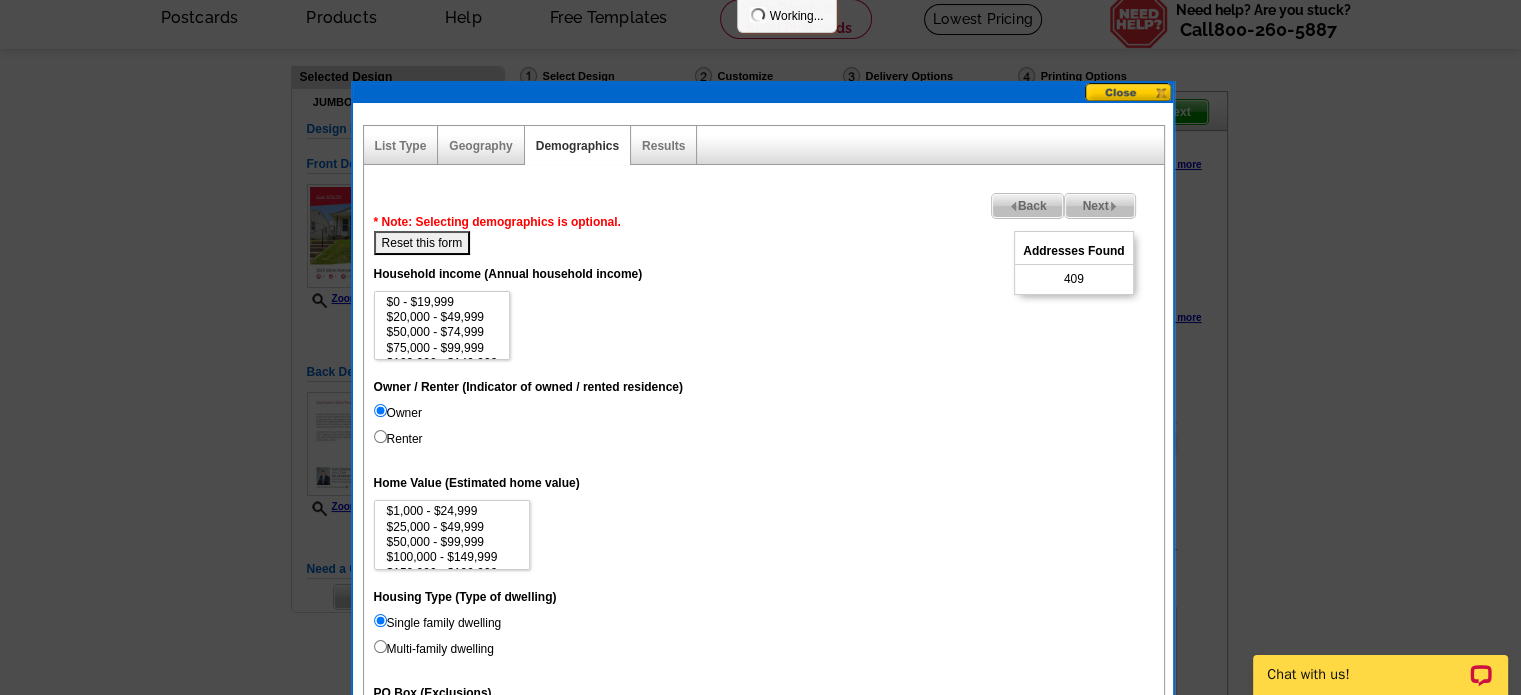 radio on "true" 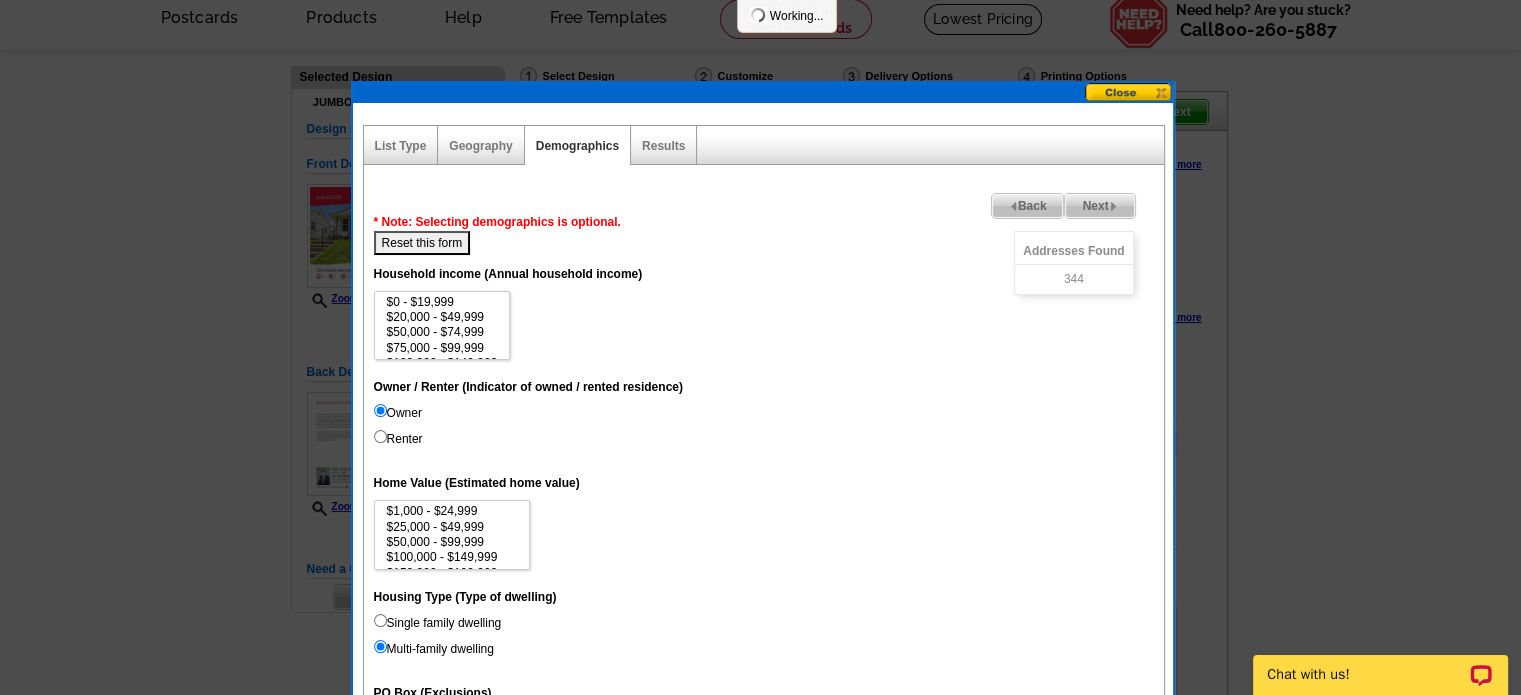 click on "Single family dwelling" at bounding box center [380, 620] 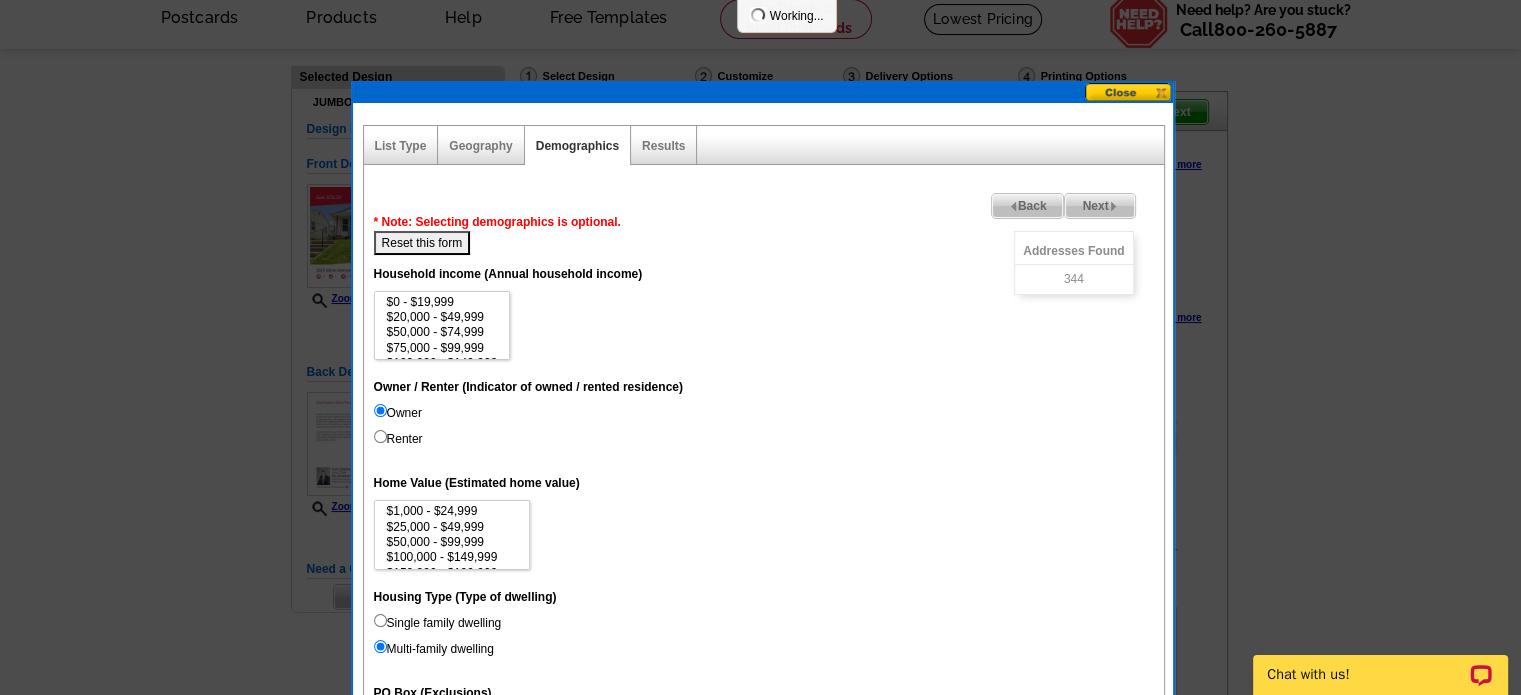 radio on "true" 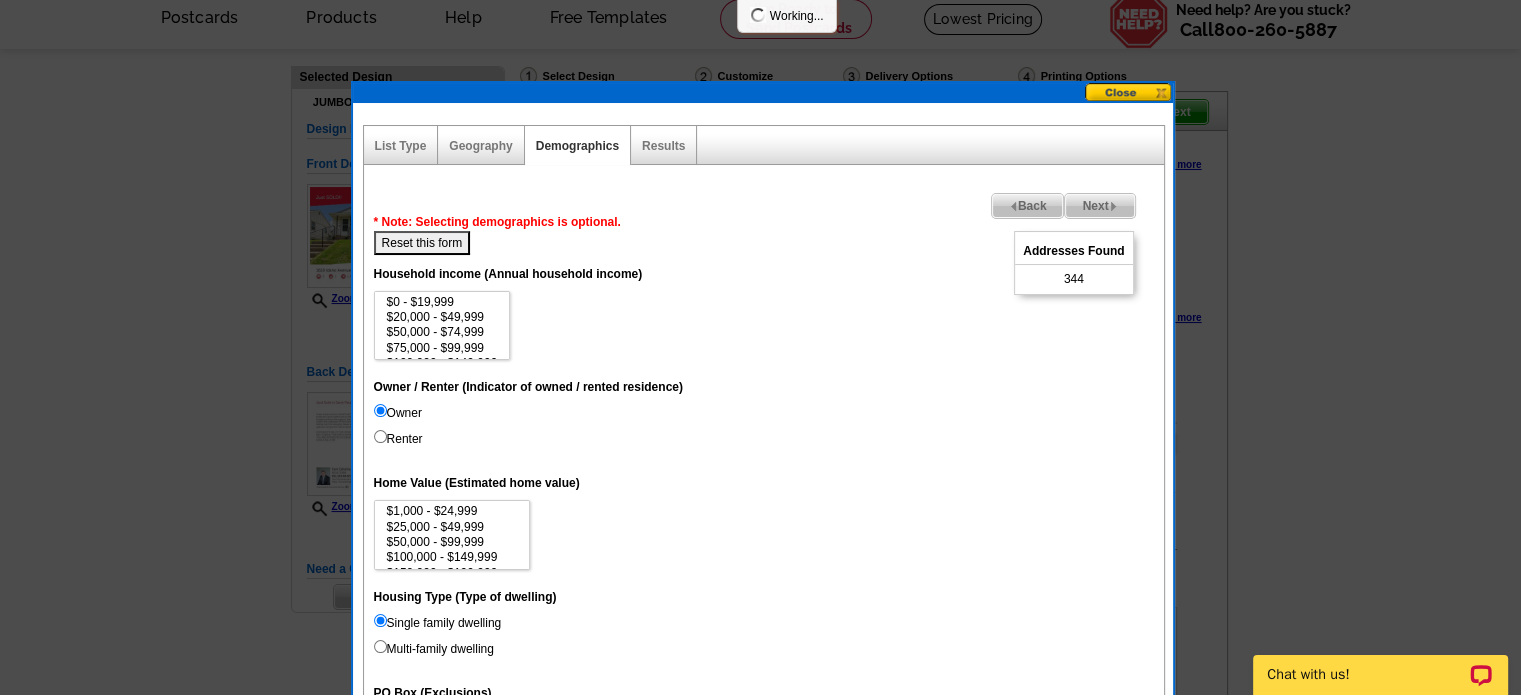 click on "$1,000 - $24,999
$25,000 - $49,999
$50,000 - $99,999
$100,000 - $149,999
$150,000 - $199,999
$200,000 - $299,999
$300,000 - $499,999
$500,000 - $999,999
$1,000,000 - $2,999,999
$3,000,000+" at bounding box center (764, 535) 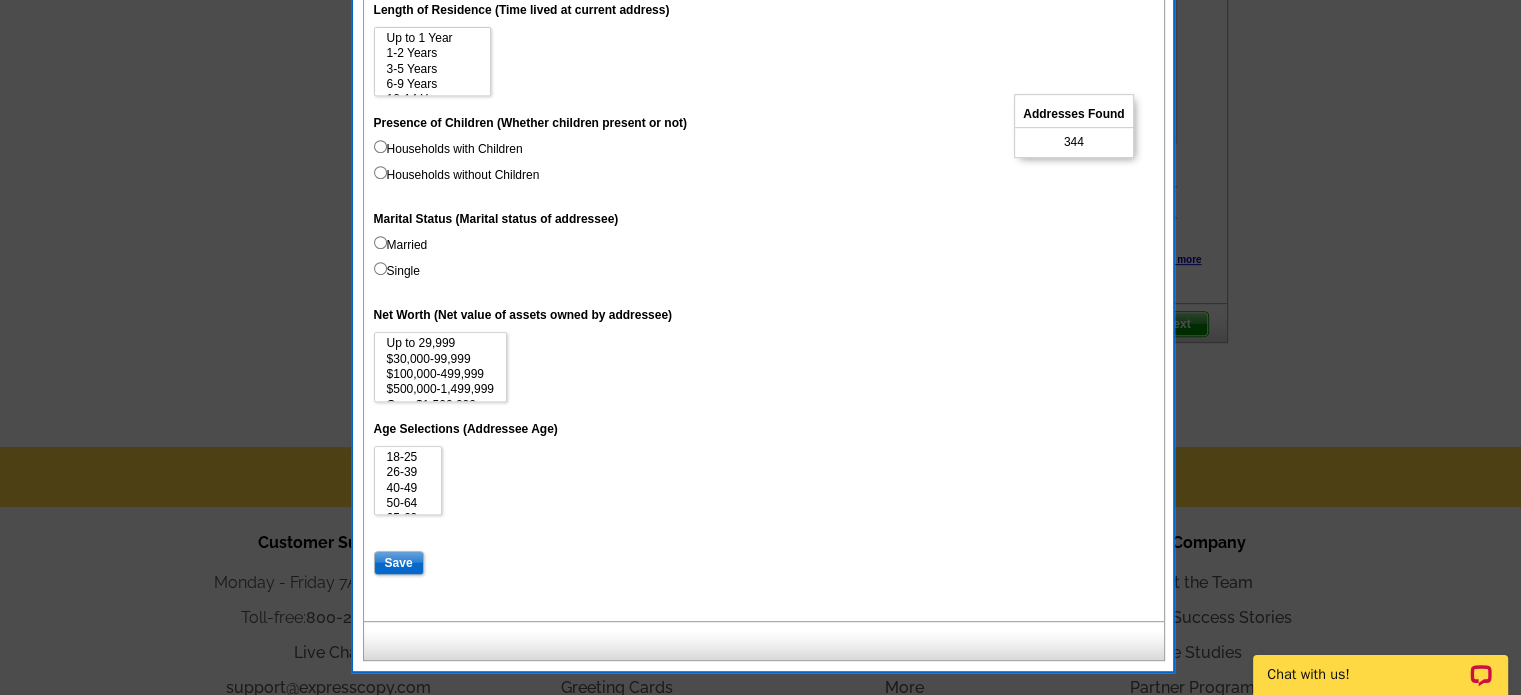scroll, scrollTop: 929, scrollLeft: 0, axis: vertical 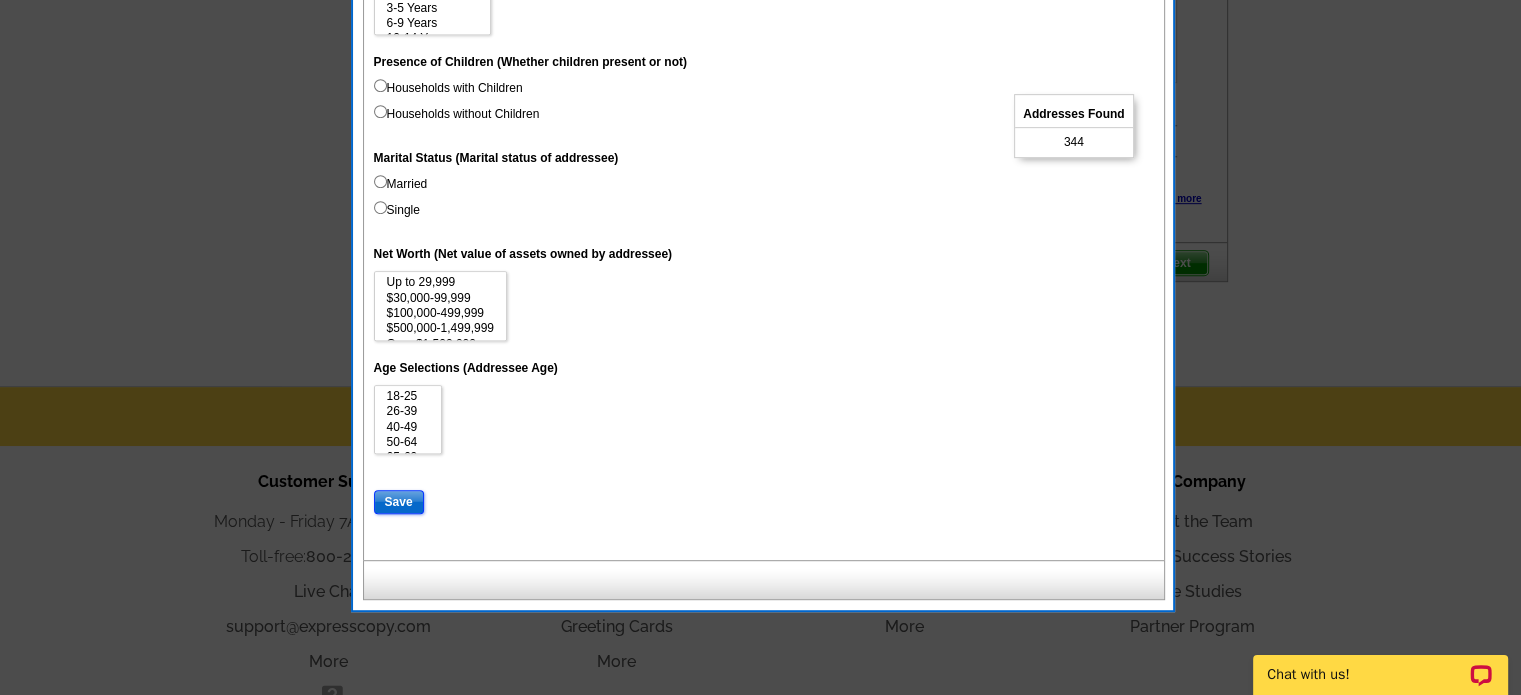 click on "Save" at bounding box center [399, 502] 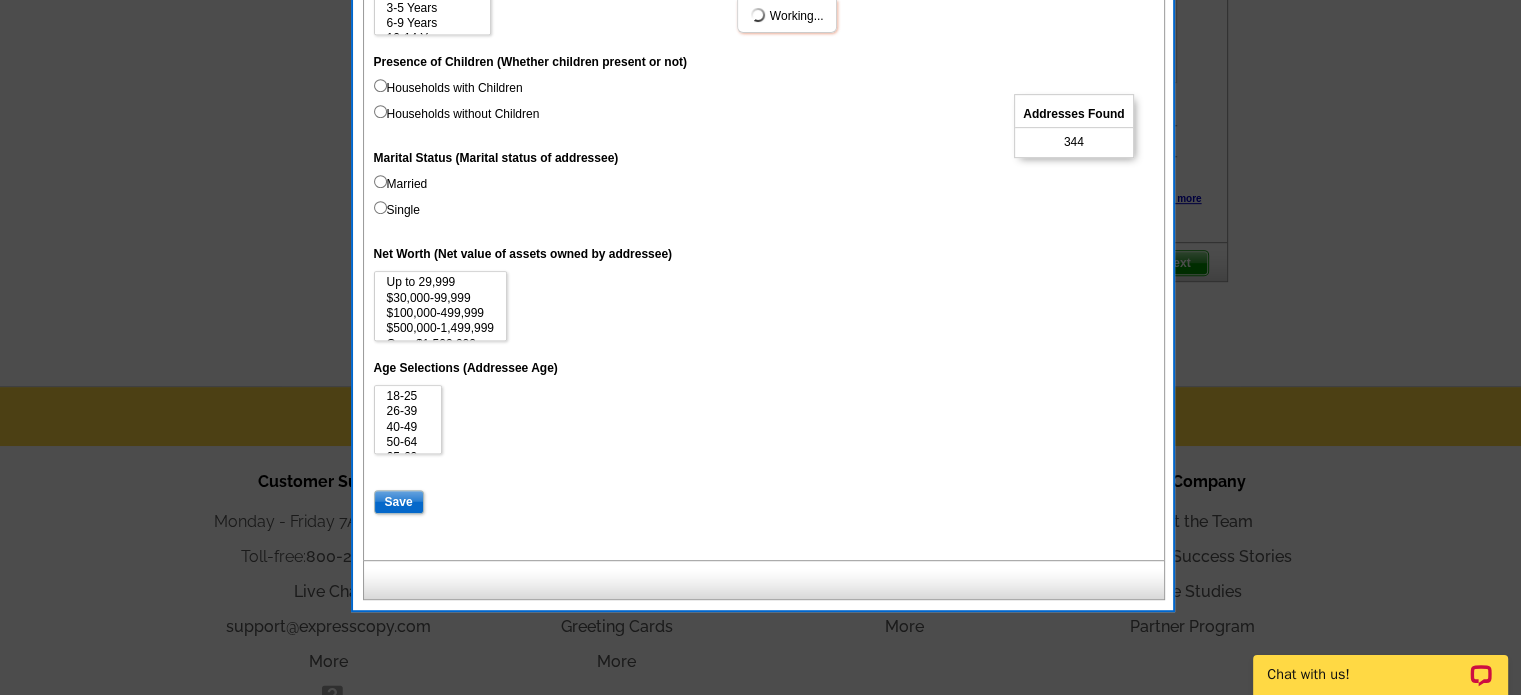 select 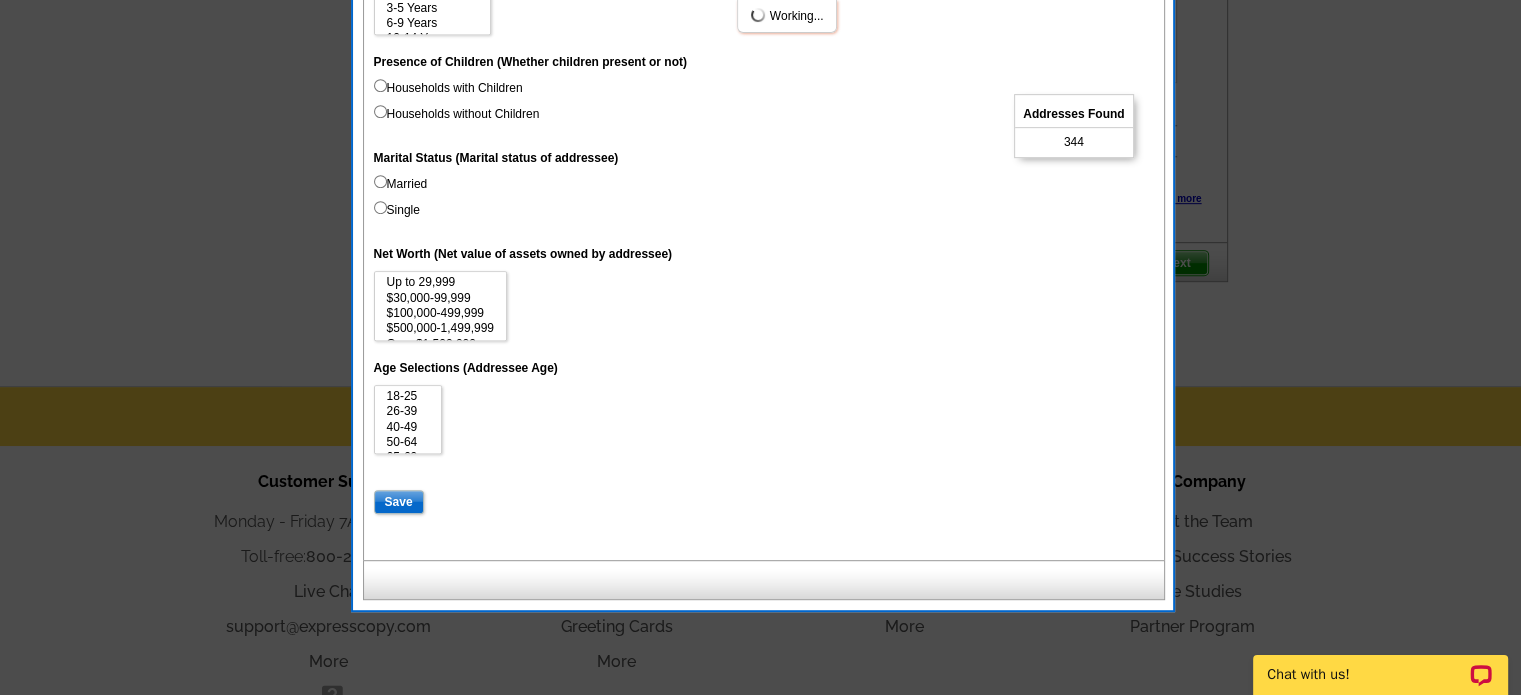select 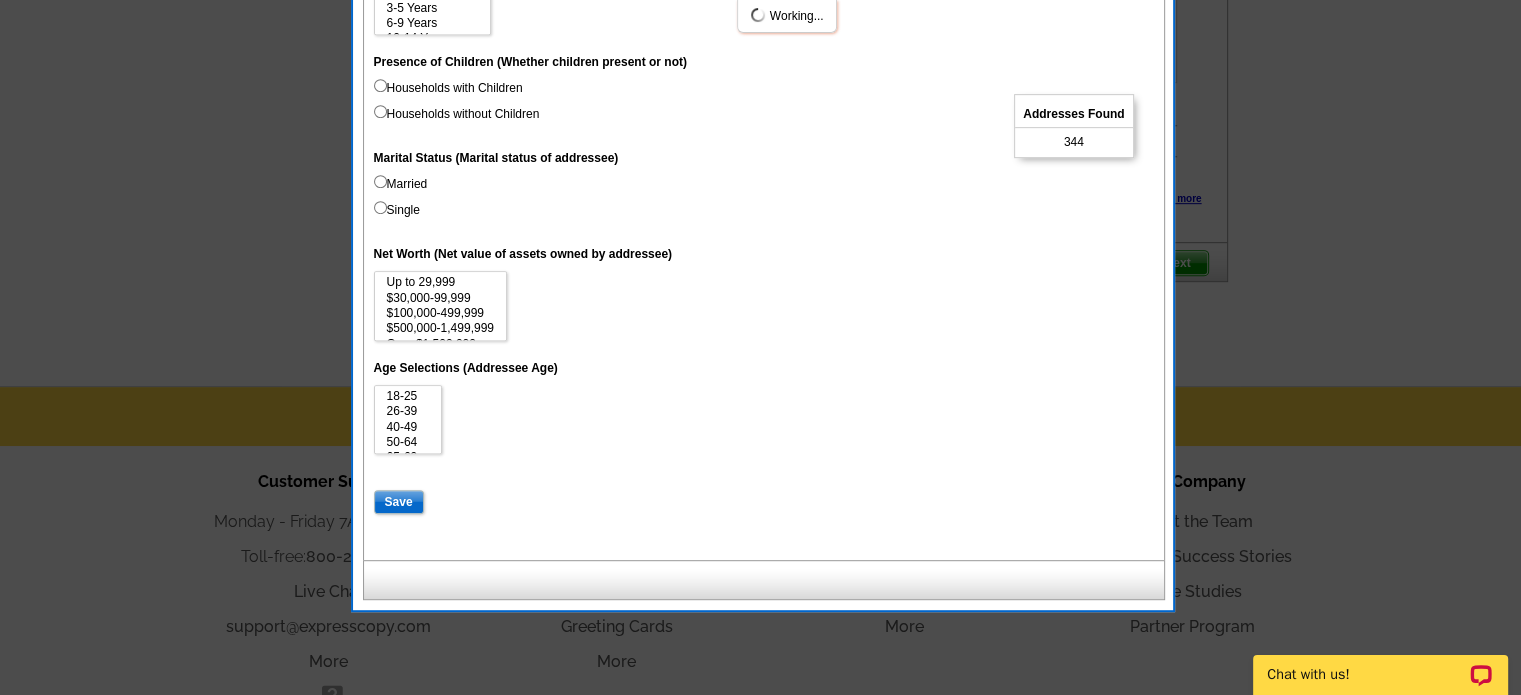 select 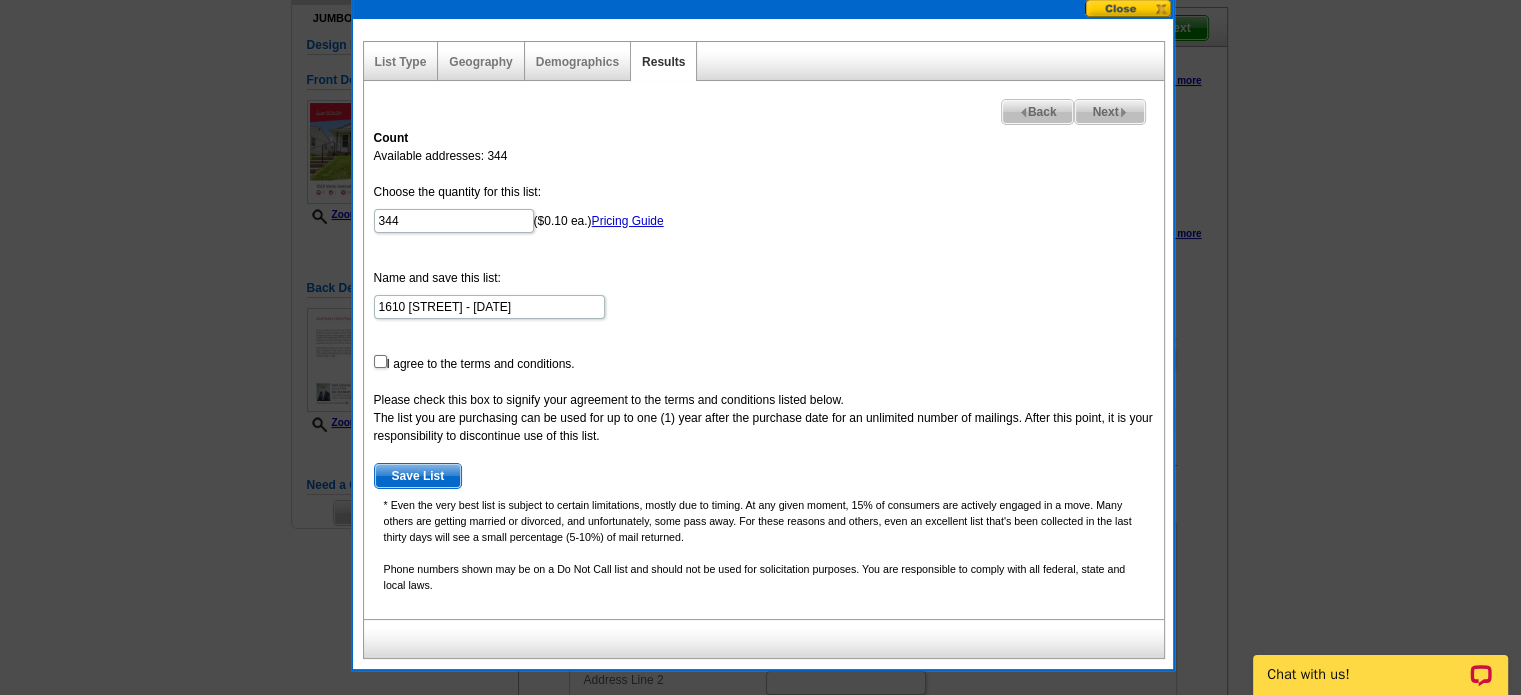 scroll, scrollTop: 182, scrollLeft: 0, axis: vertical 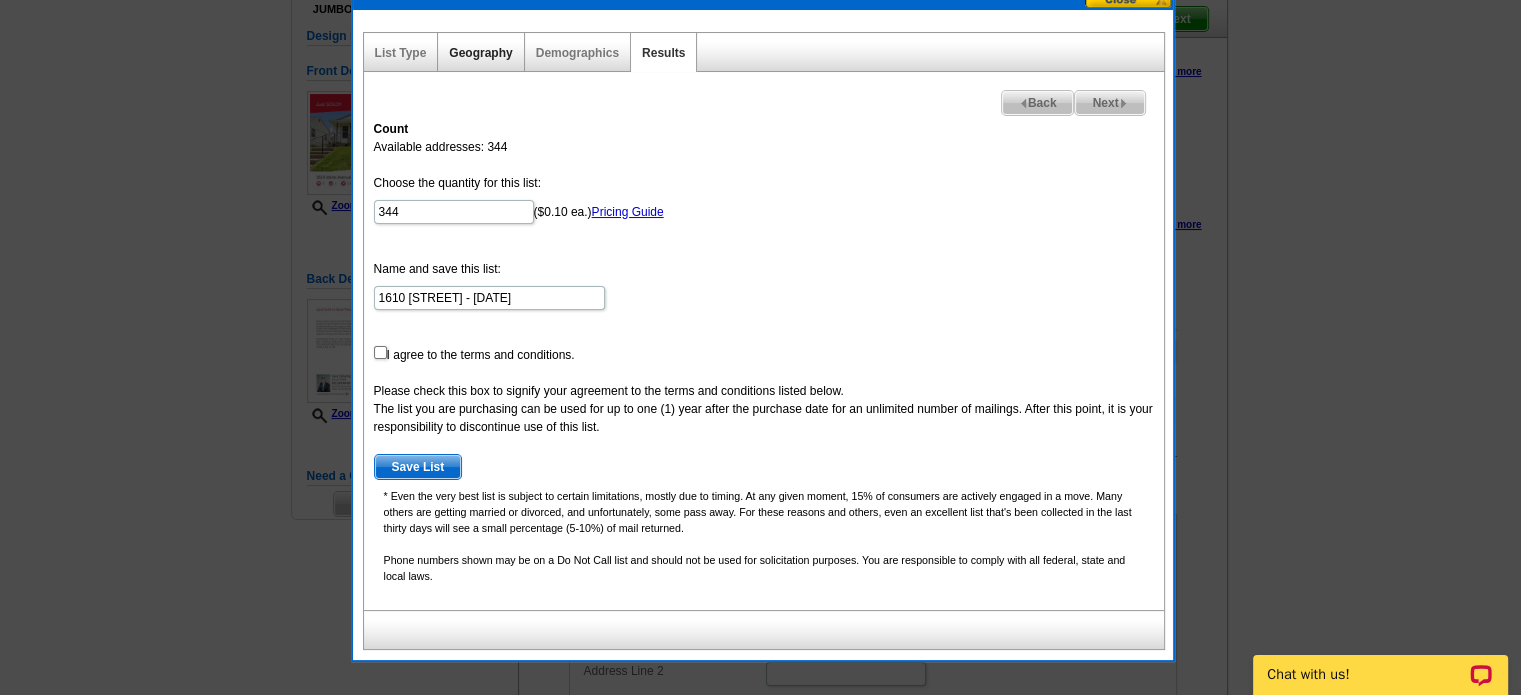 click on "Geography" at bounding box center [480, 53] 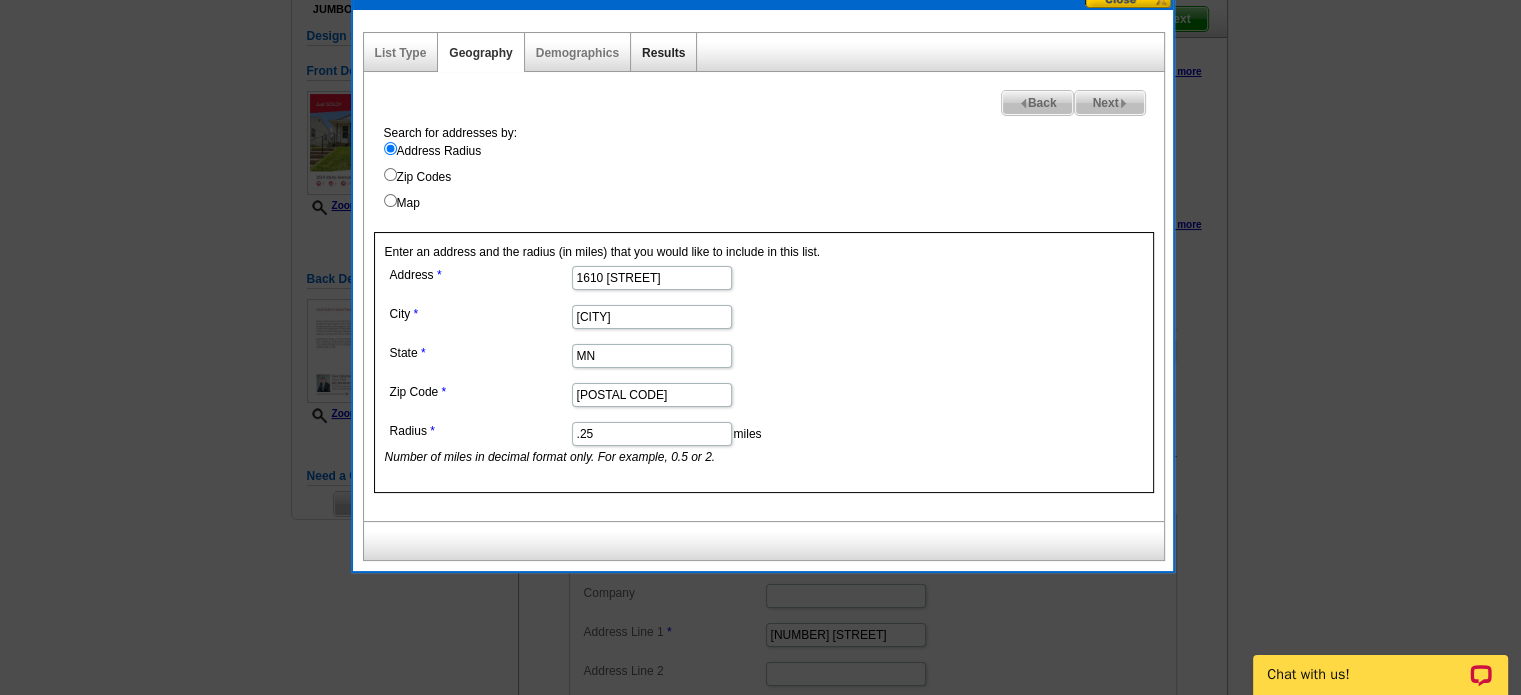 click on "Results" at bounding box center (663, 53) 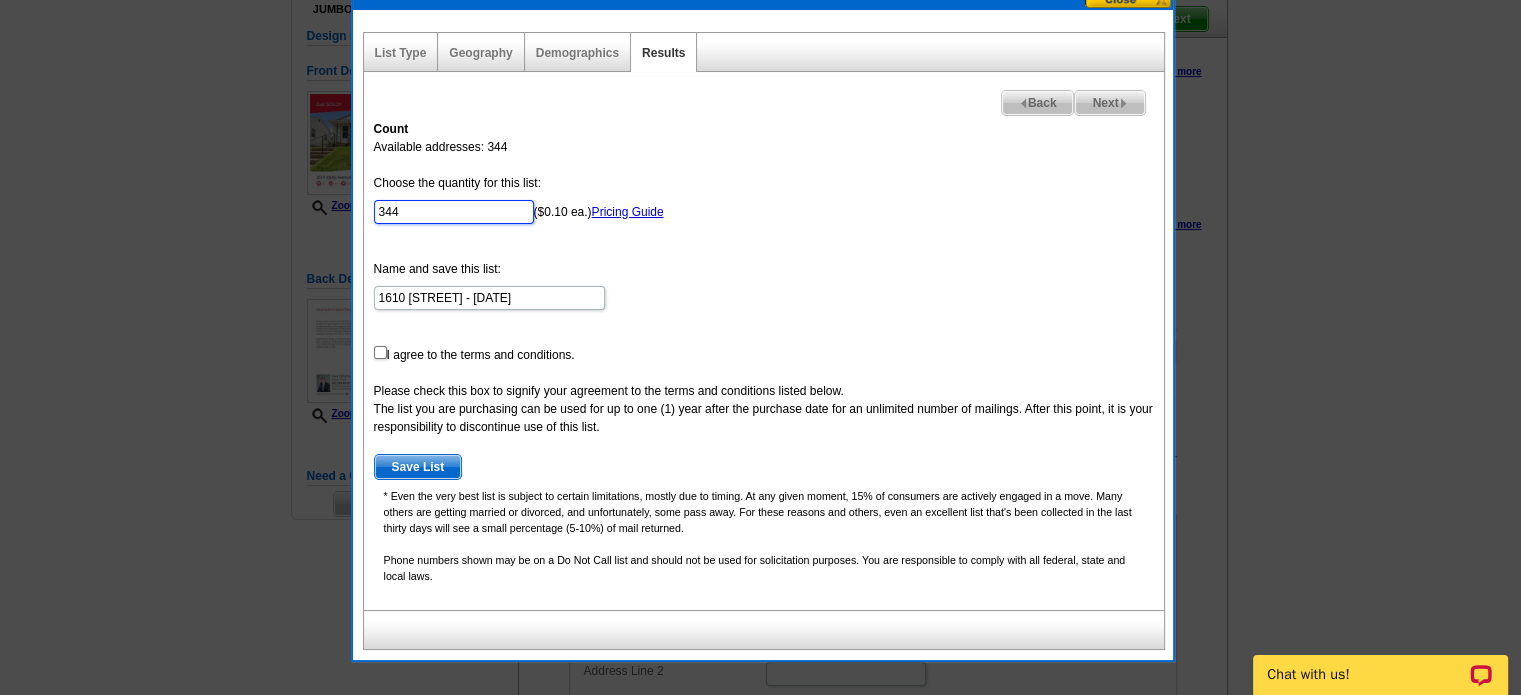 drag, startPoint x: 410, startPoint y: 213, endPoint x: 309, endPoint y: 208, distance: 101.12369 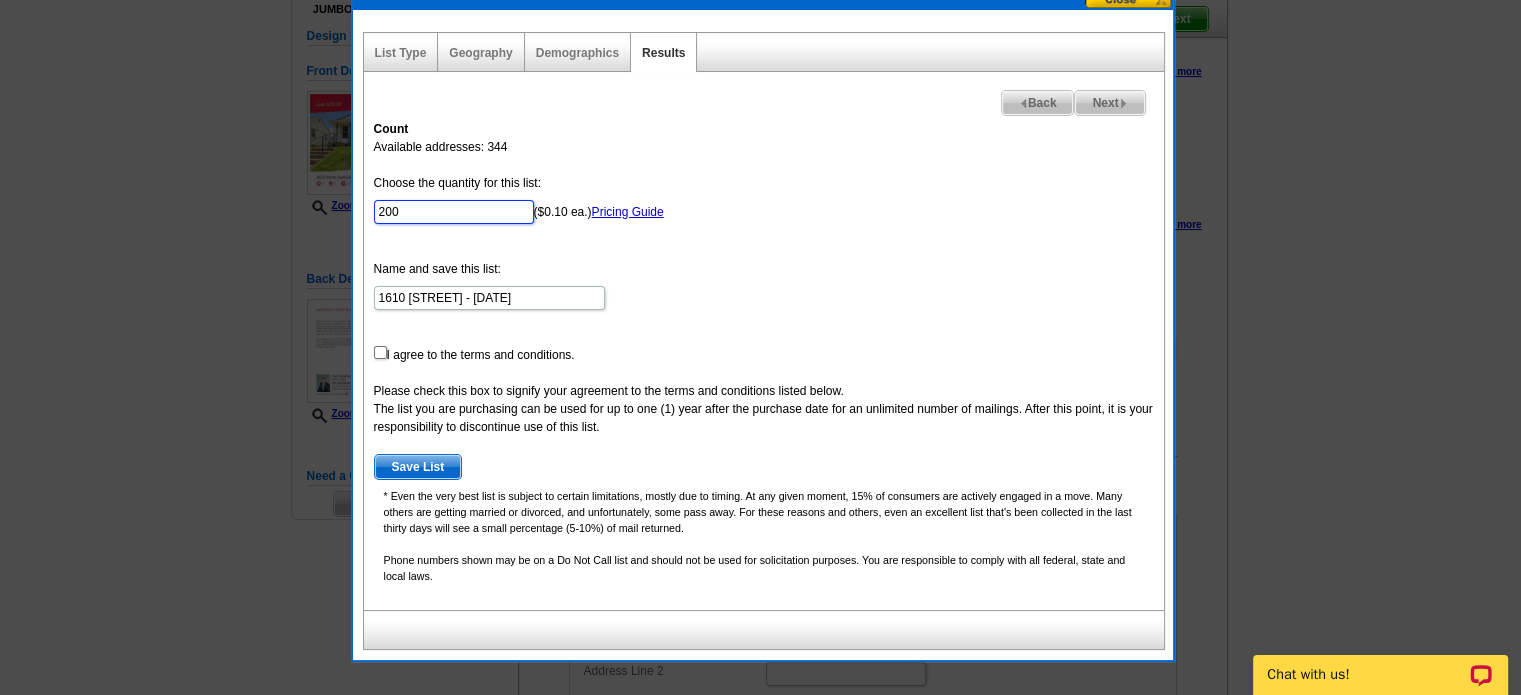 type on "200" 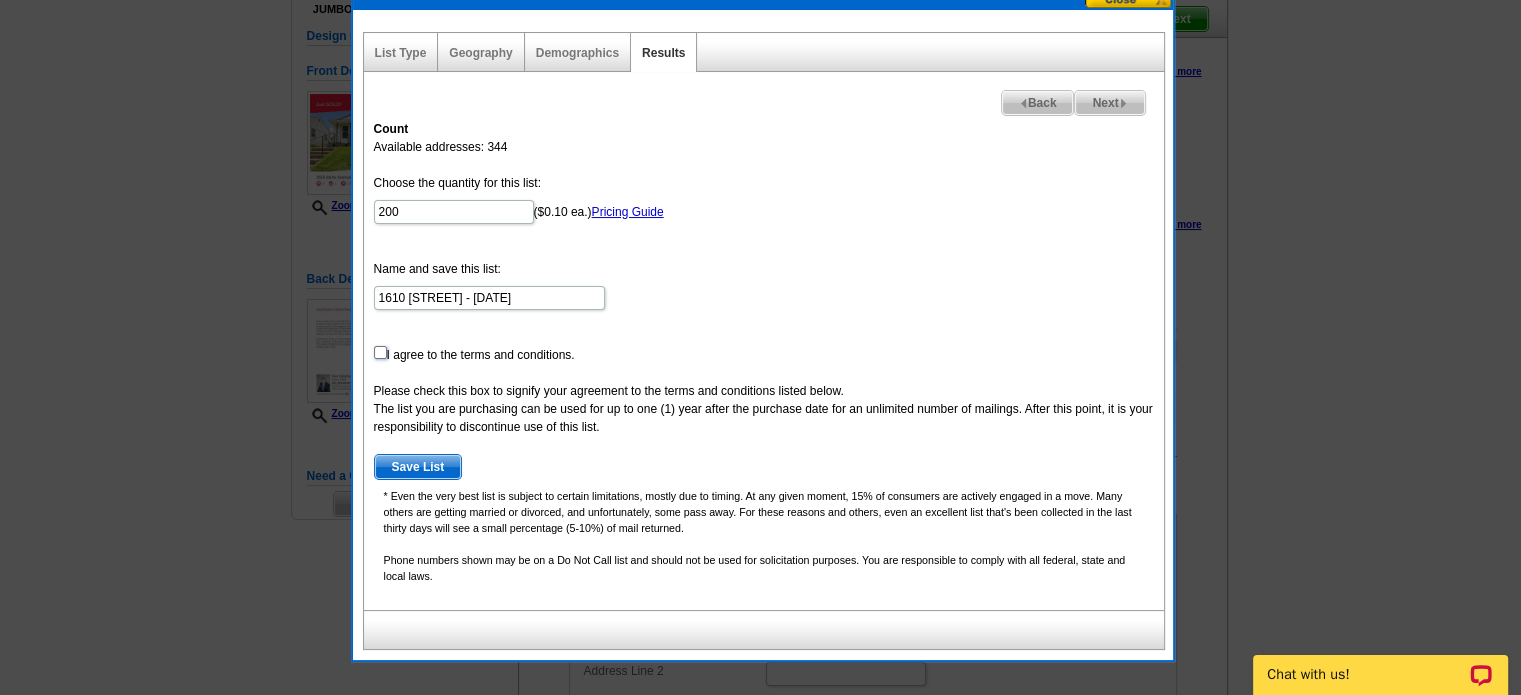 click at bounding box center (380, 352) 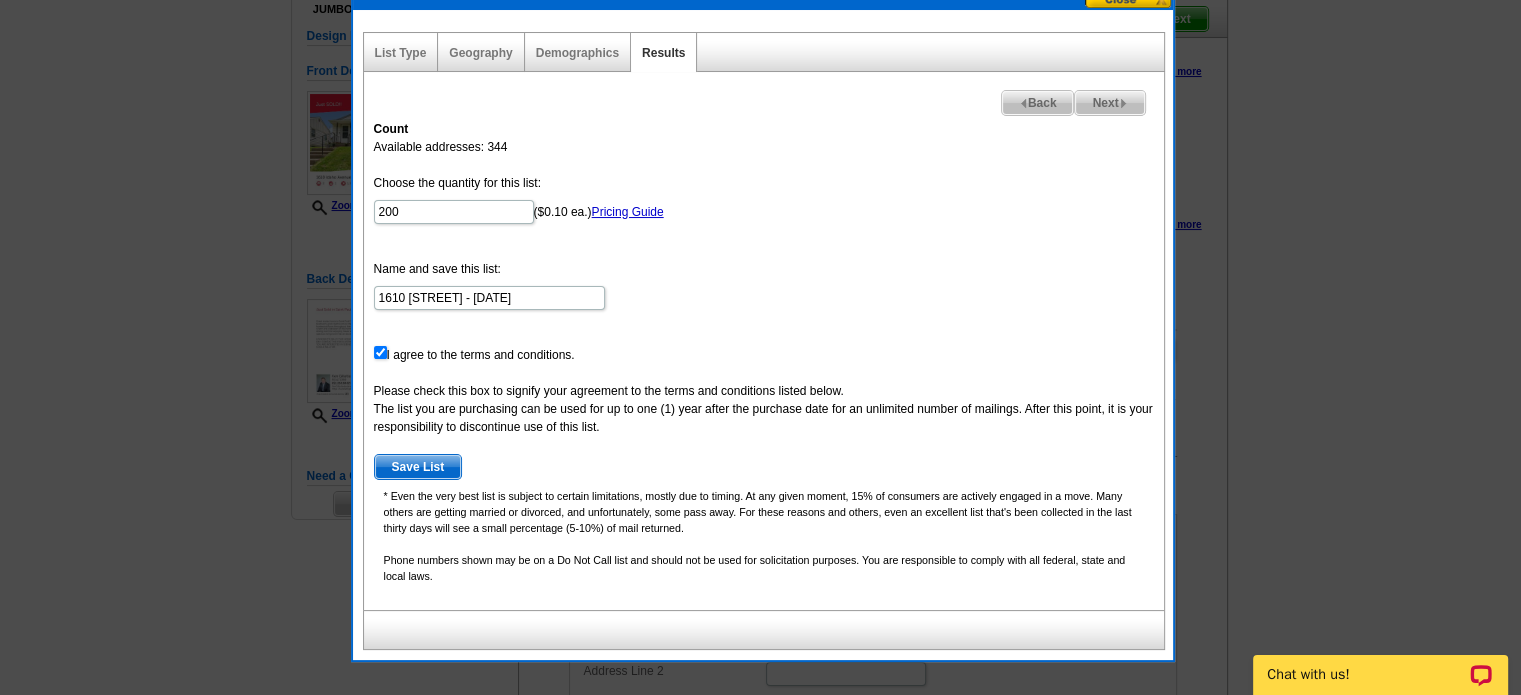 click on "Save List" at bounding box center [418, 467] 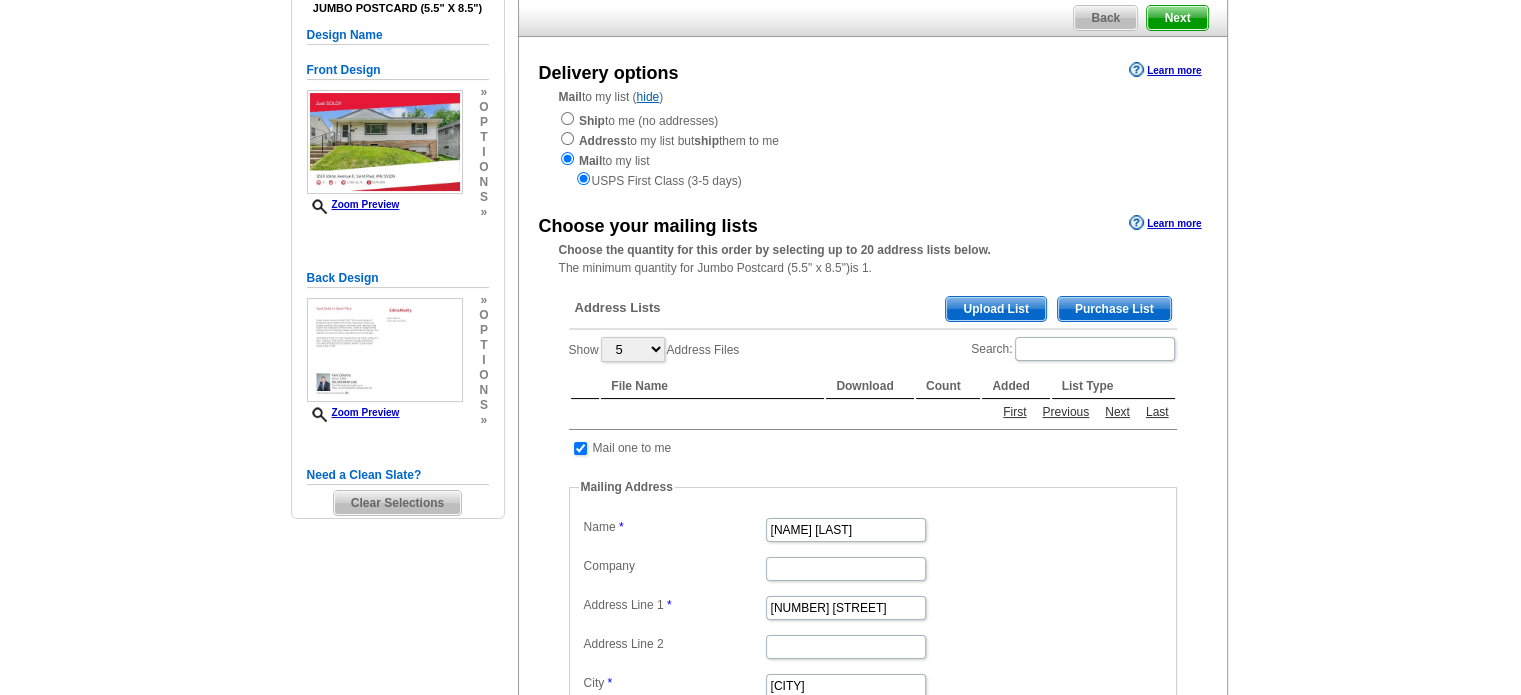 scroll, scrollTop: 182, scrollLeft: 0, axis: vertical 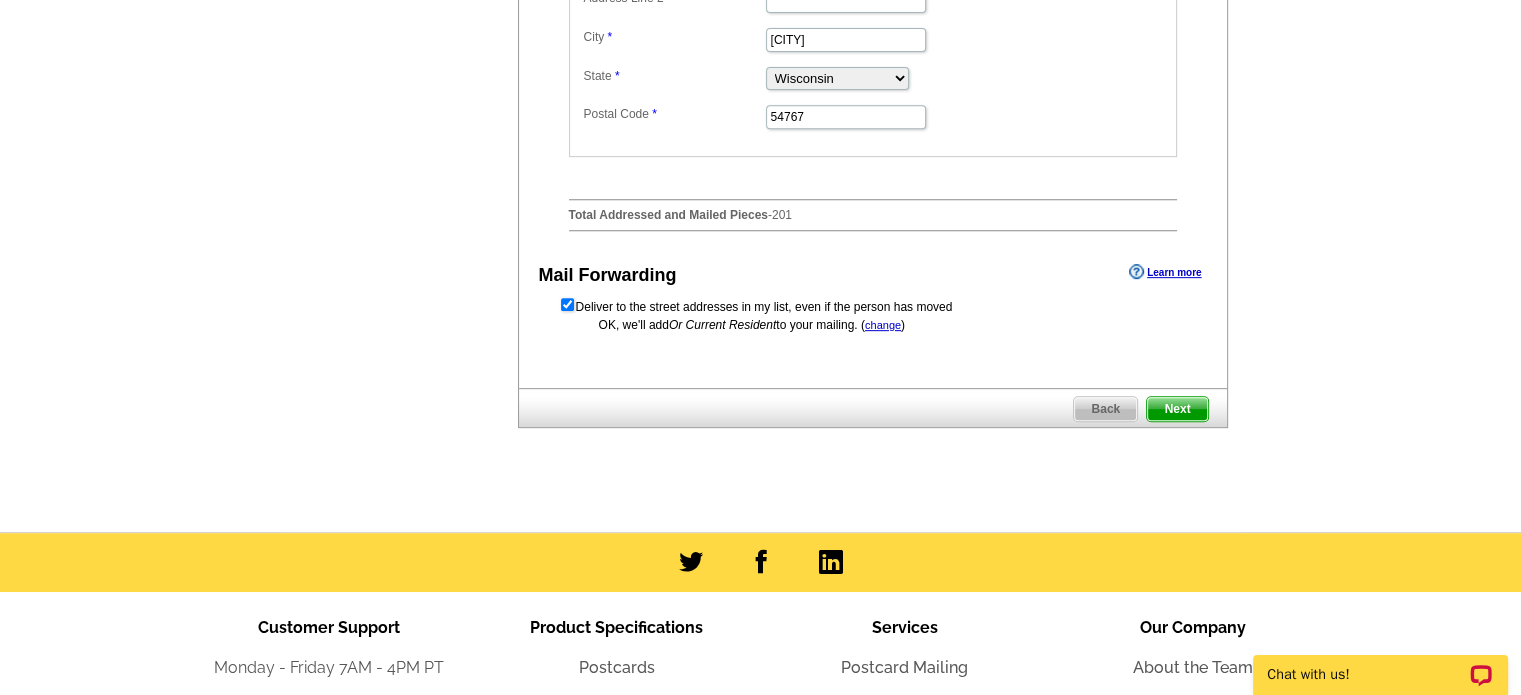 click on "Next" at bounding box center [1177, 409] 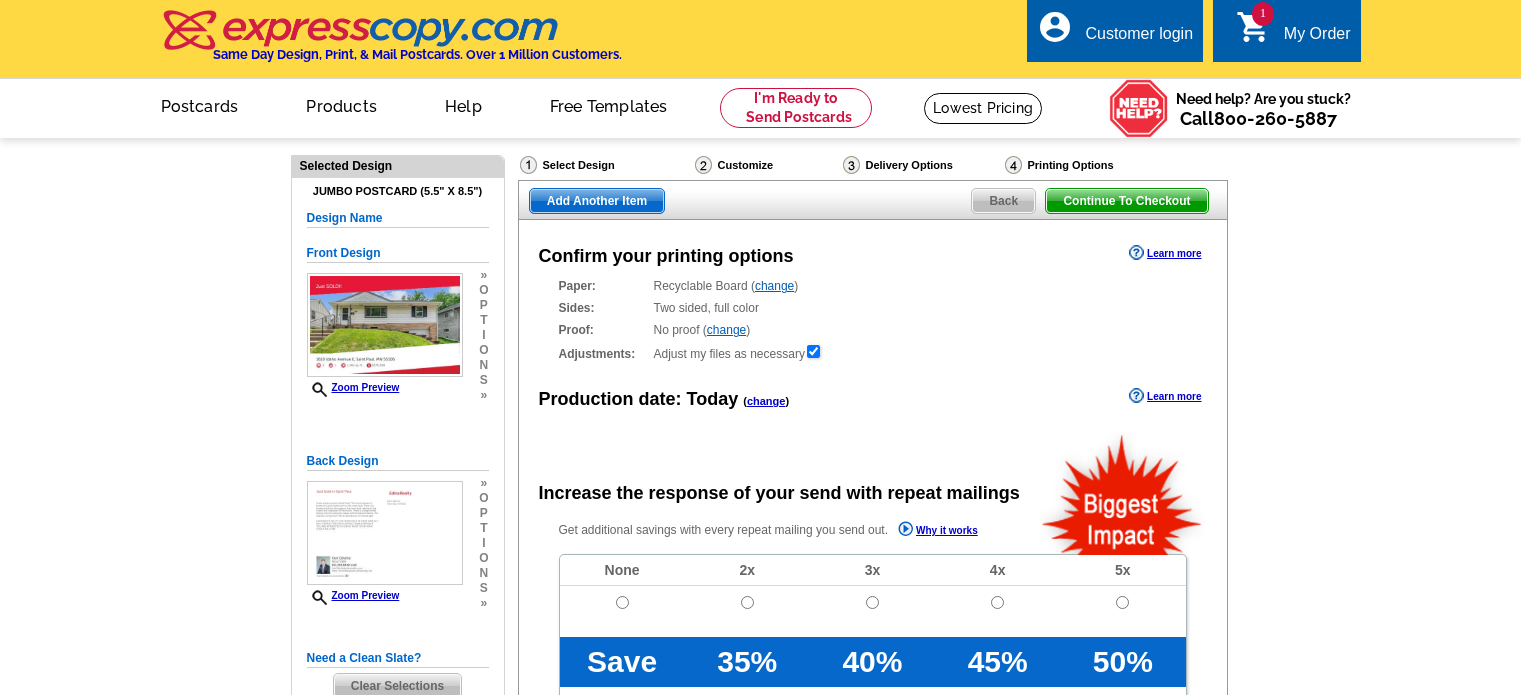 scroll, scrollTop: 0, scrollLeft: 0, axis: both 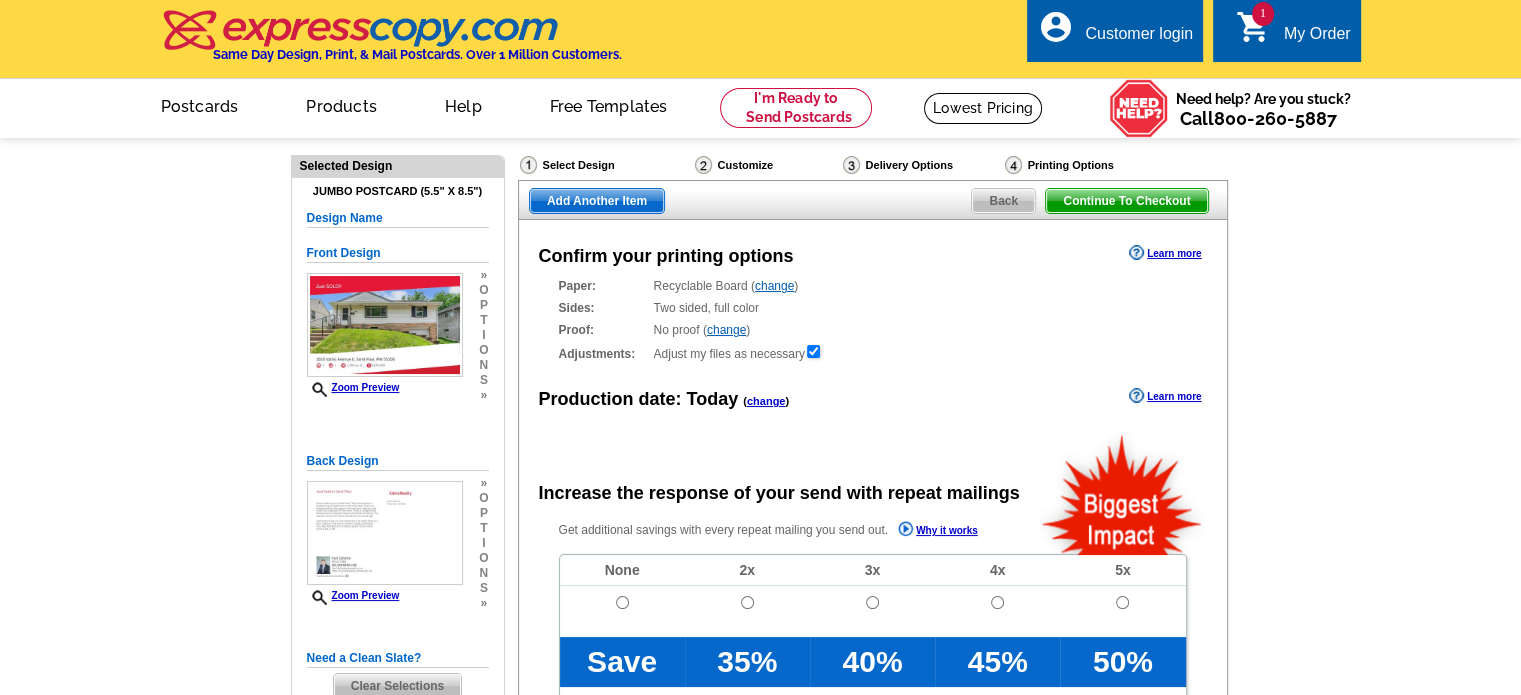 radio on "false" 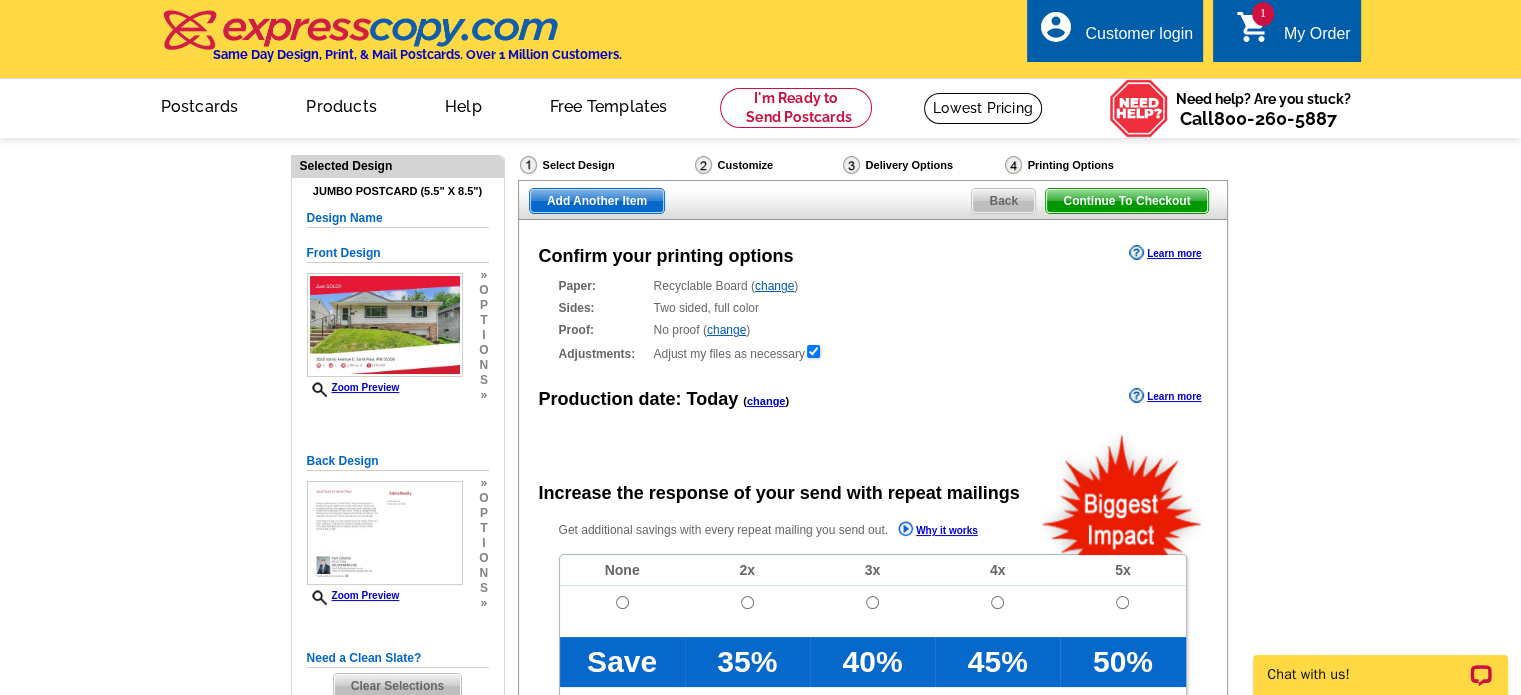 scroll, scrollTop: 0, scrollLeft: 0, axis: both 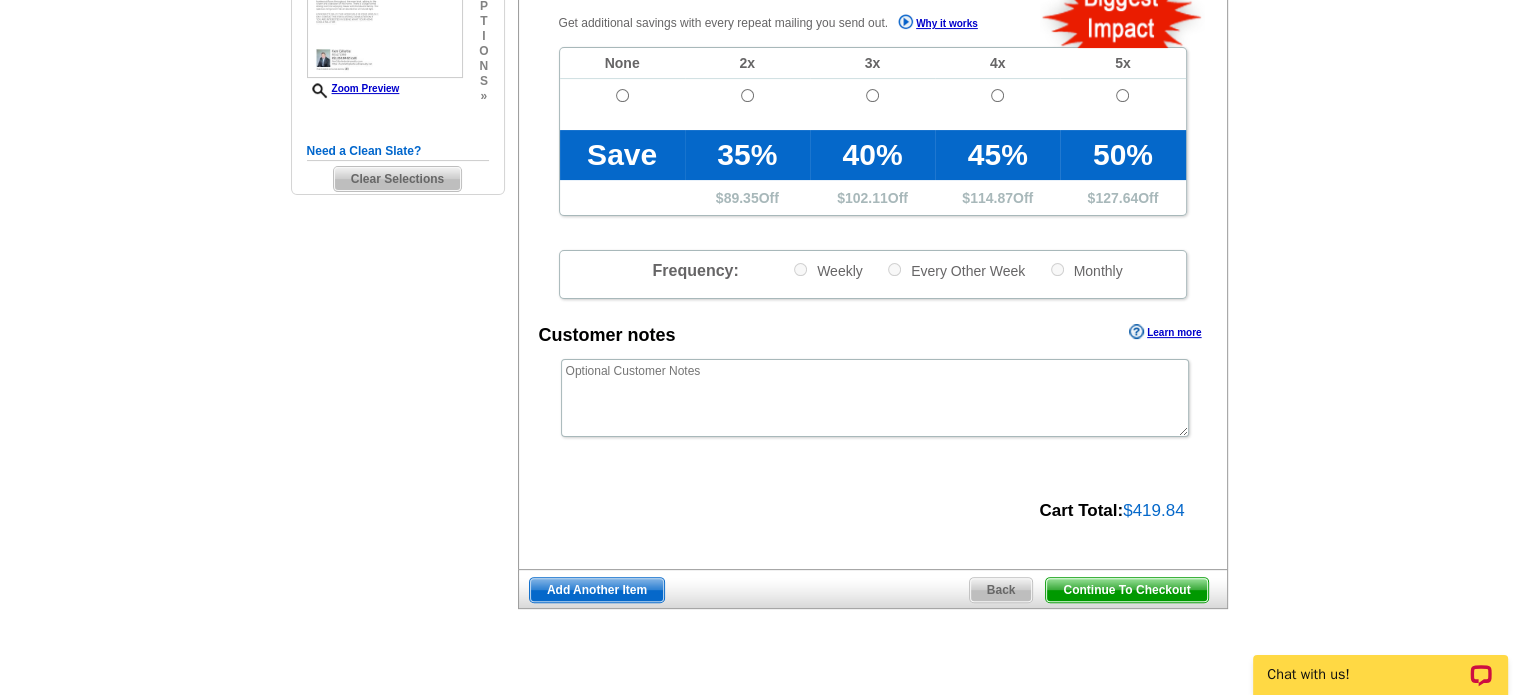 click on "Continue To Checkout" at bounding box center (1126, 590) 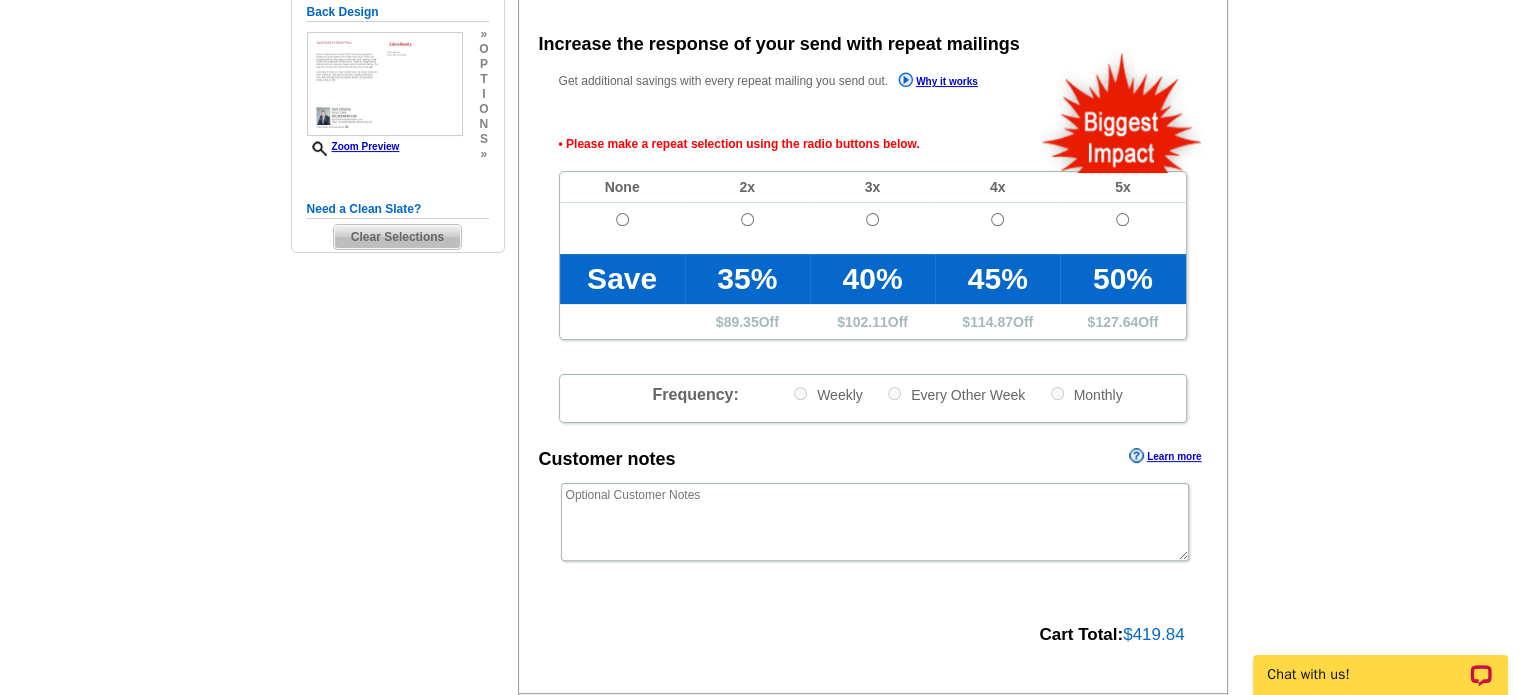 scroll, scrollTop: 448, scrollLeft: 0, axis: vertical 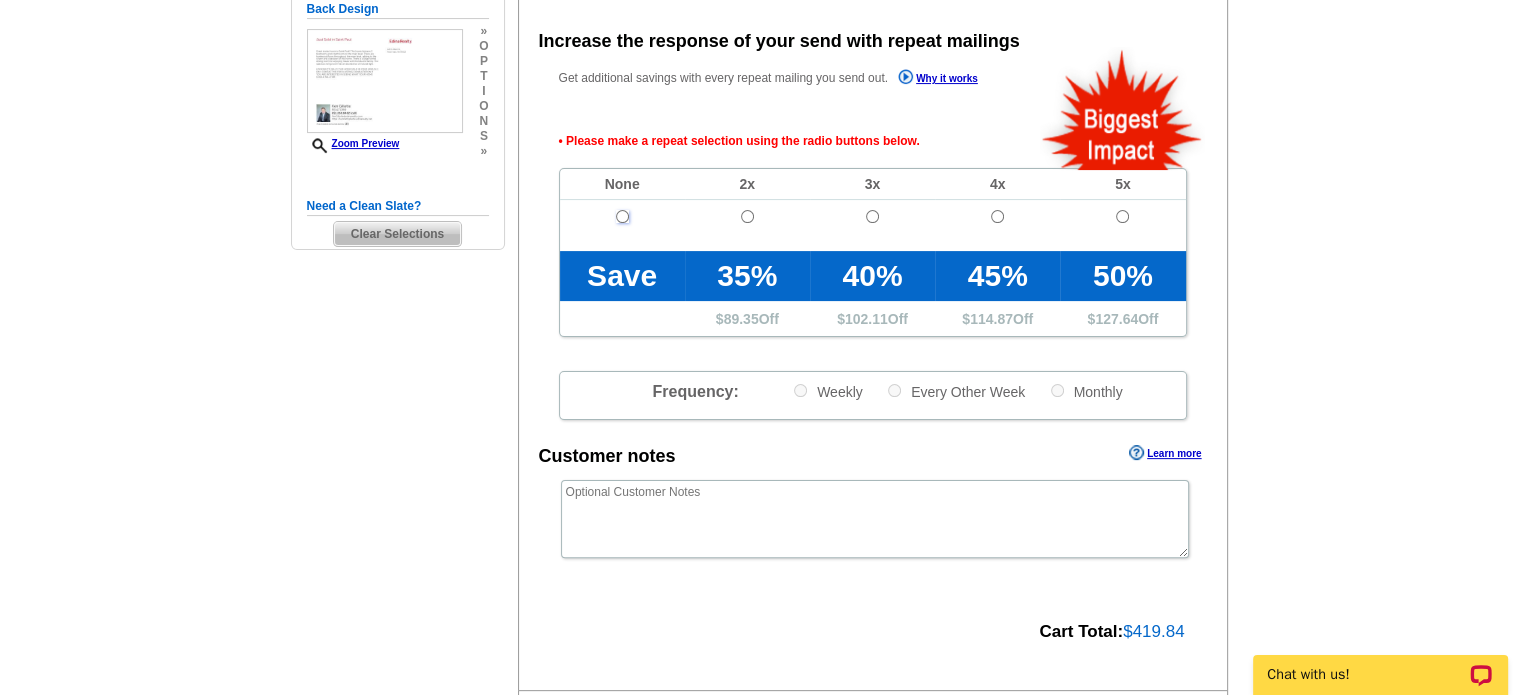 click at bounding box center (622, 216) 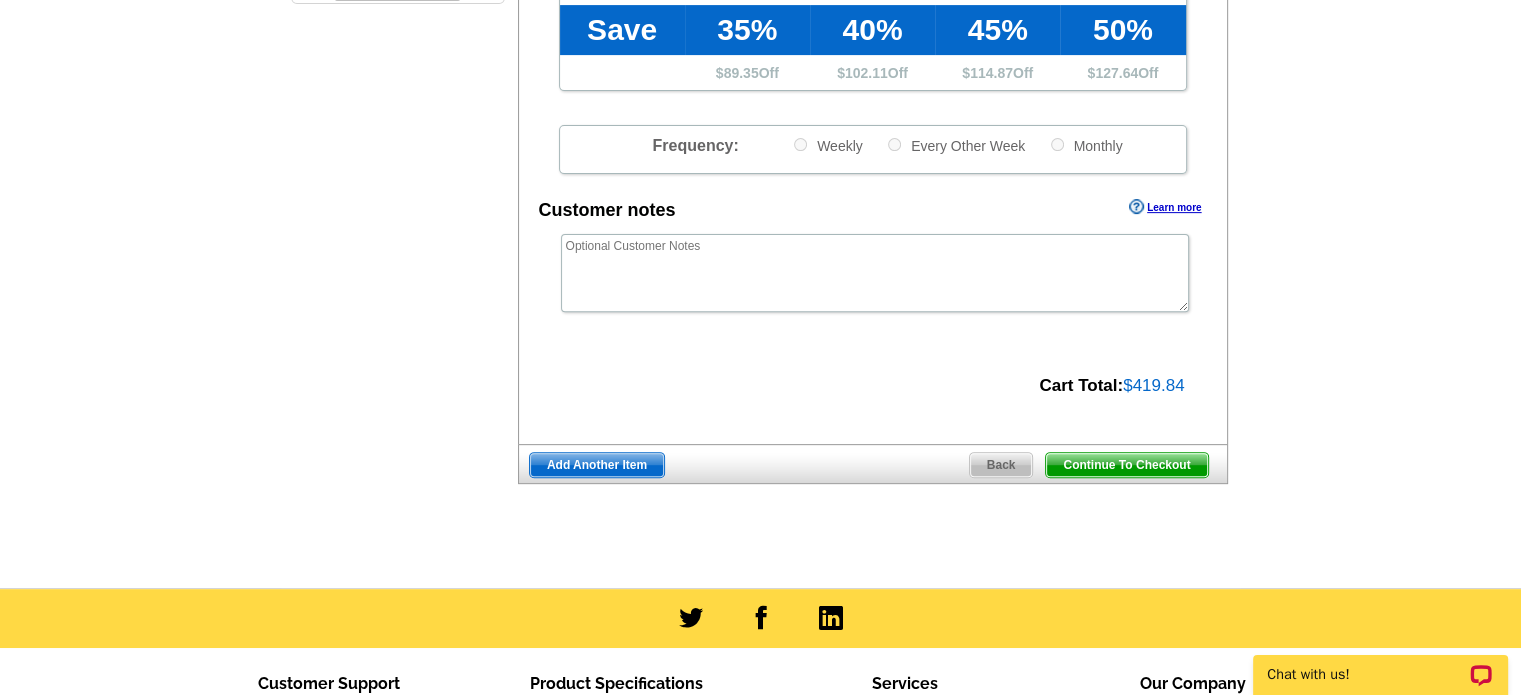 scroll, scrollTop: 712, scrollLeft: 0, axis: vertical 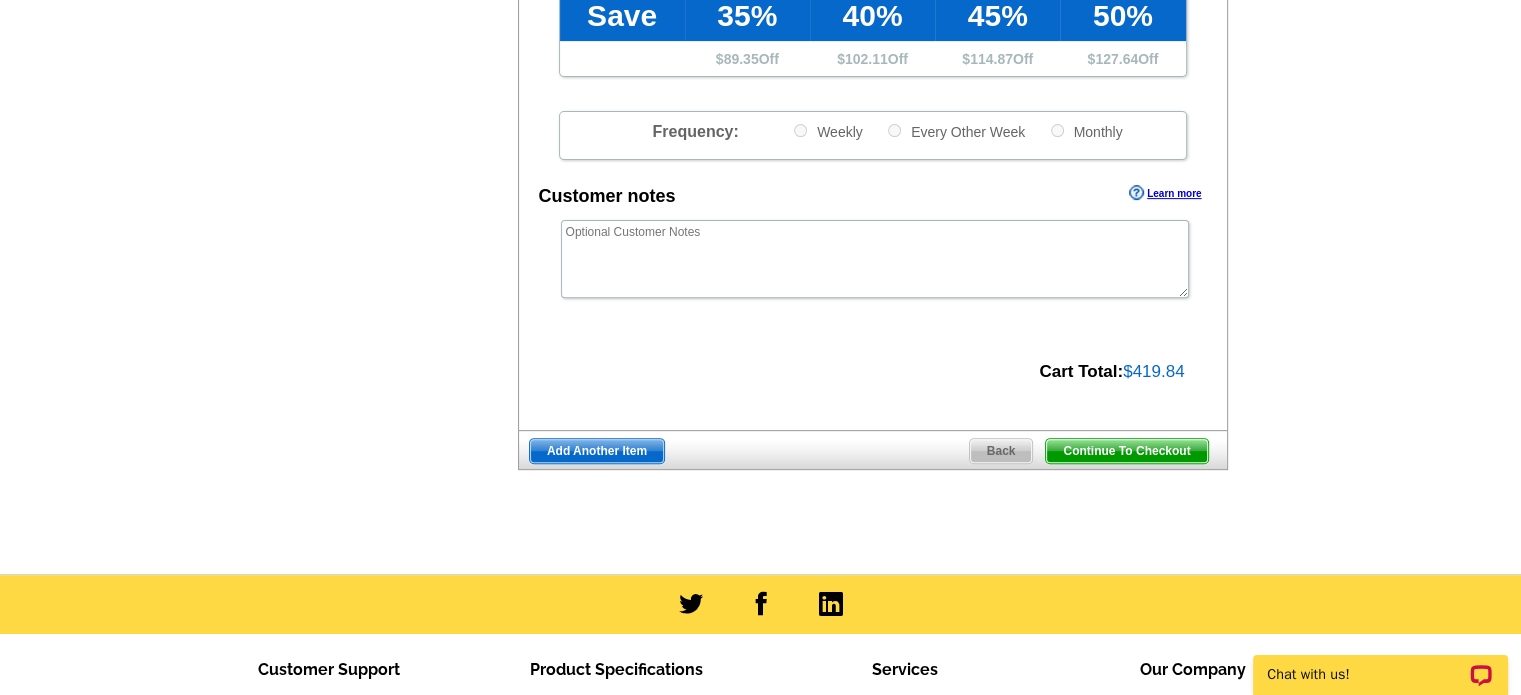 click on "Continue To Checkout" at bounding box center (1126, 451) 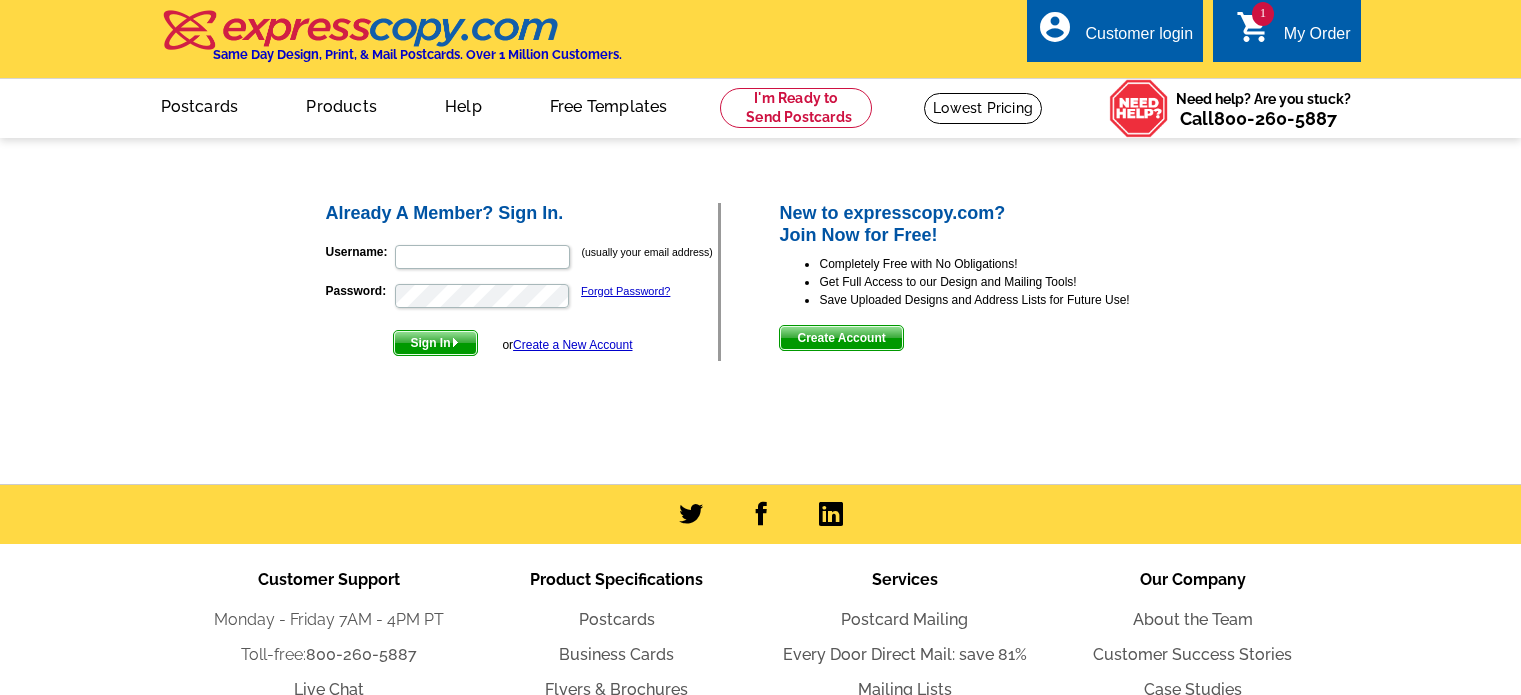 scroll, scrollTop: 0, scrollLeft: 0, axis: both 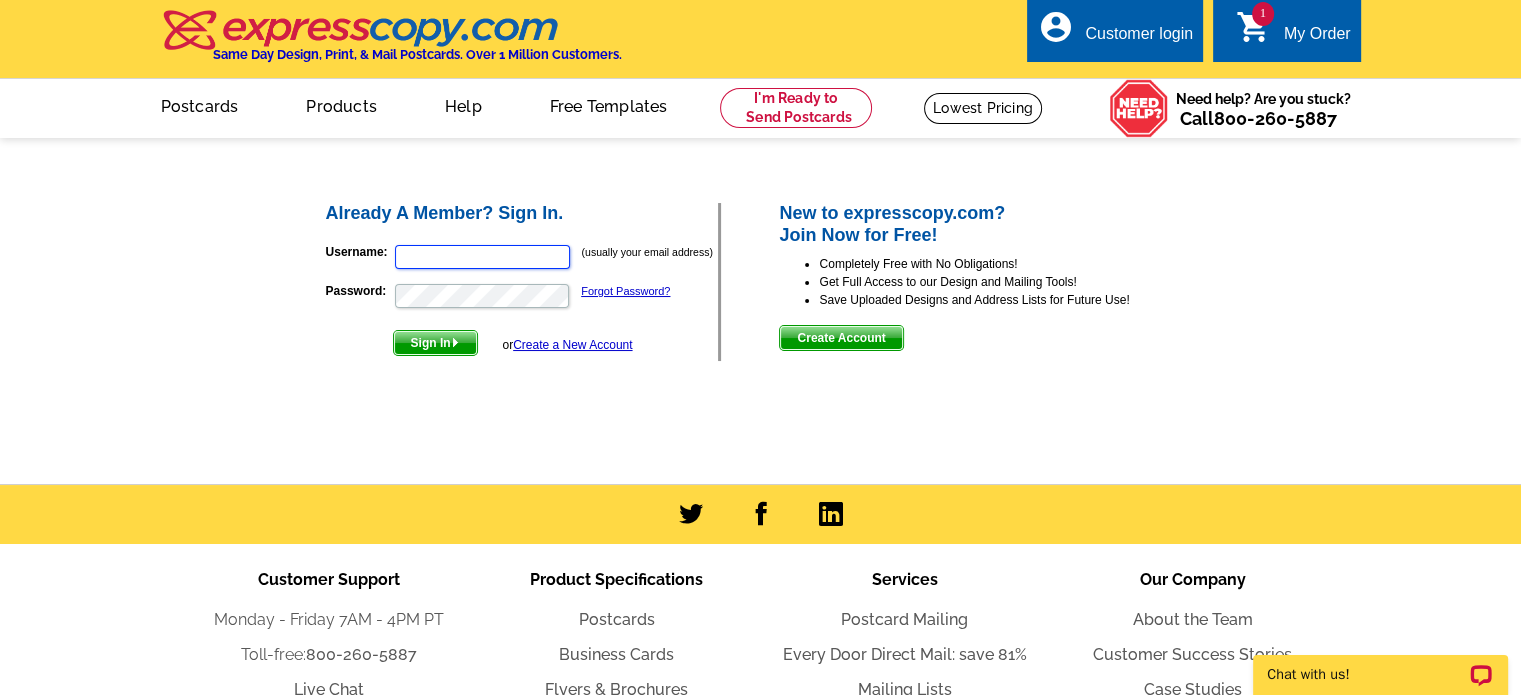 click on "Username:" at bounding box center (482, 257) 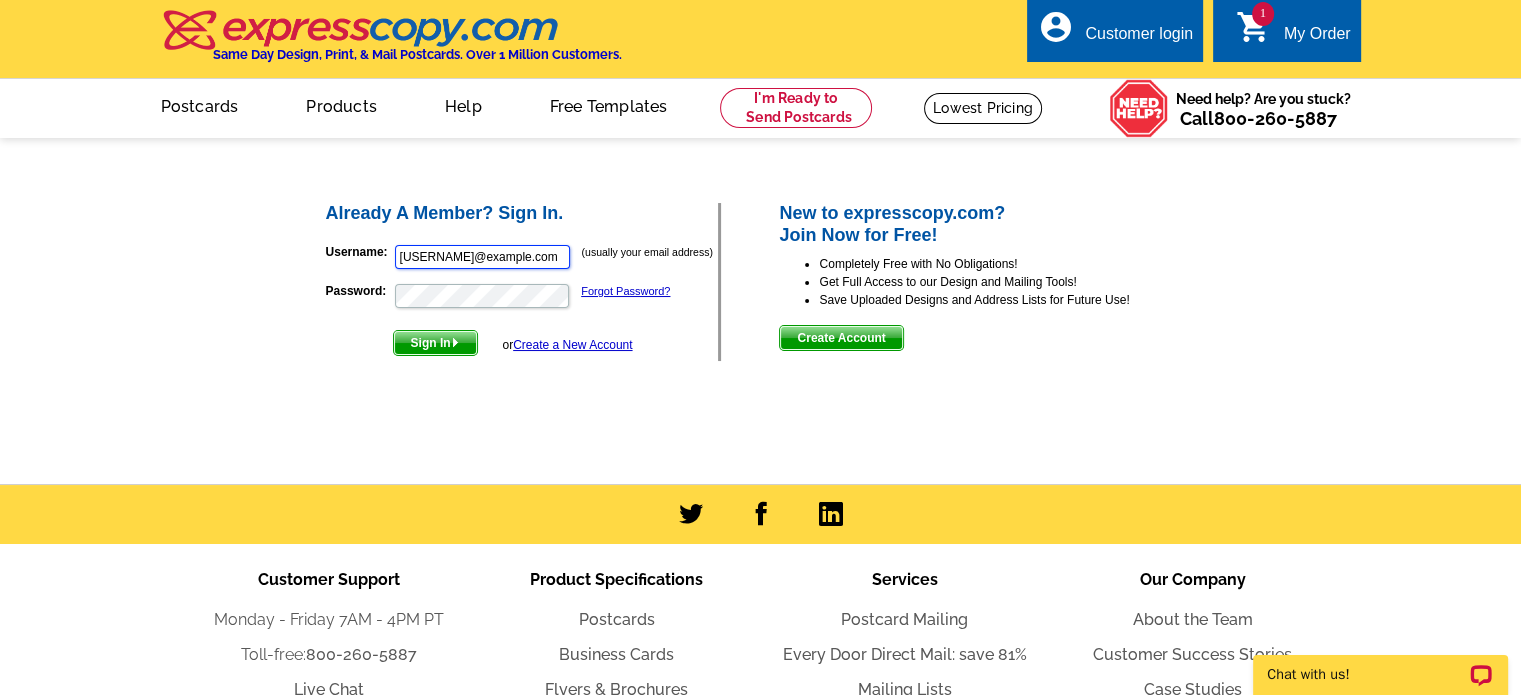 scroll, scrollTop: 0, scrollLeft: 0, axis: both 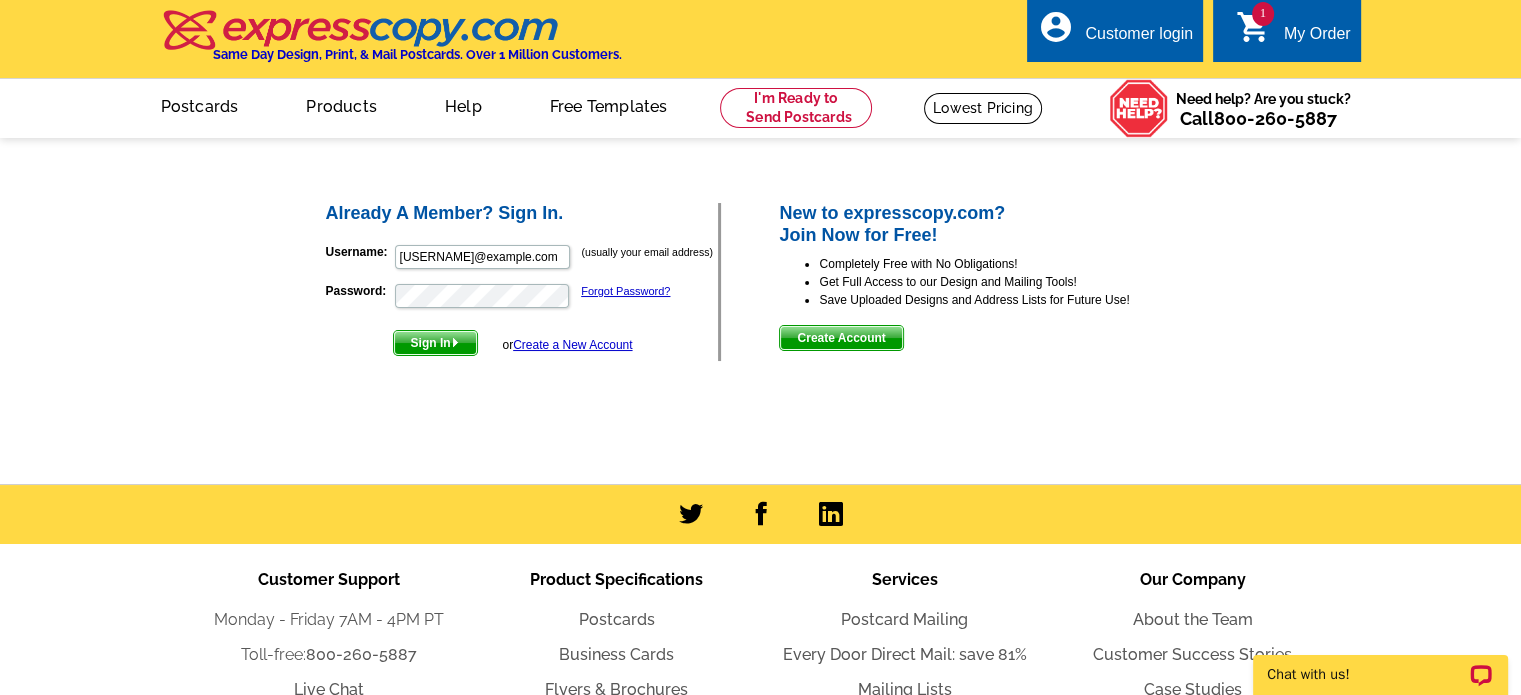 click on "Sign In" at bounding box center [435, 343] 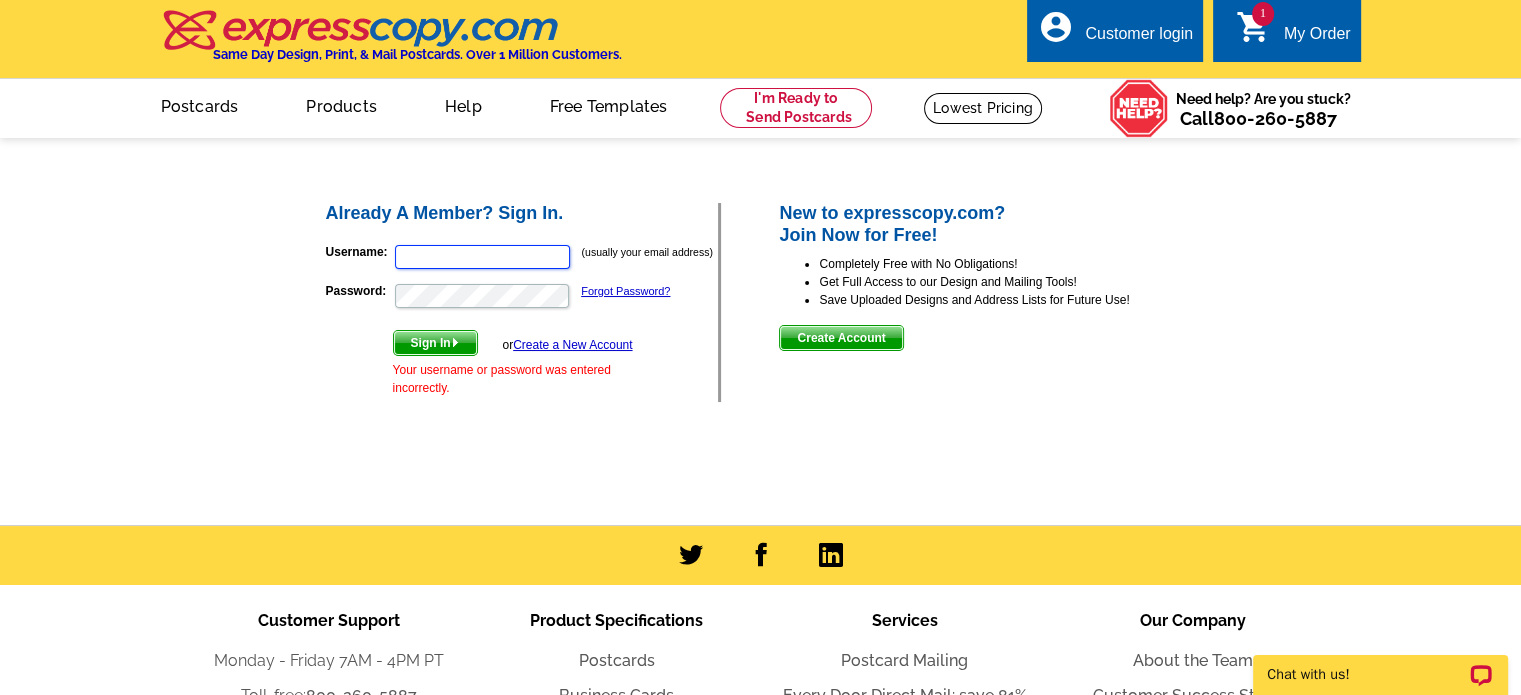 click on "Username:" at bounding box center (482, 257) 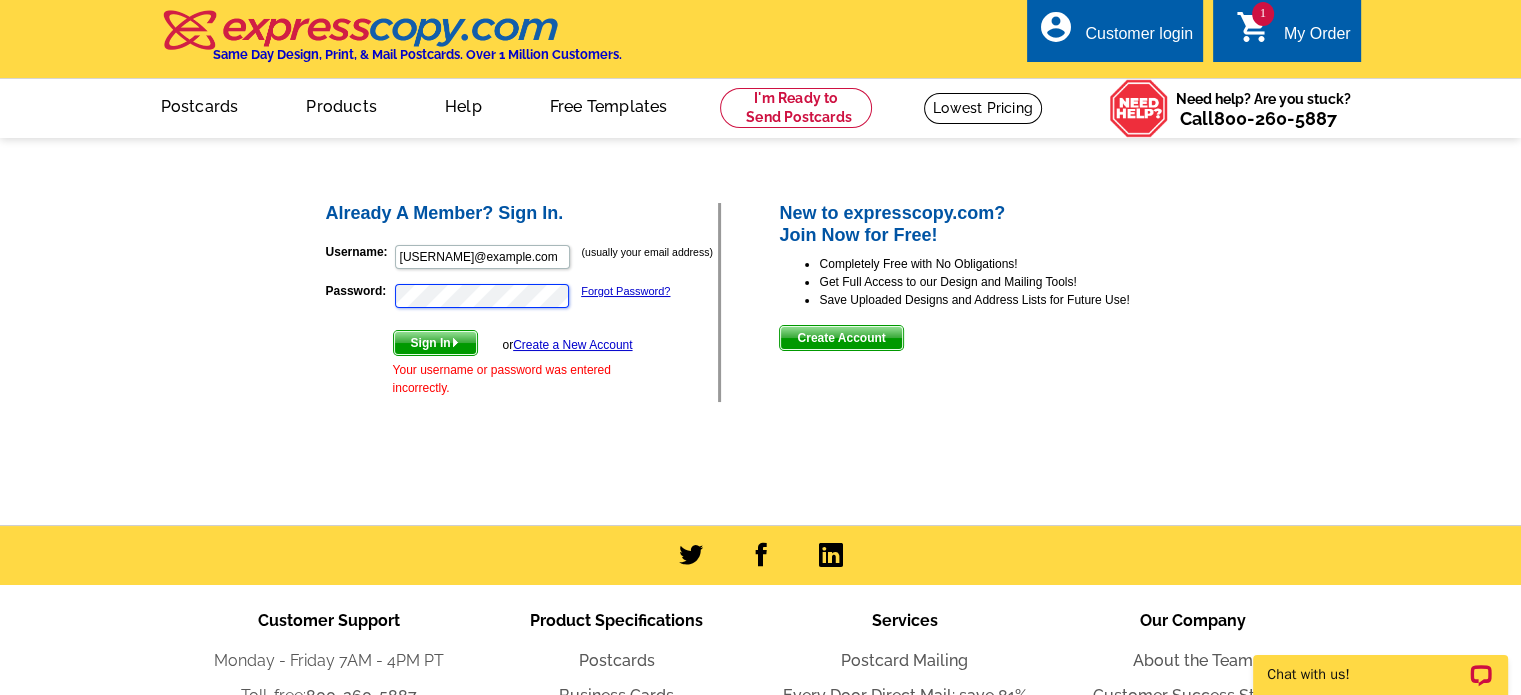 click on "Sign In" at bounding box center (435, 343) 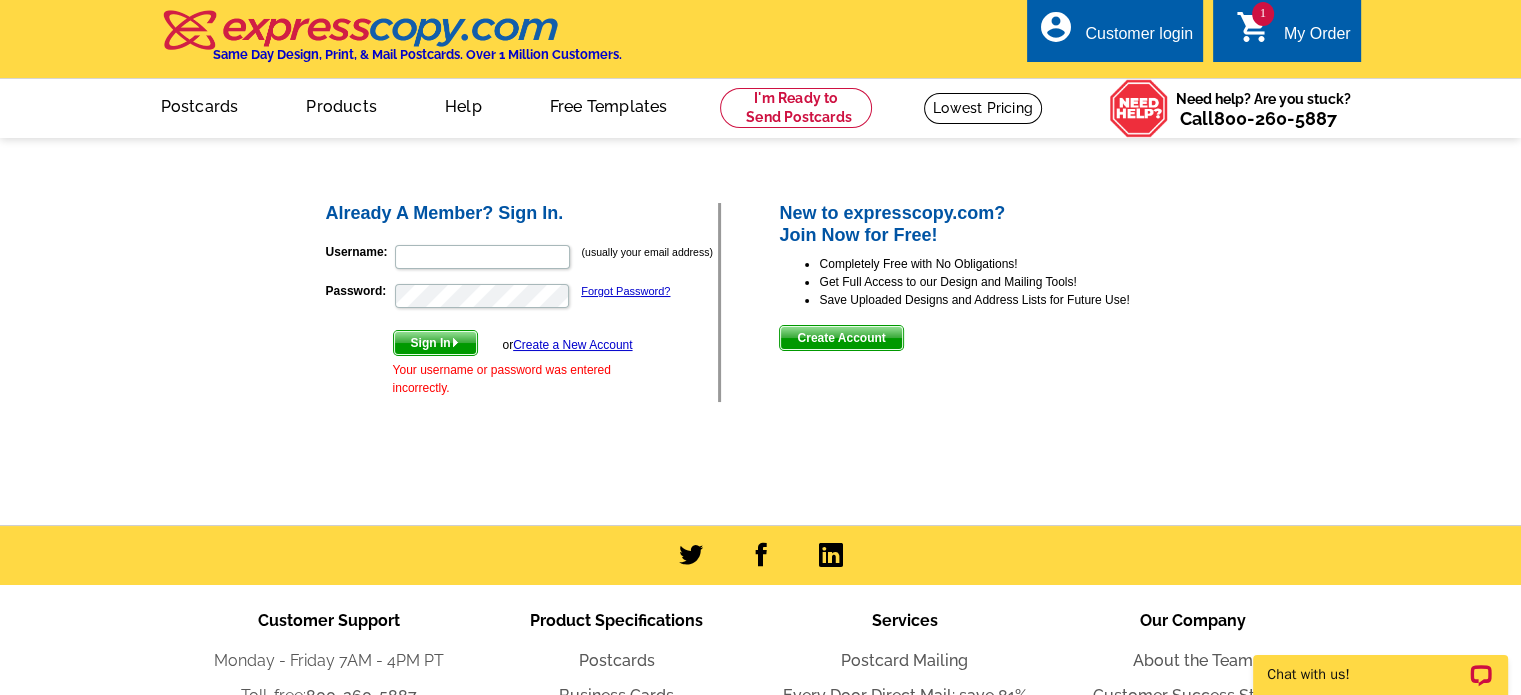 click on "Already A Member?  Sign In.
Username:
(usually your email address)
Password:
Forgot
Password?
Sign In
or
Create a New Account
Your username or password was entered incorrectly.
New to expresscopy.com?
Join Now for Free!" at bounding box center [760, 328] 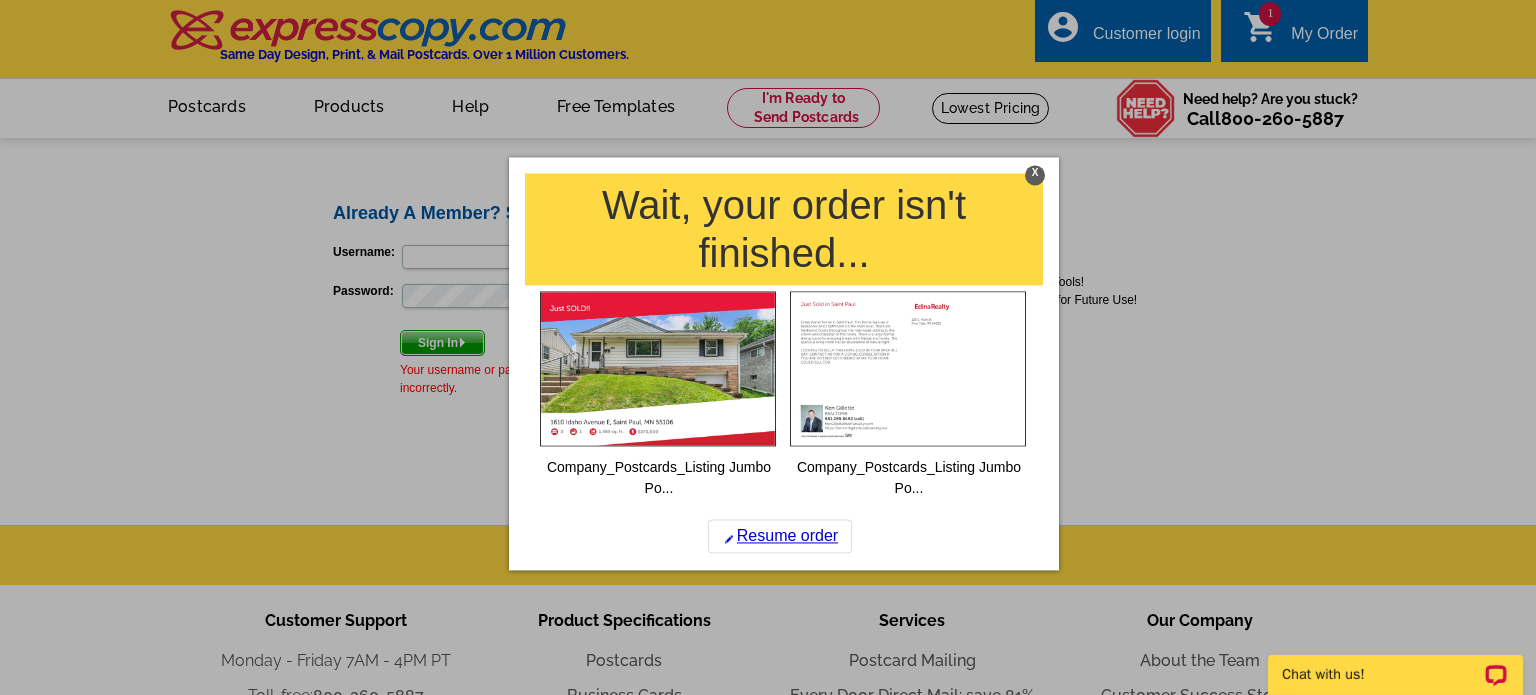 click on "X" at bounding box center [1035, 175] 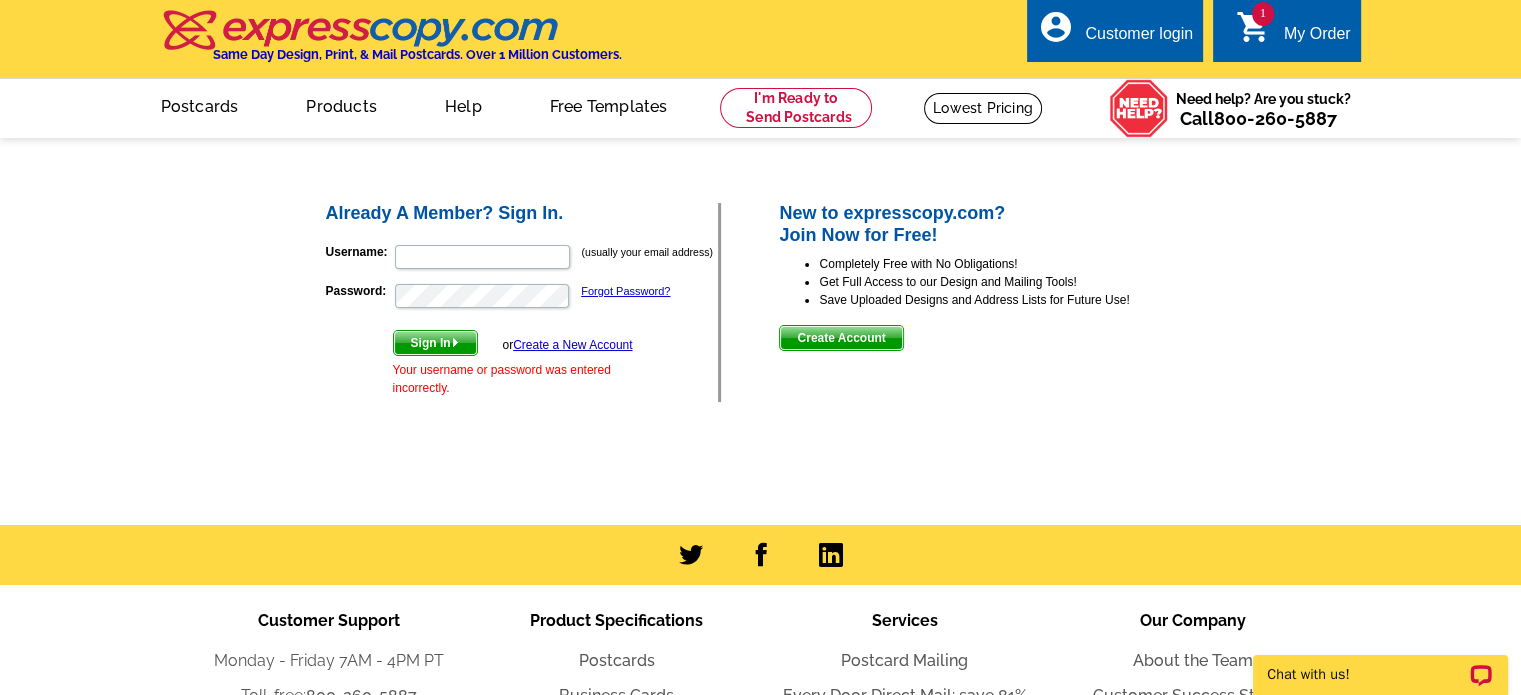 click on "Create Account" at bounding box center (841, 338) 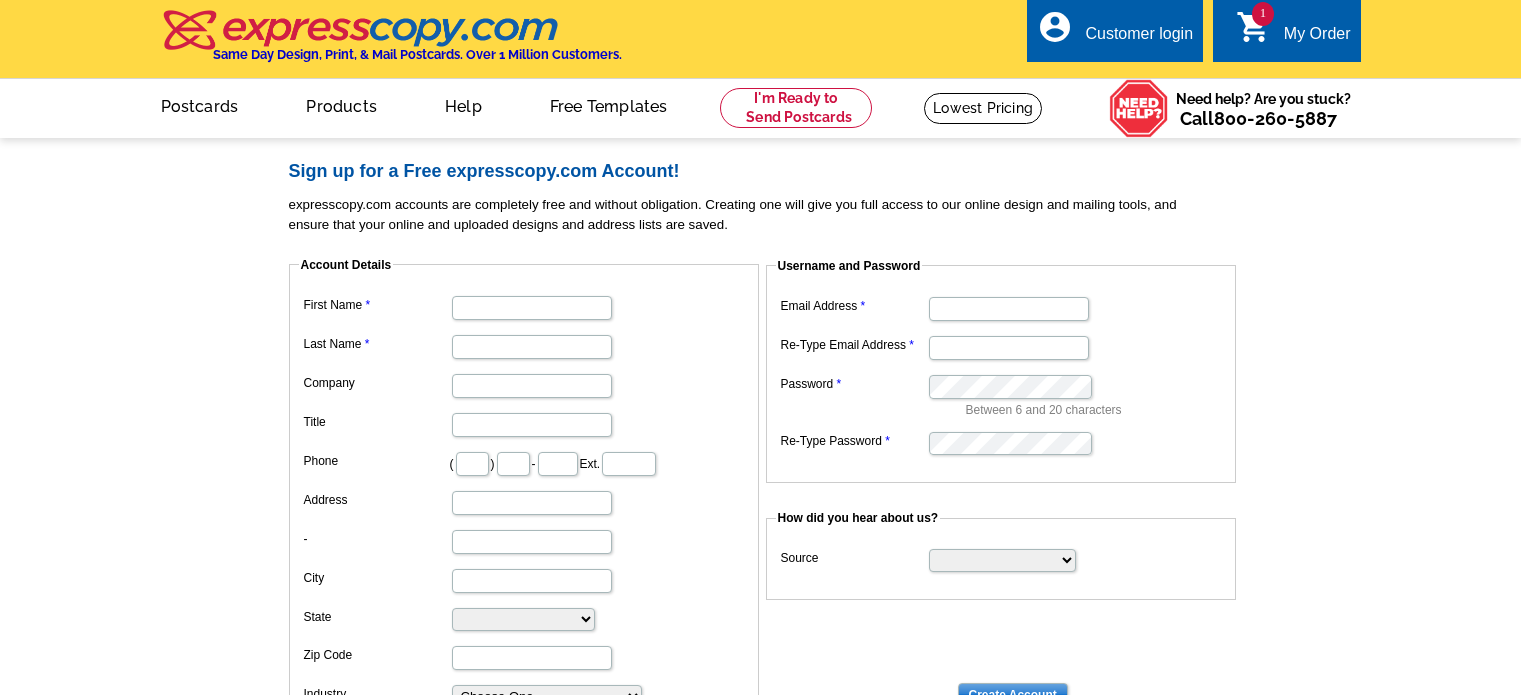 scroll, scrollTop: 0, scrollLeft: 0, axis: both 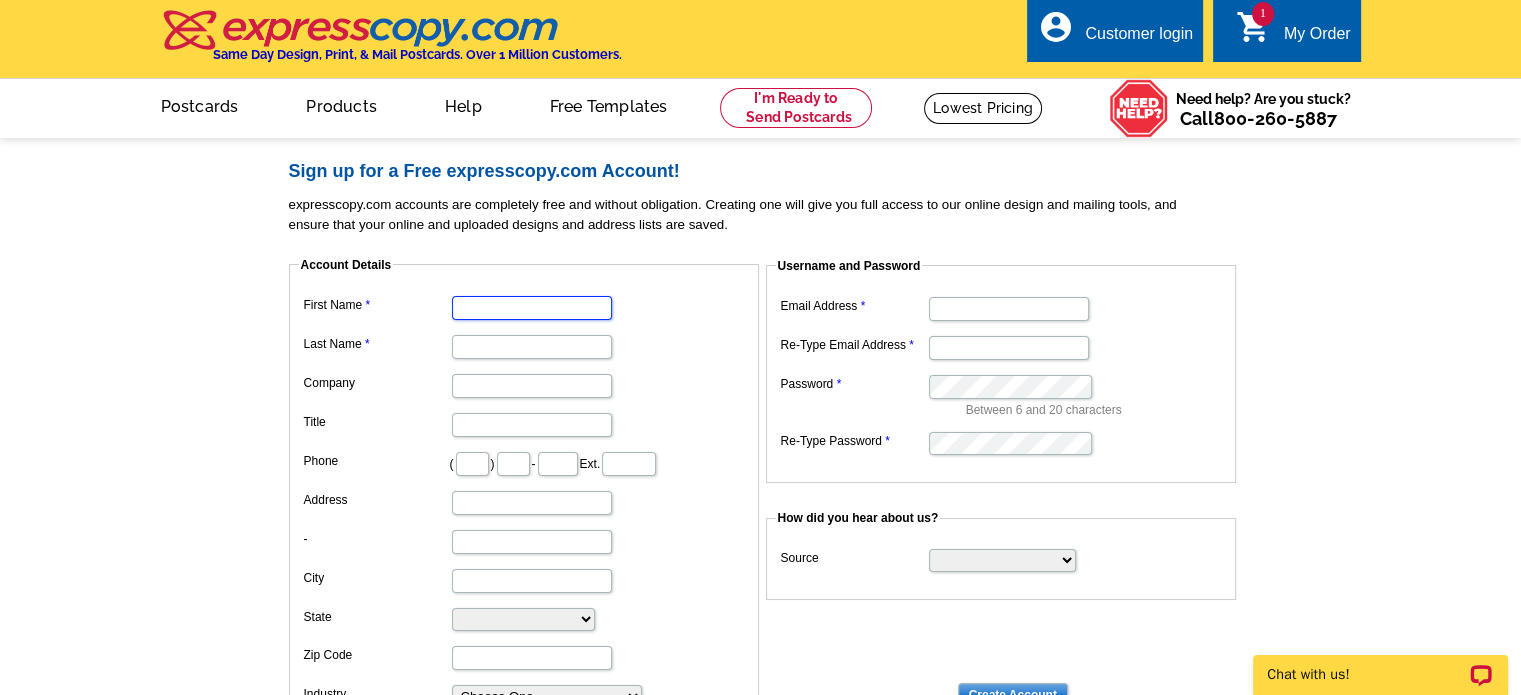 click on "First Name" at bounding box center [532, 308] 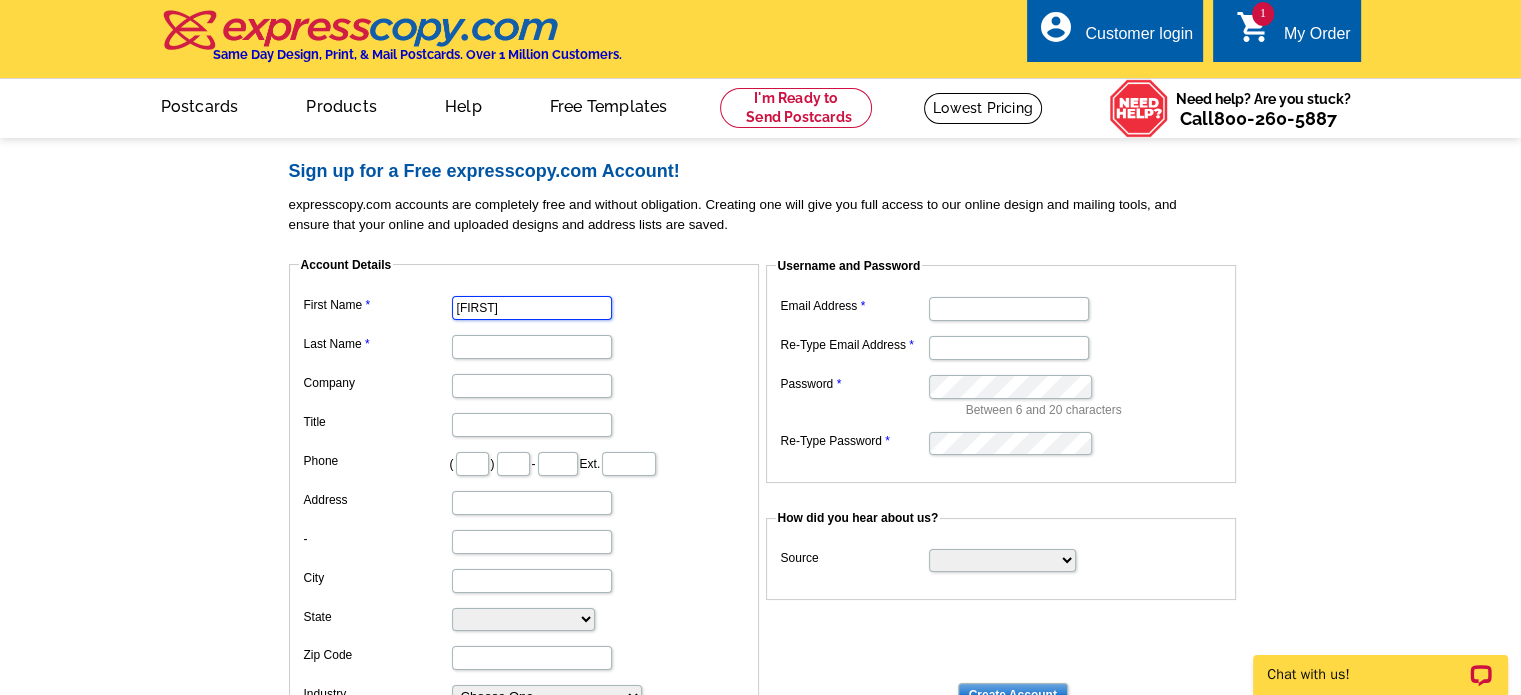 type on "[LAST]" 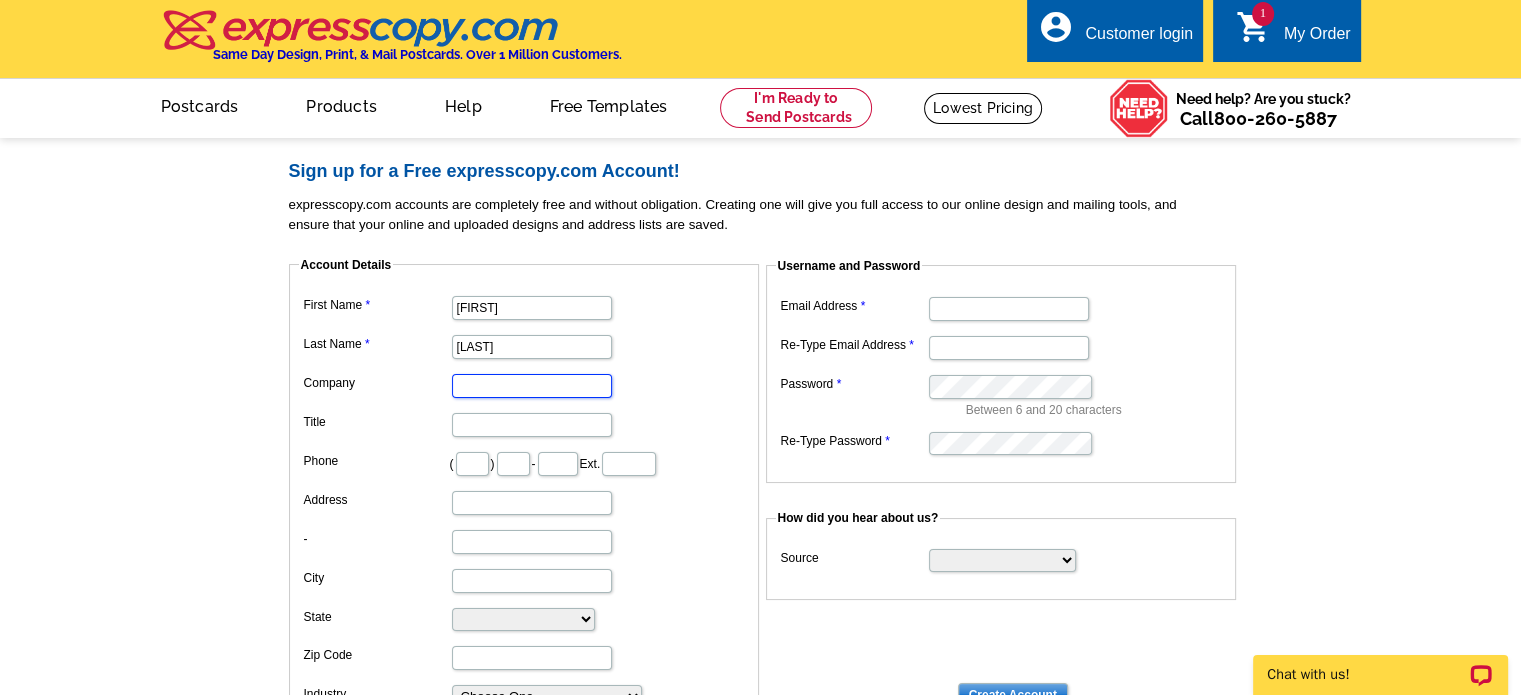 type on "Ken Gillette" 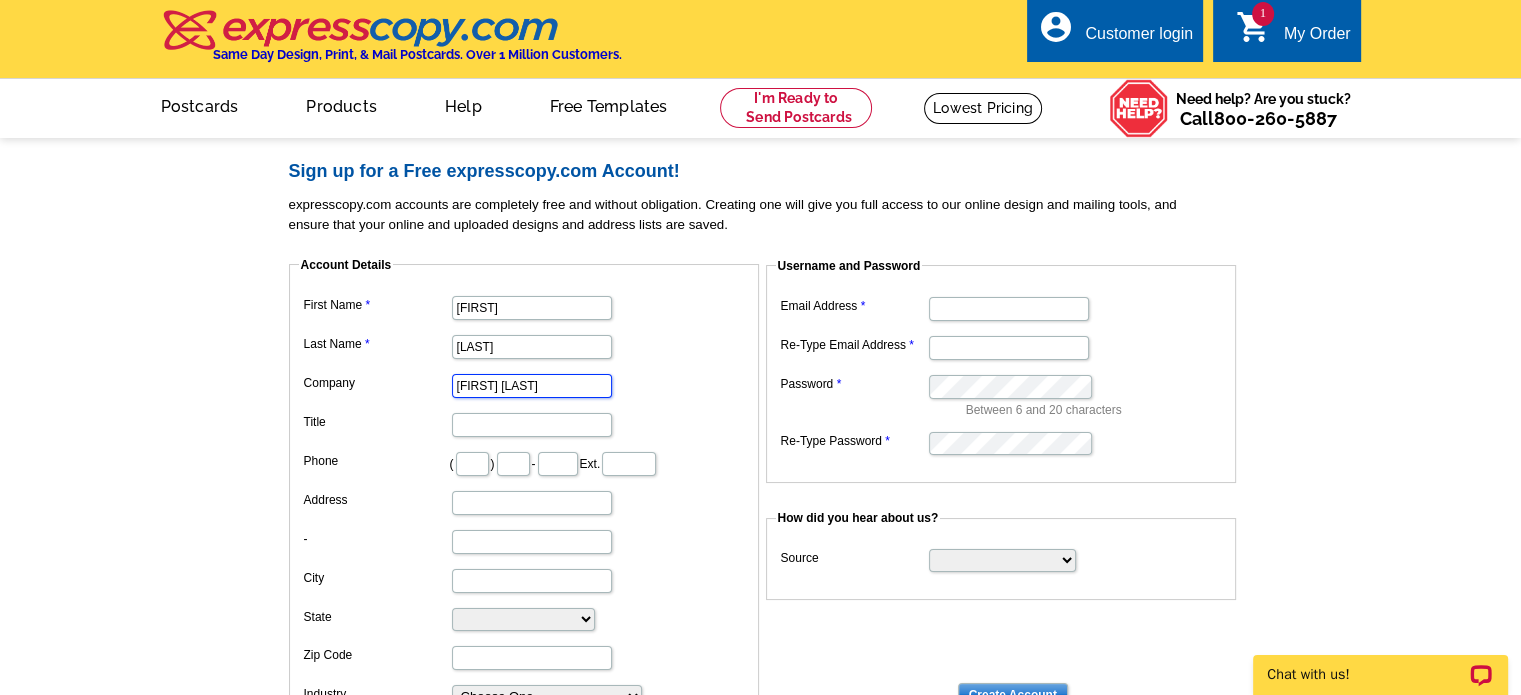 type on "651" 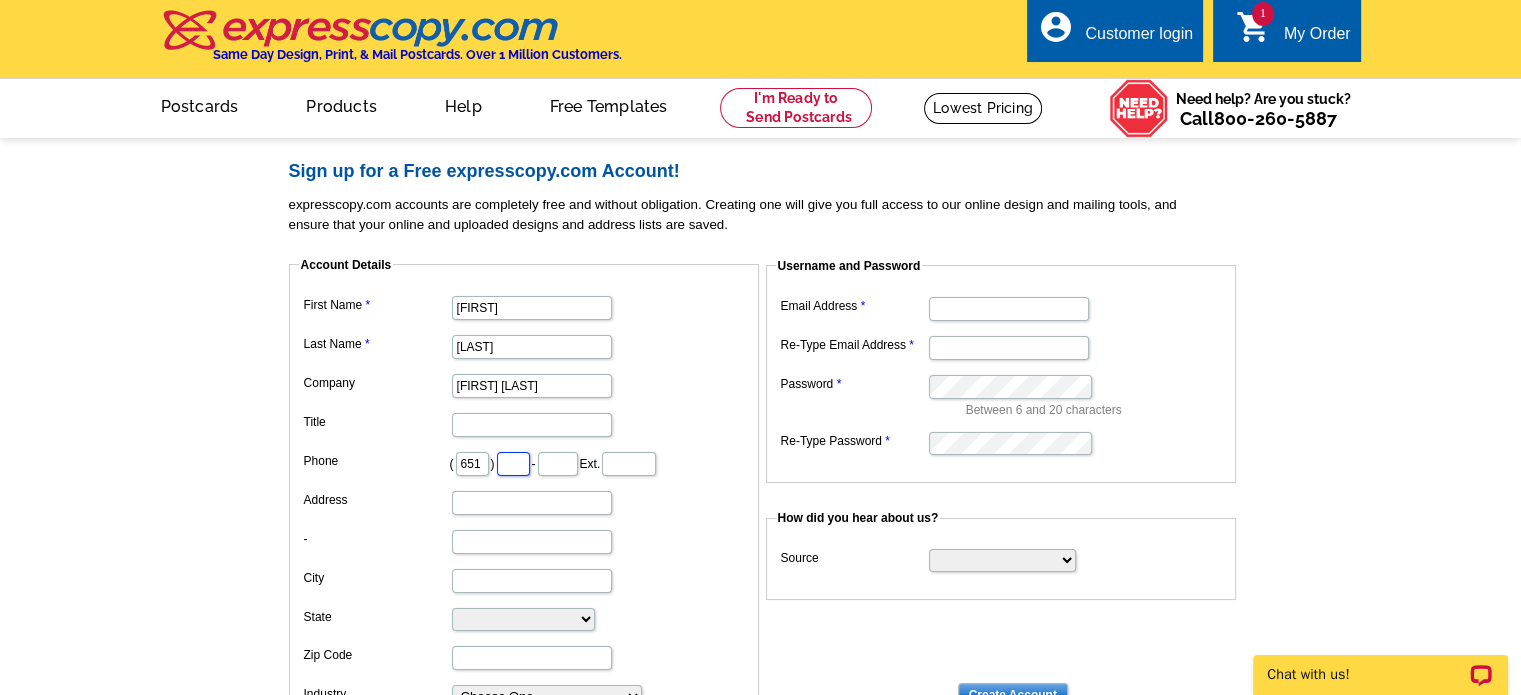 type on "269" 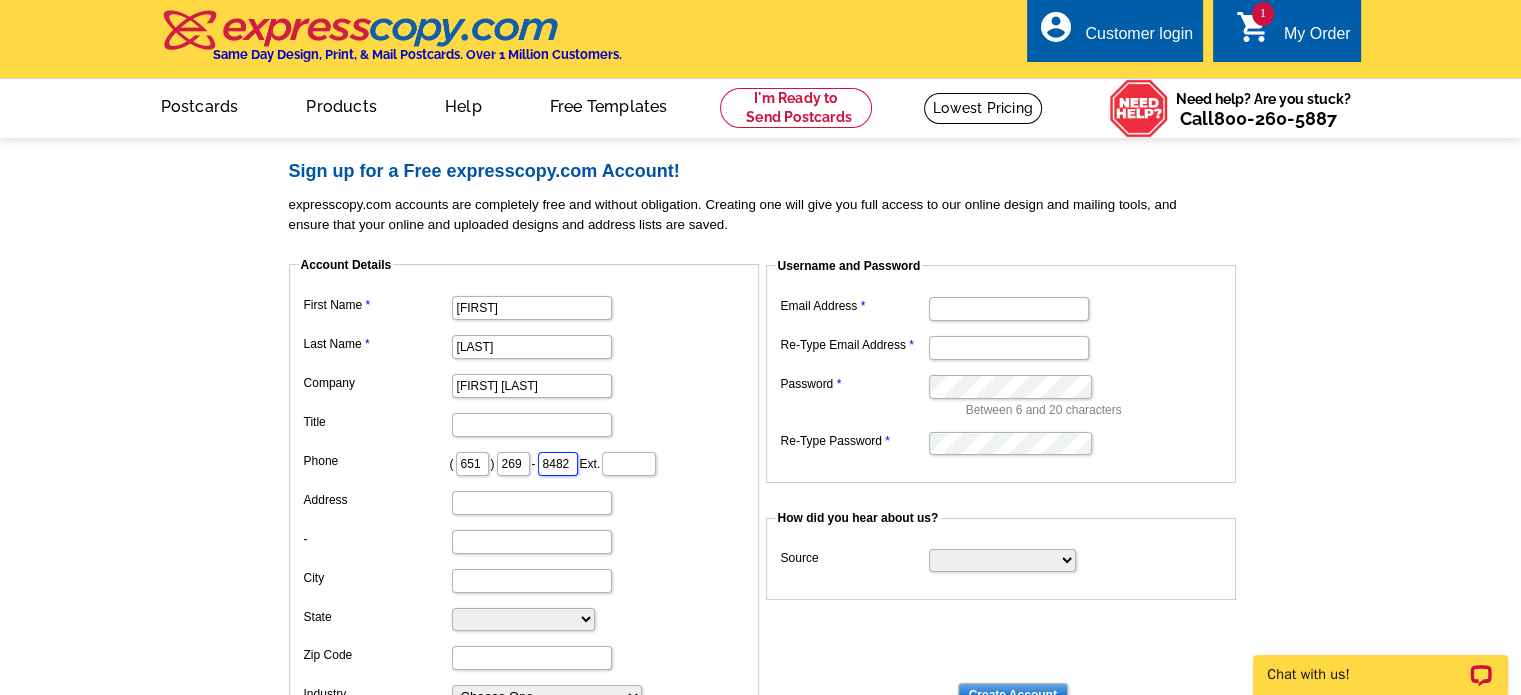 type on "[NUMBER] [STREET]" 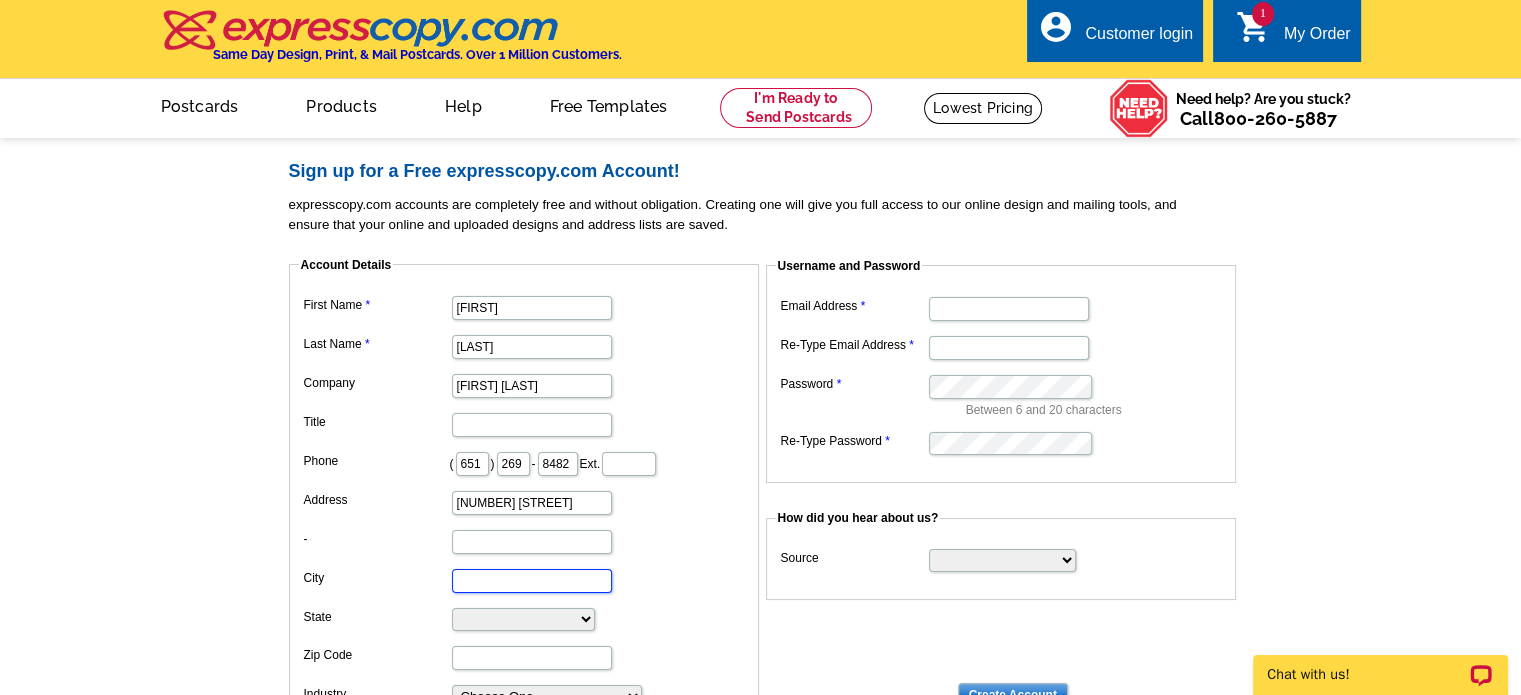 type on "[CITY]" 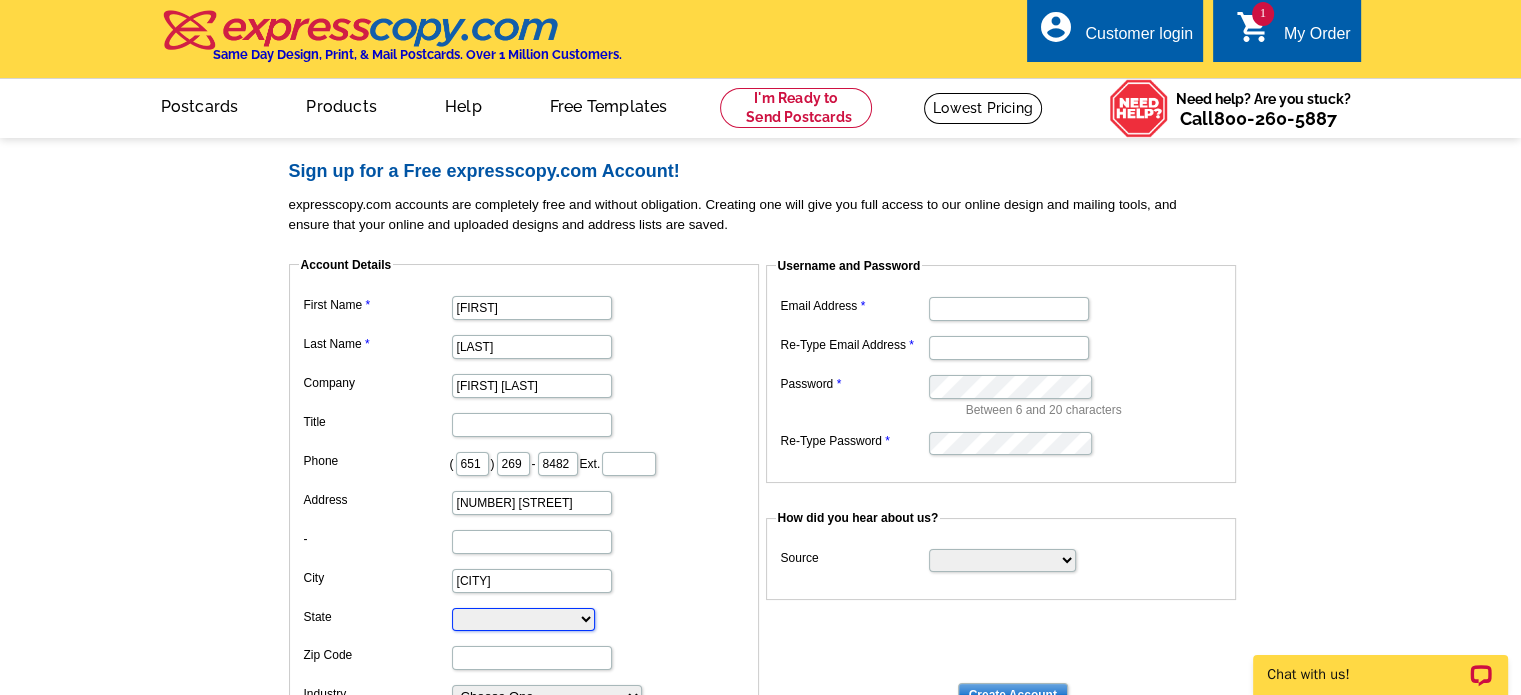 select on "WI" 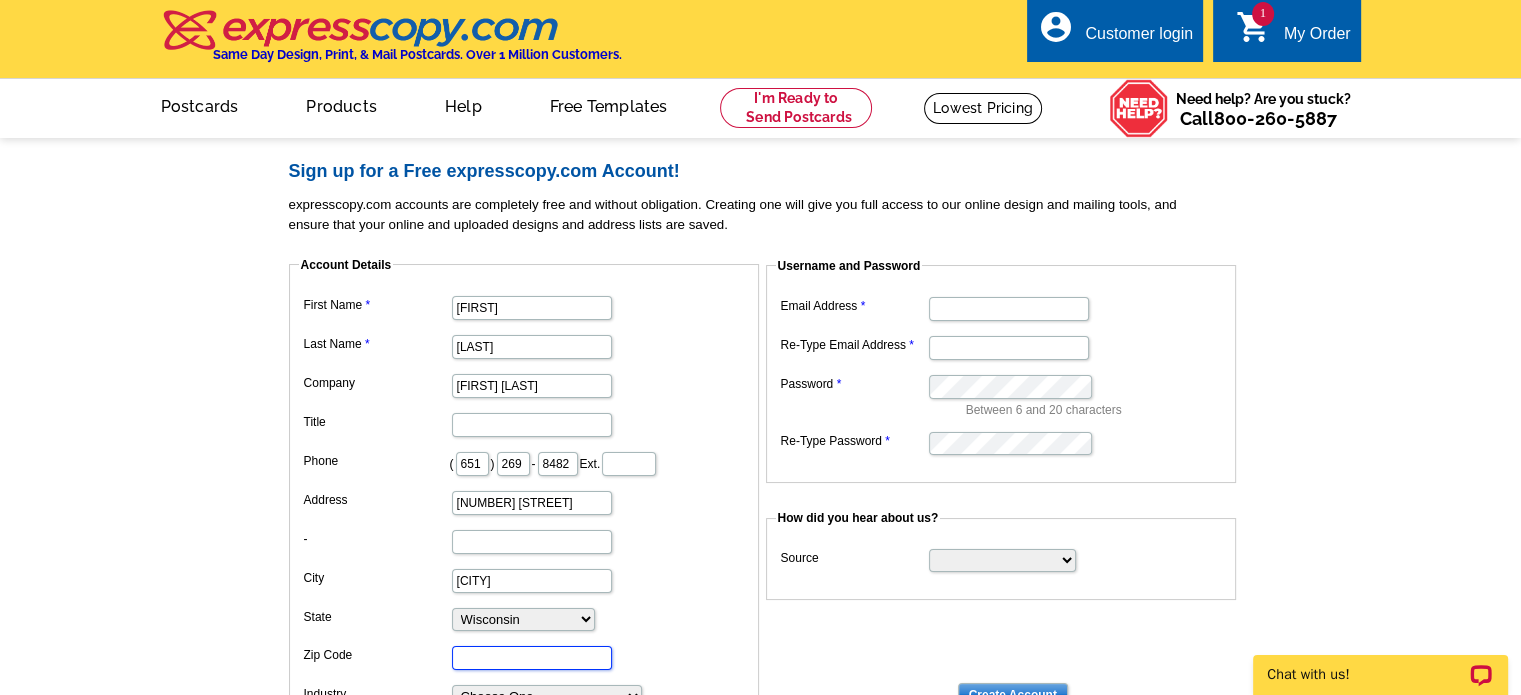 type on "54767" 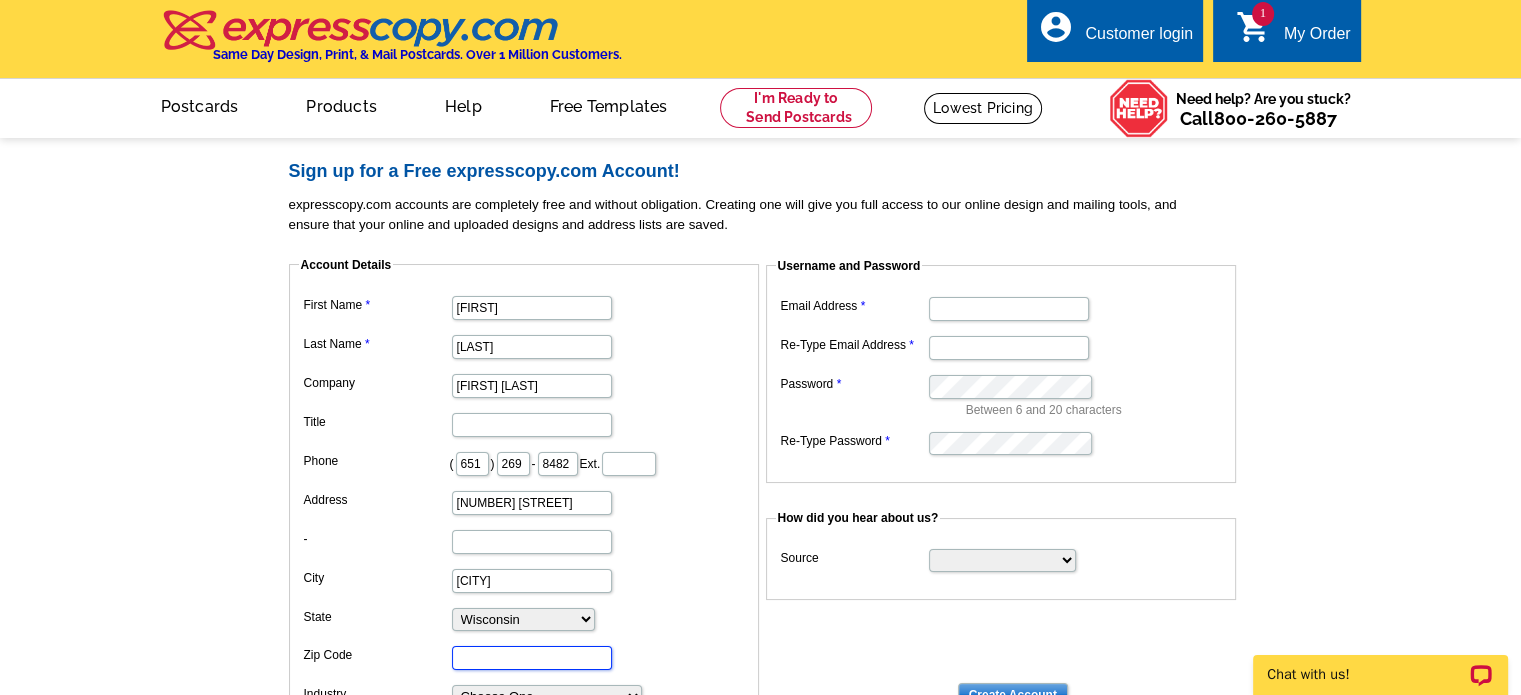 type on "[EMAIL]" 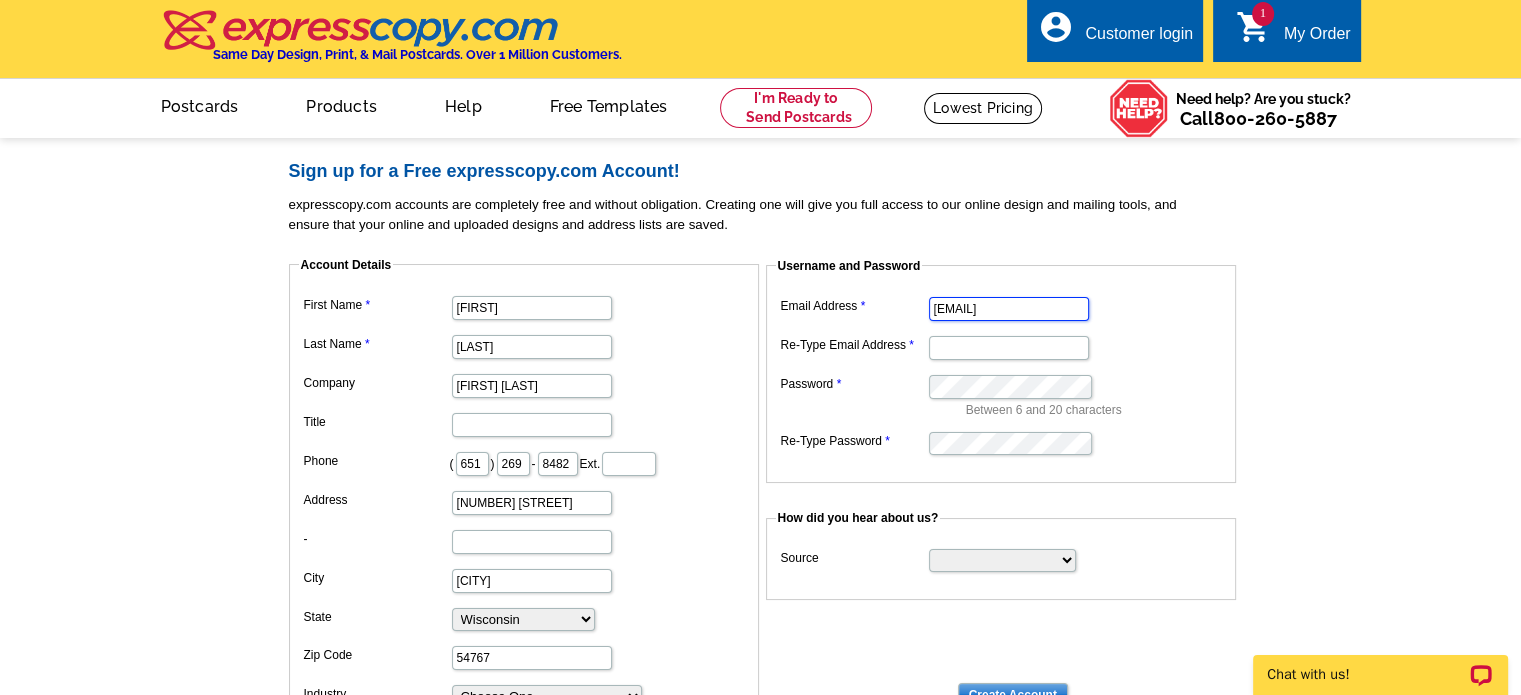 type on "[EMAIL]" 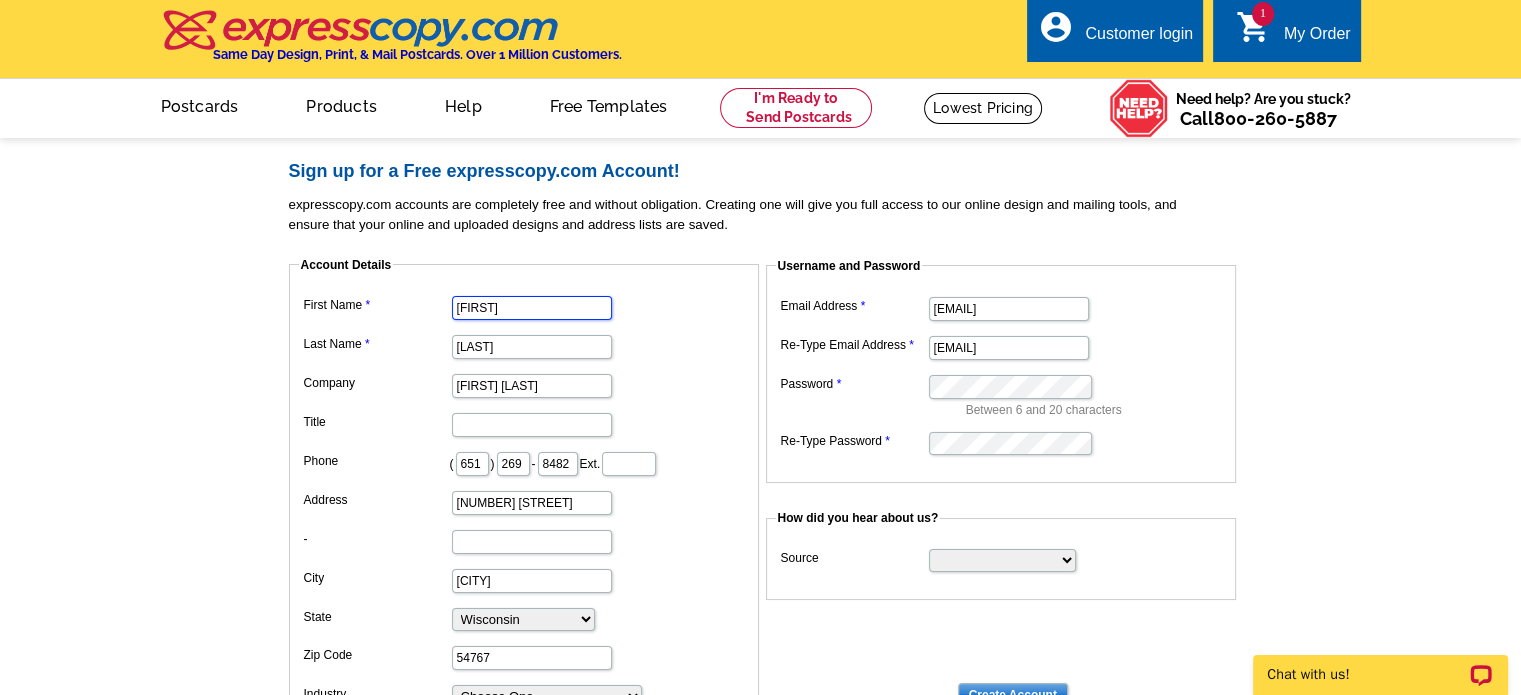 scroll, scrollTop: 0, scrollLeft: 0, axis: both 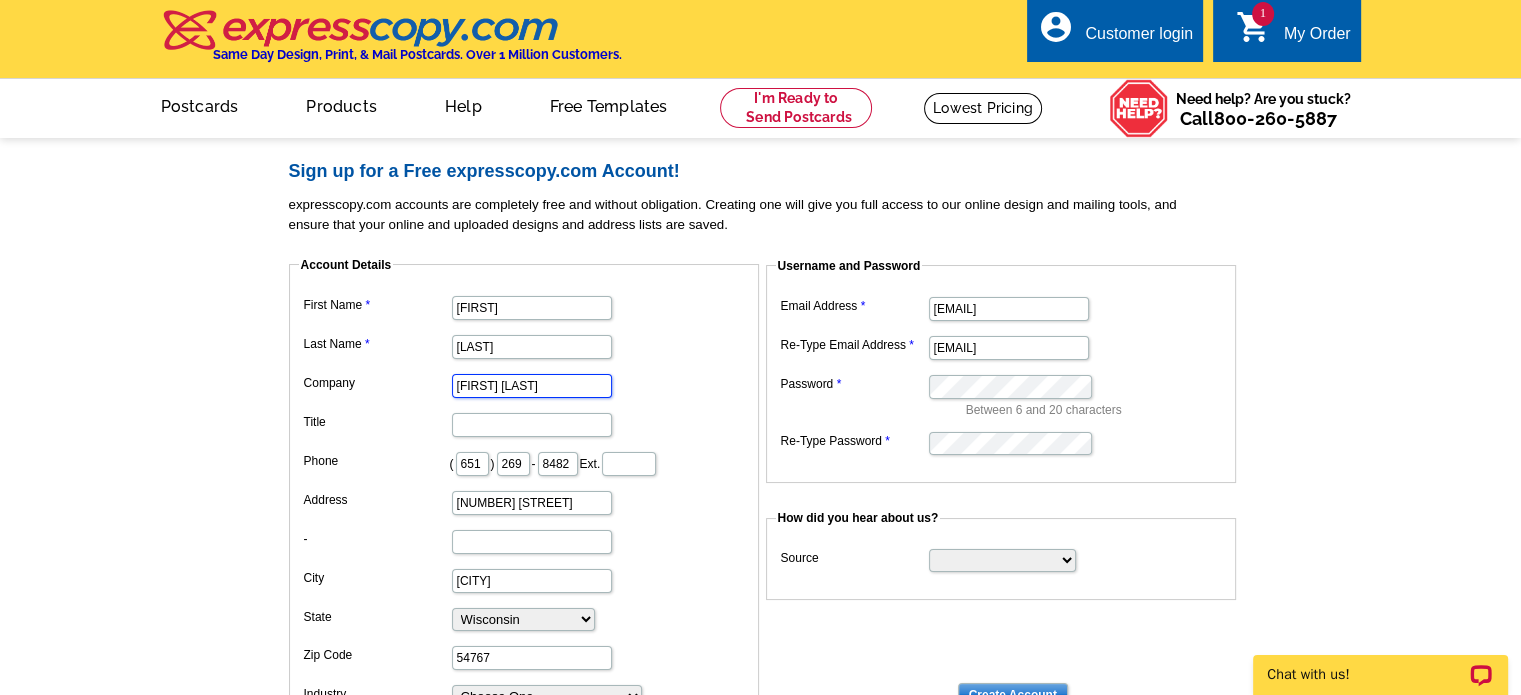 click on "Ken Gillette" at bounding box center [532, 386] 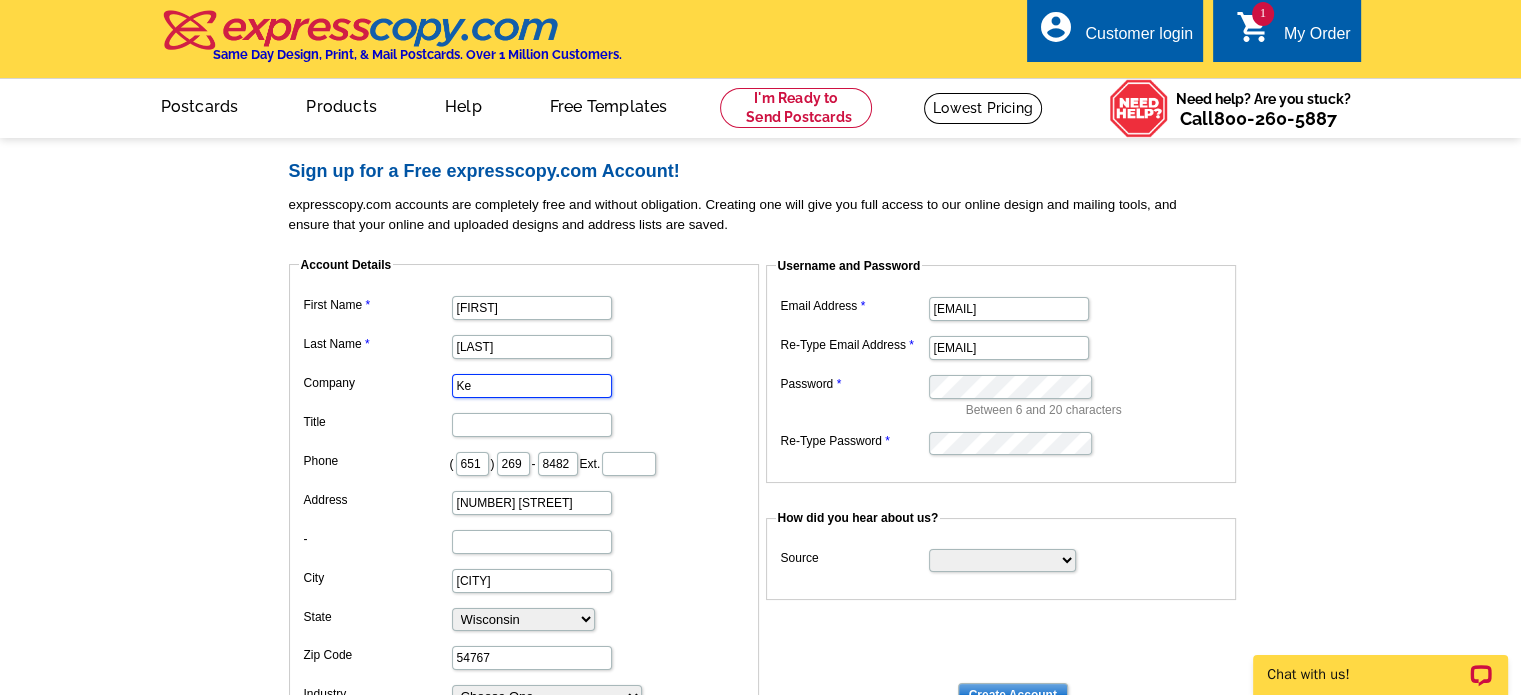 type on "K" 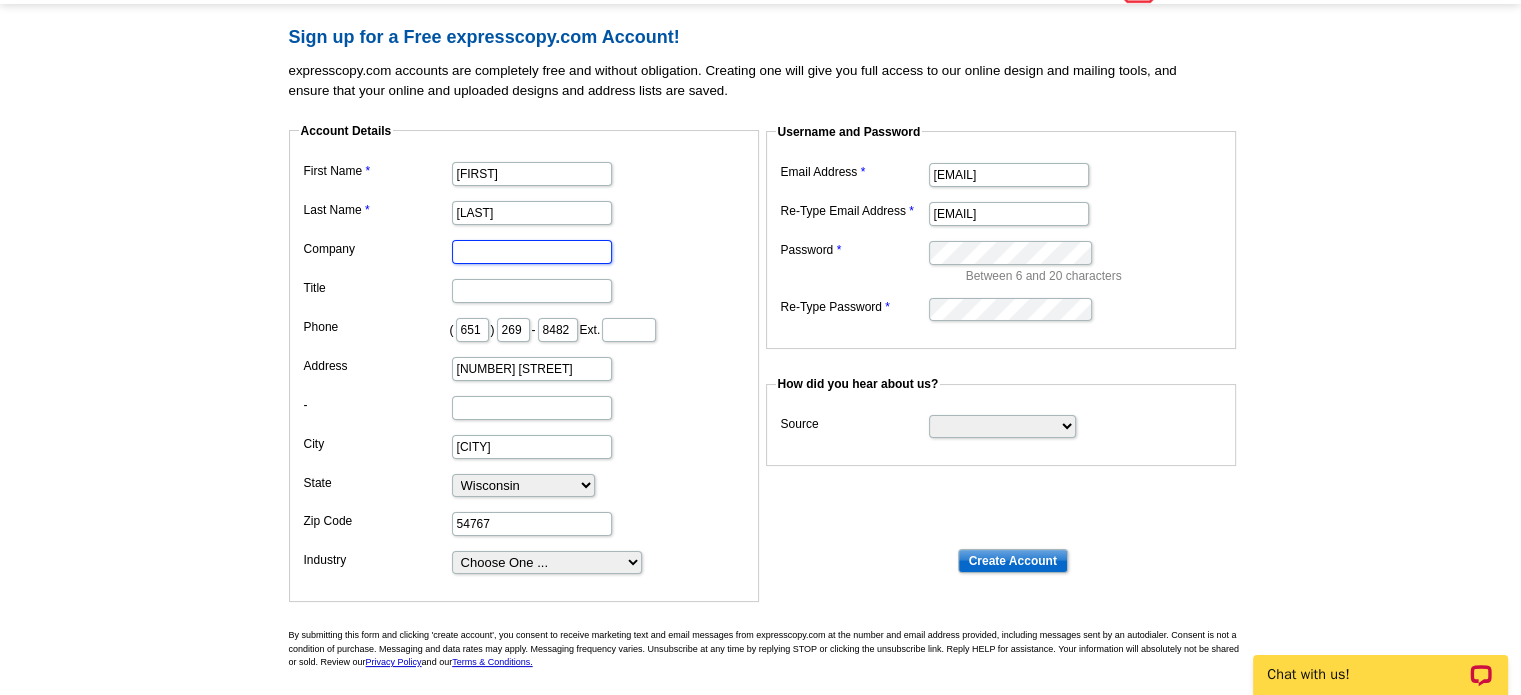 scroll, scrollTop: 164, scrollLeft: 0, axis: vertical 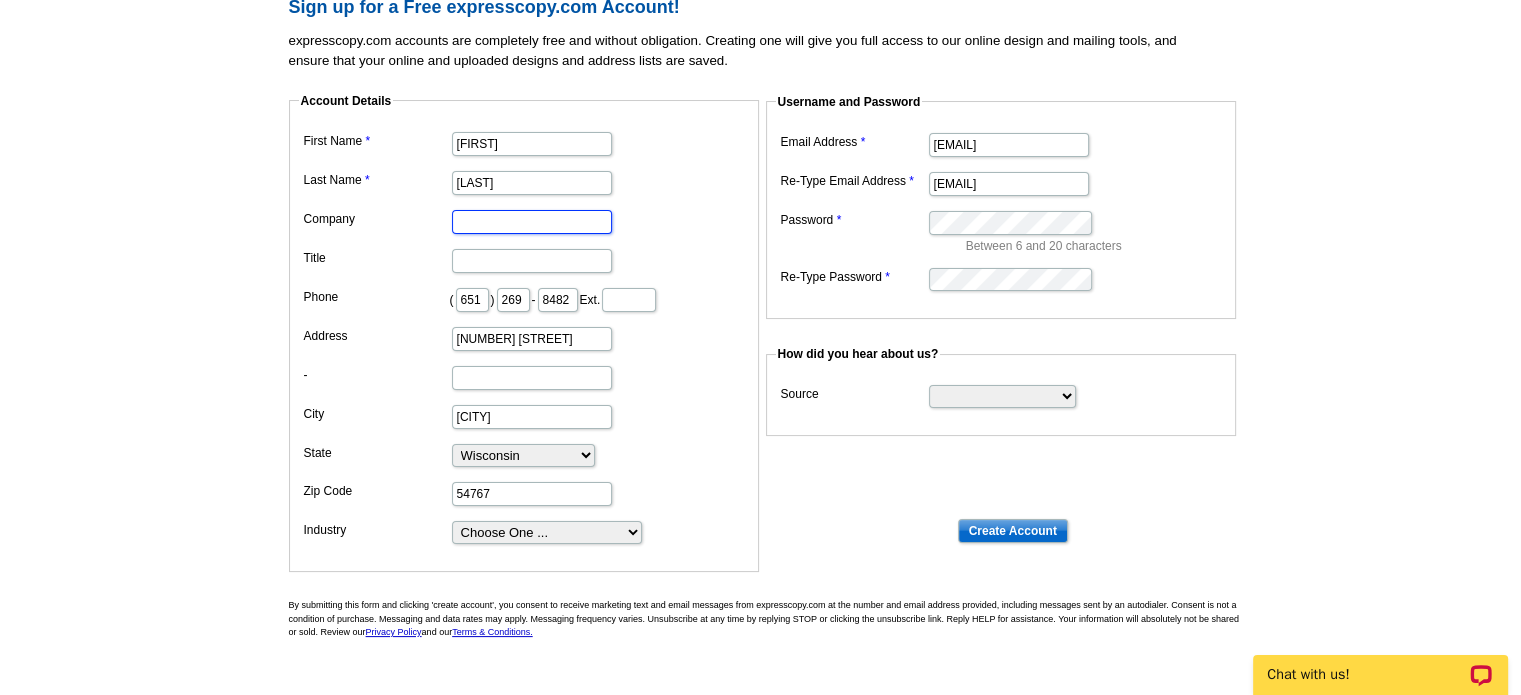 type 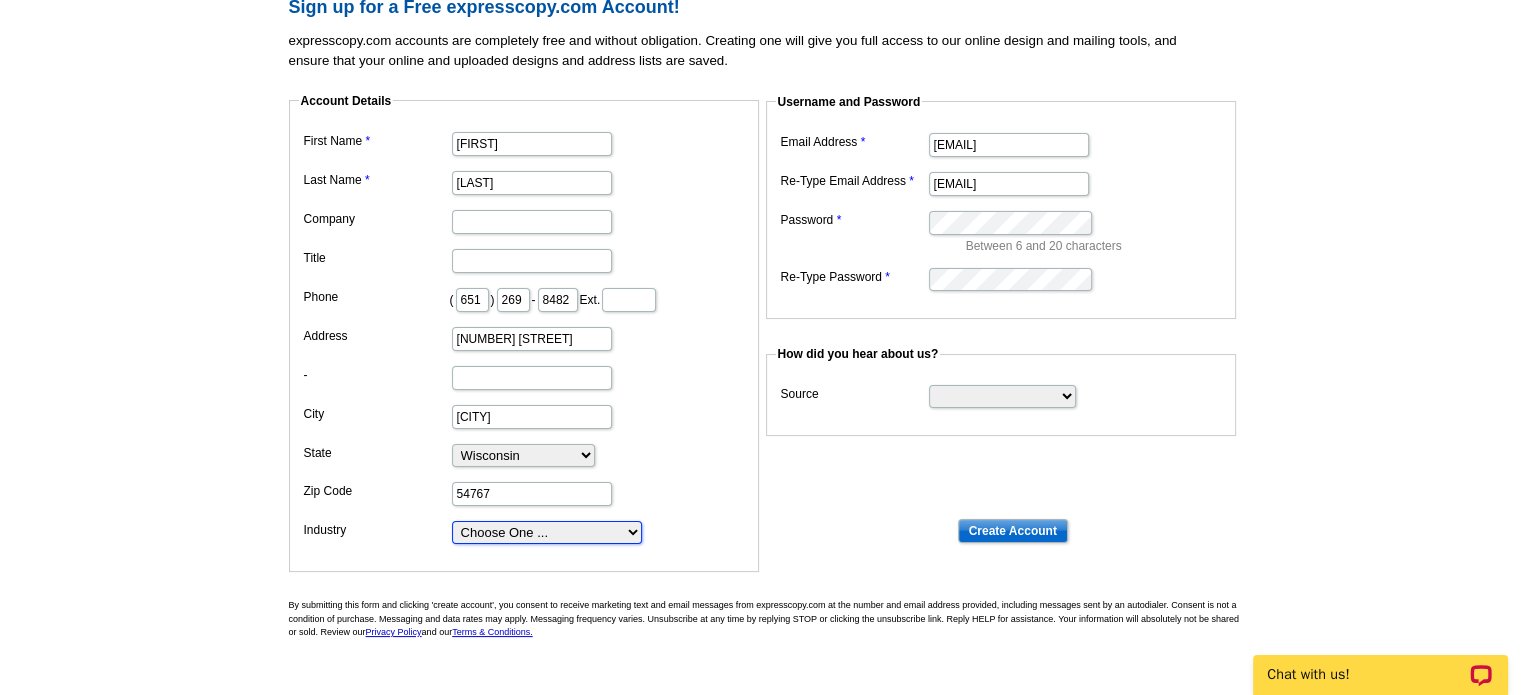 click on "Choose One ...
Residential Real Estate
Accounting
Agriculture
Architecture
Arts
Automotive
Business Services
Career Development/Training
Carpet Cleaning
Chiropractic
Commercial Real Estate
Communications
Computers/Electronics
Construction
Consulting
Daycare/Preschool
Dental
Education
Engineering
Entertainment
Environmental
Event Management
Financial
Fitness/gym
Government
Graphics/Design
Health & Beauty
Healthcare
Home Business
Home Inspection-Appraisal
Home Services
Home Services-Cleaning
Home Services-Exteriors
Home Services-HVAC
Home Services-Interior
Home Services-Interior Design
Home Services-Interiors
Home Services-Painting
Home Services-Plumbing
Human Resources
Insurance
Landscape/Yard
Legal Services
Manufacturing
Medical" at bounding box center (547, 532) 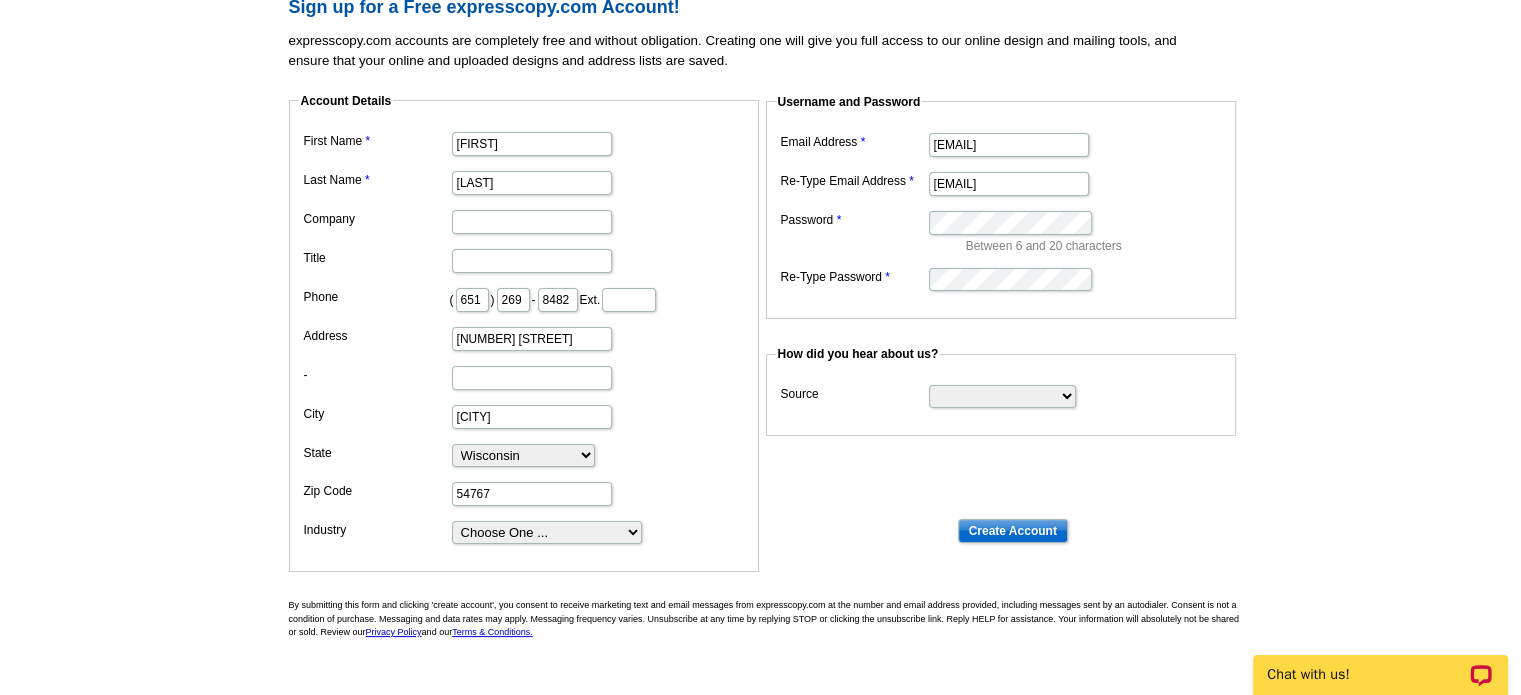 click on "54767" at bounding box center [524, 492] 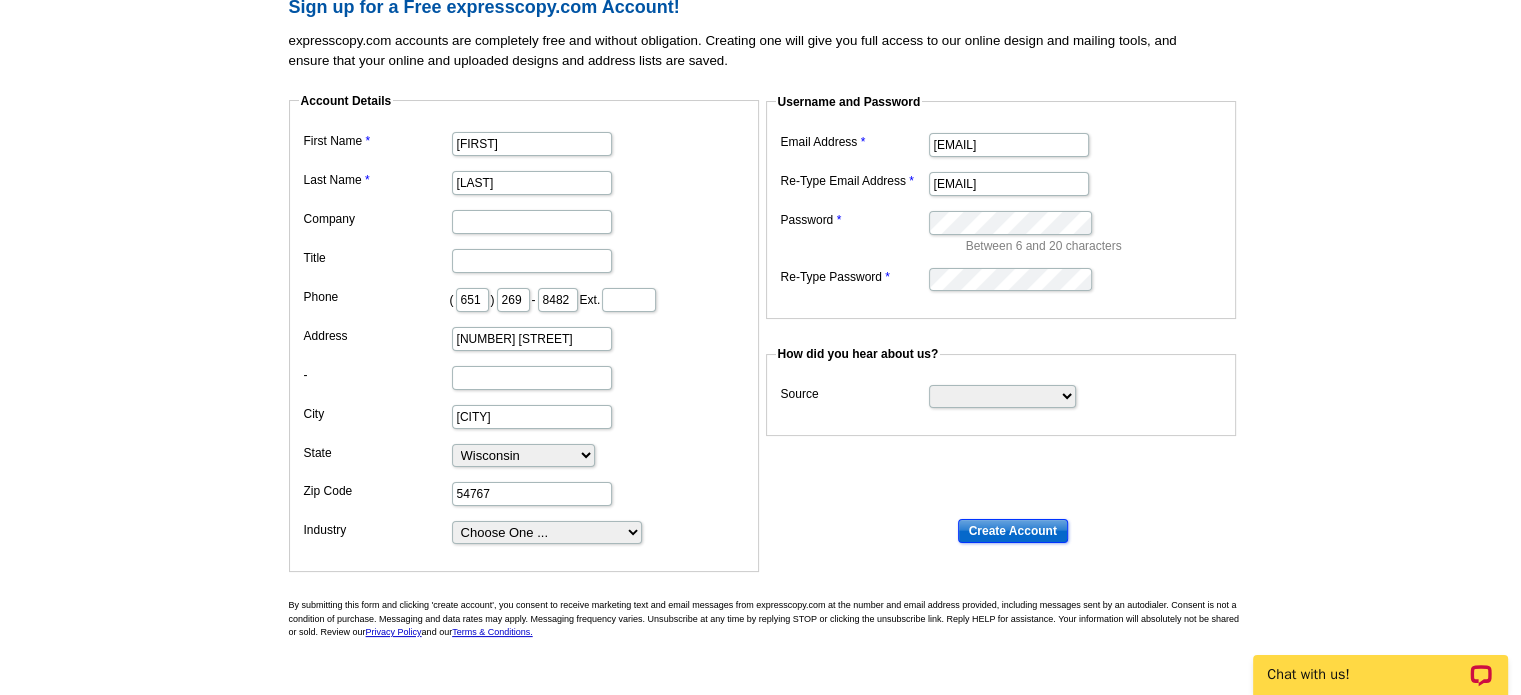 click on "Create Account" at bounding box center (1013, 531) 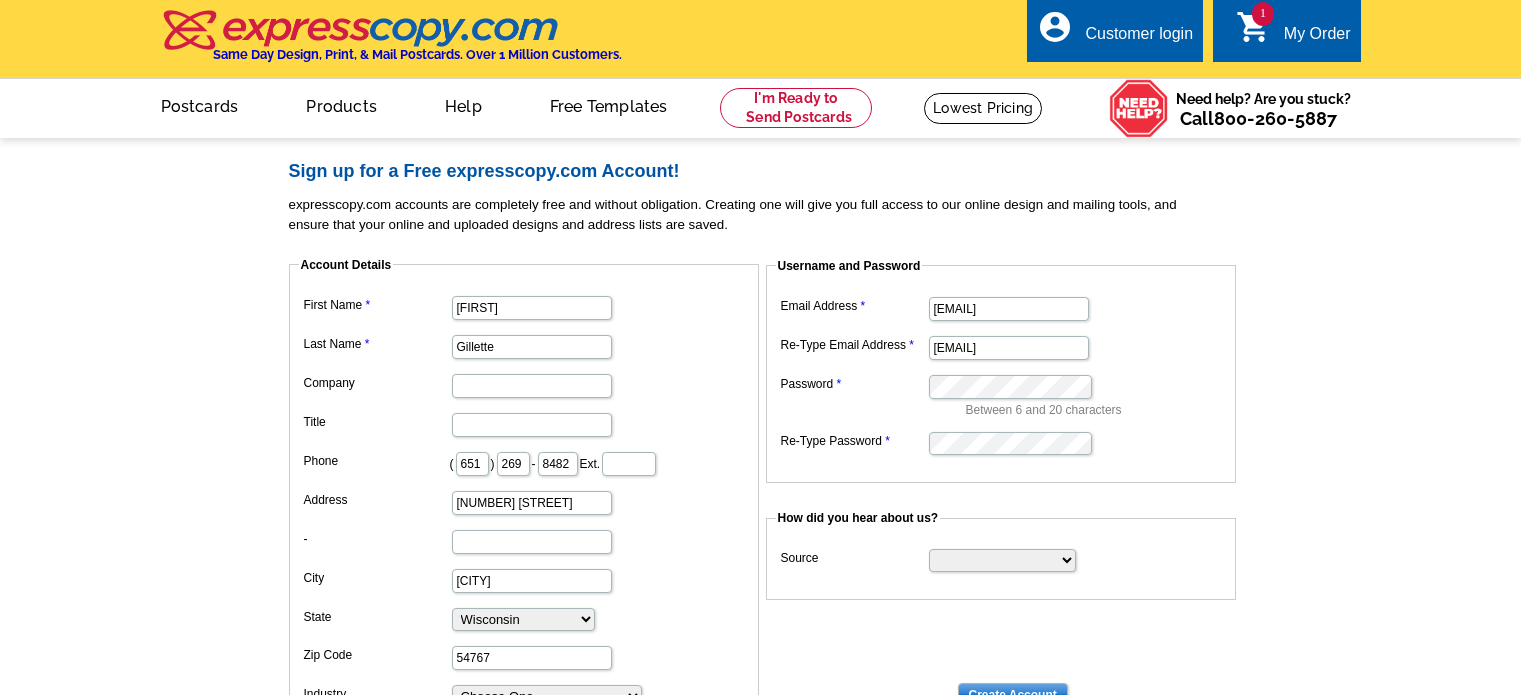 scroll, scrollTop: 0, scrollLeft: 0, axis: both 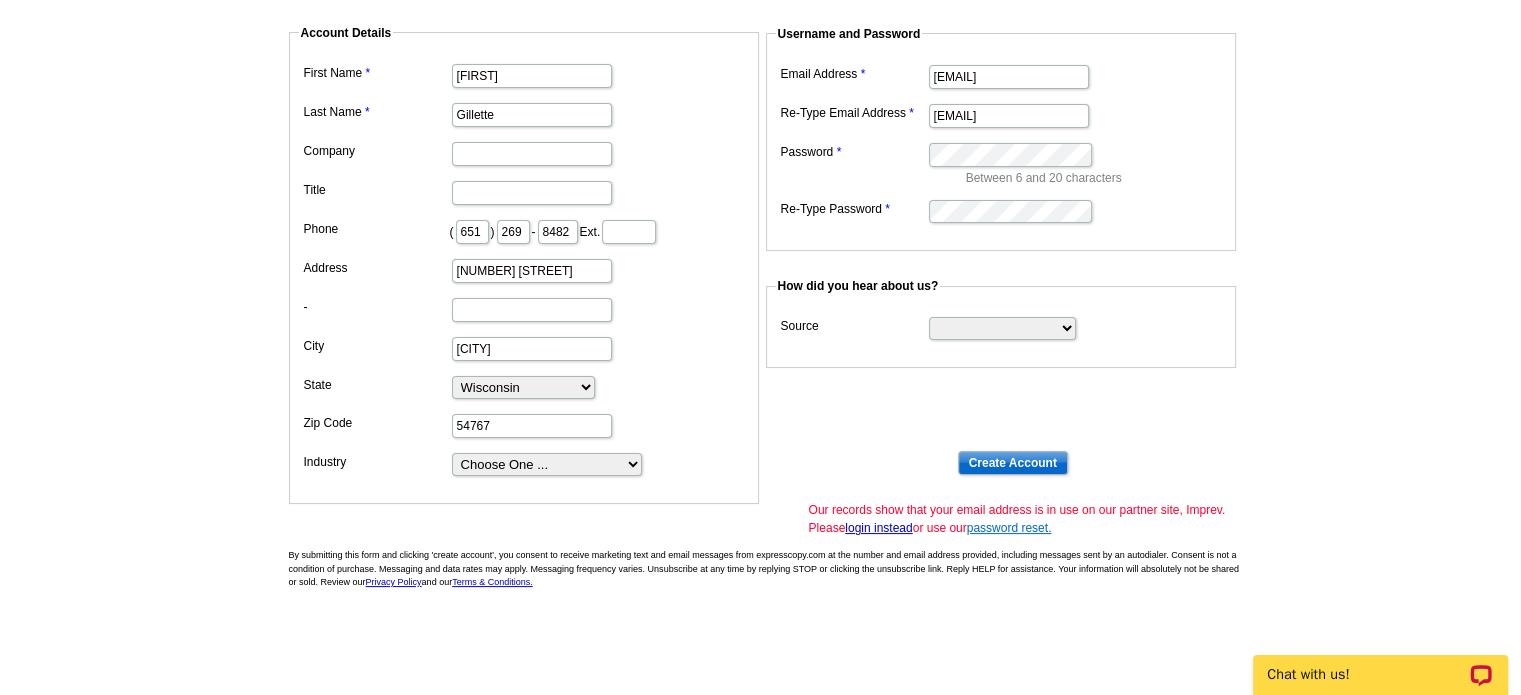 click on "password reset." at bounding box center [1009, 528] 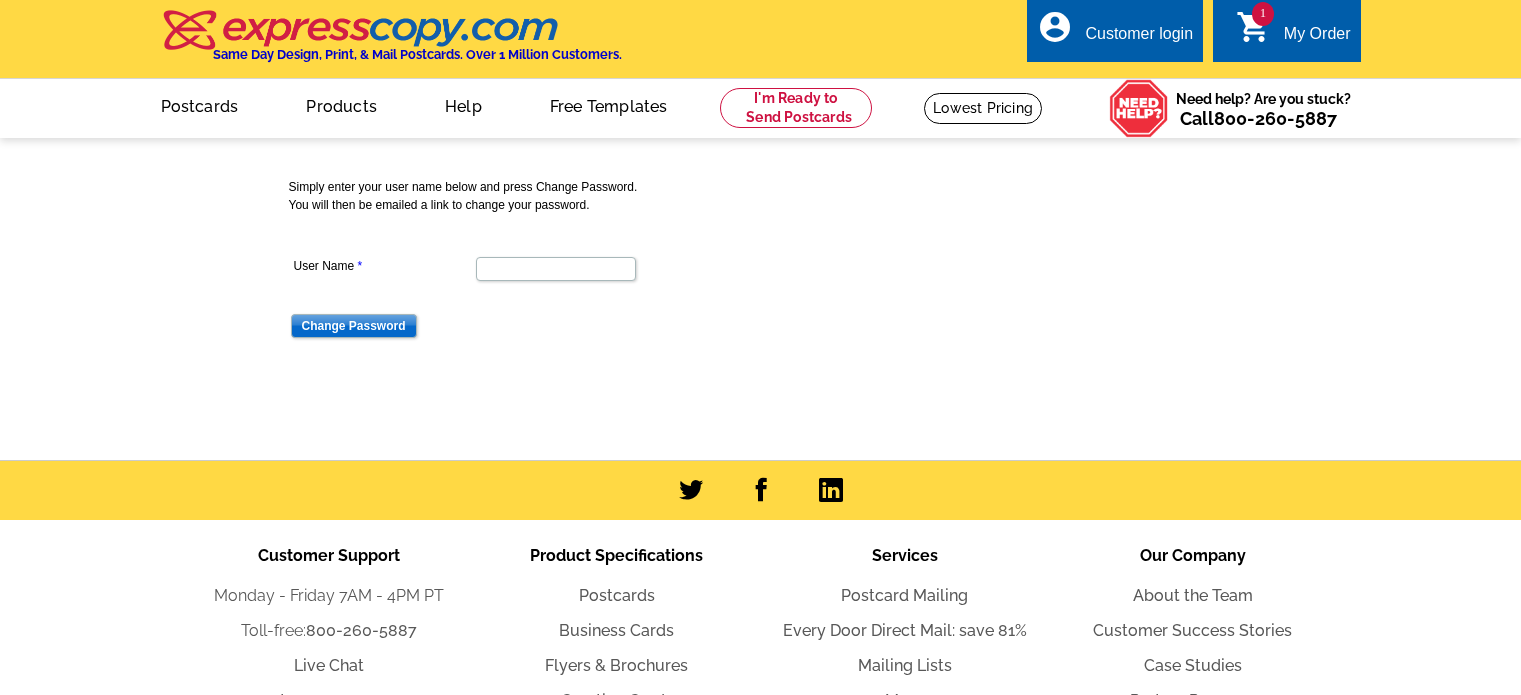 scroll, scrollTop: 0, scrollLeft: 0, axis: both 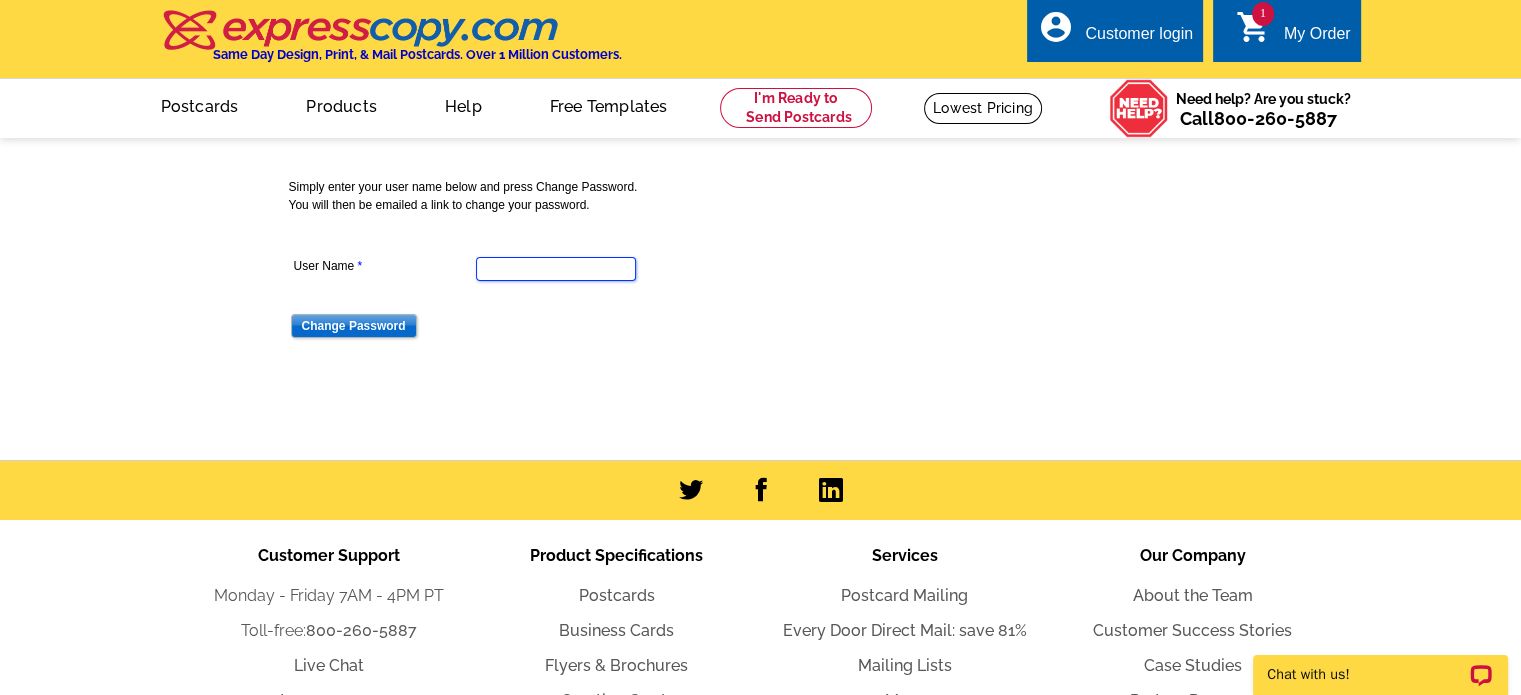 click on "User Name" at bounding box center [556, 269] 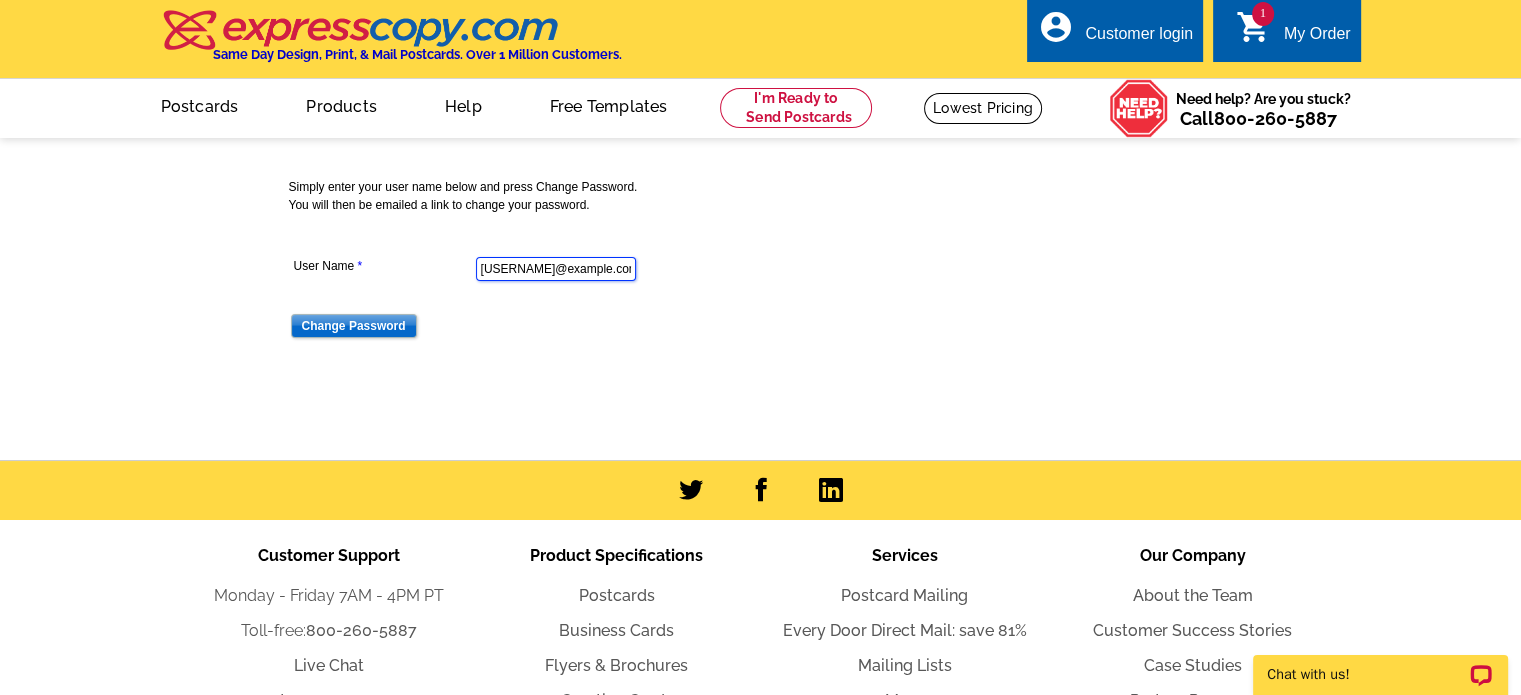 scroll, scrollTop: 0, scrollLeft: 0, axis: both 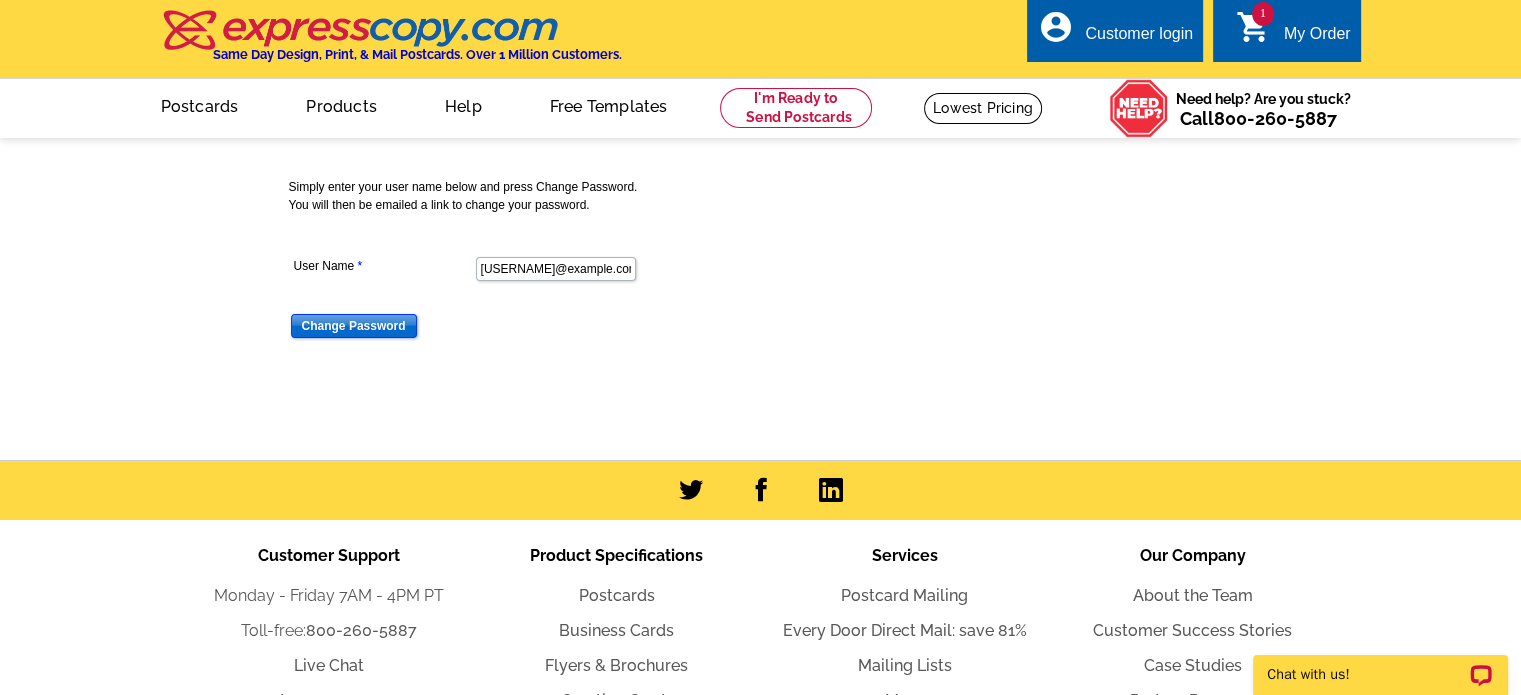 click on "Change Password" at bounding box center (354, 326) 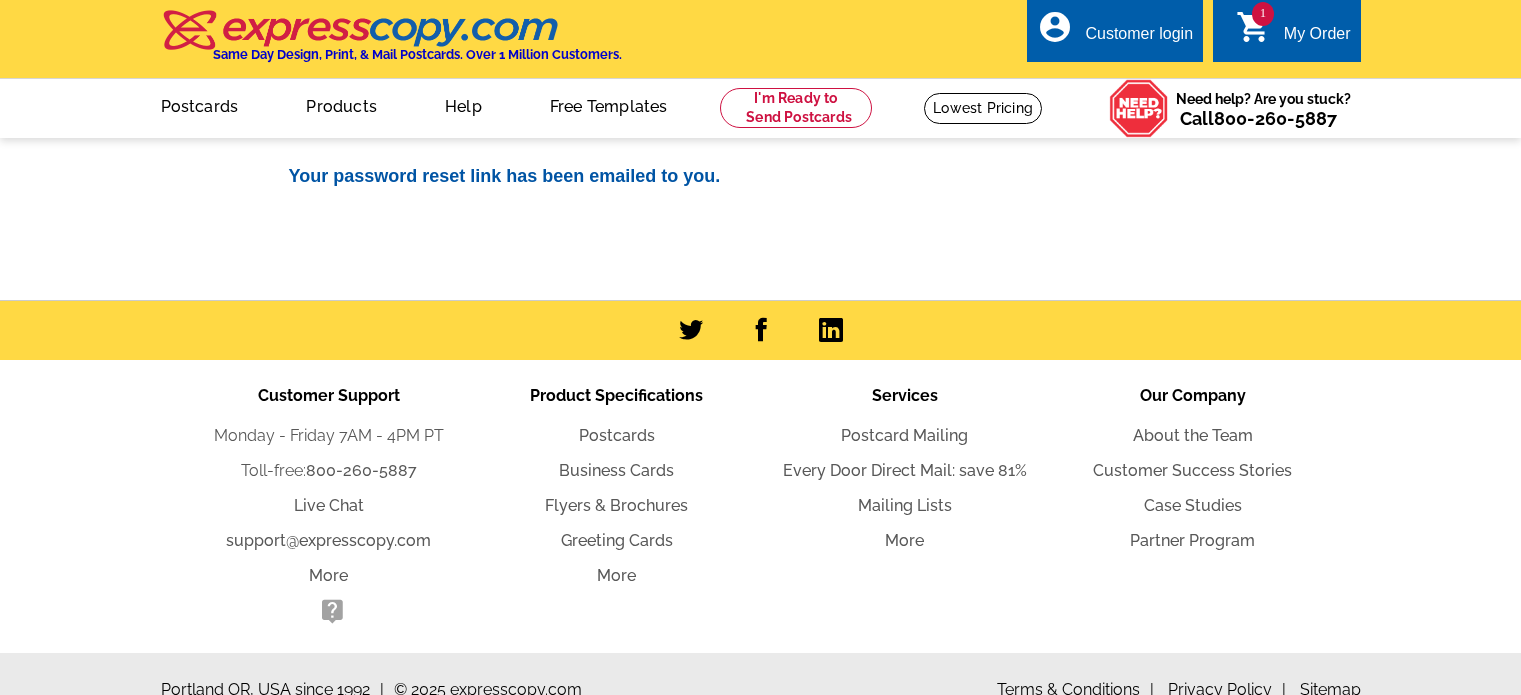scroll, scrollTop: 0, scrollLeft: 0, axis: both 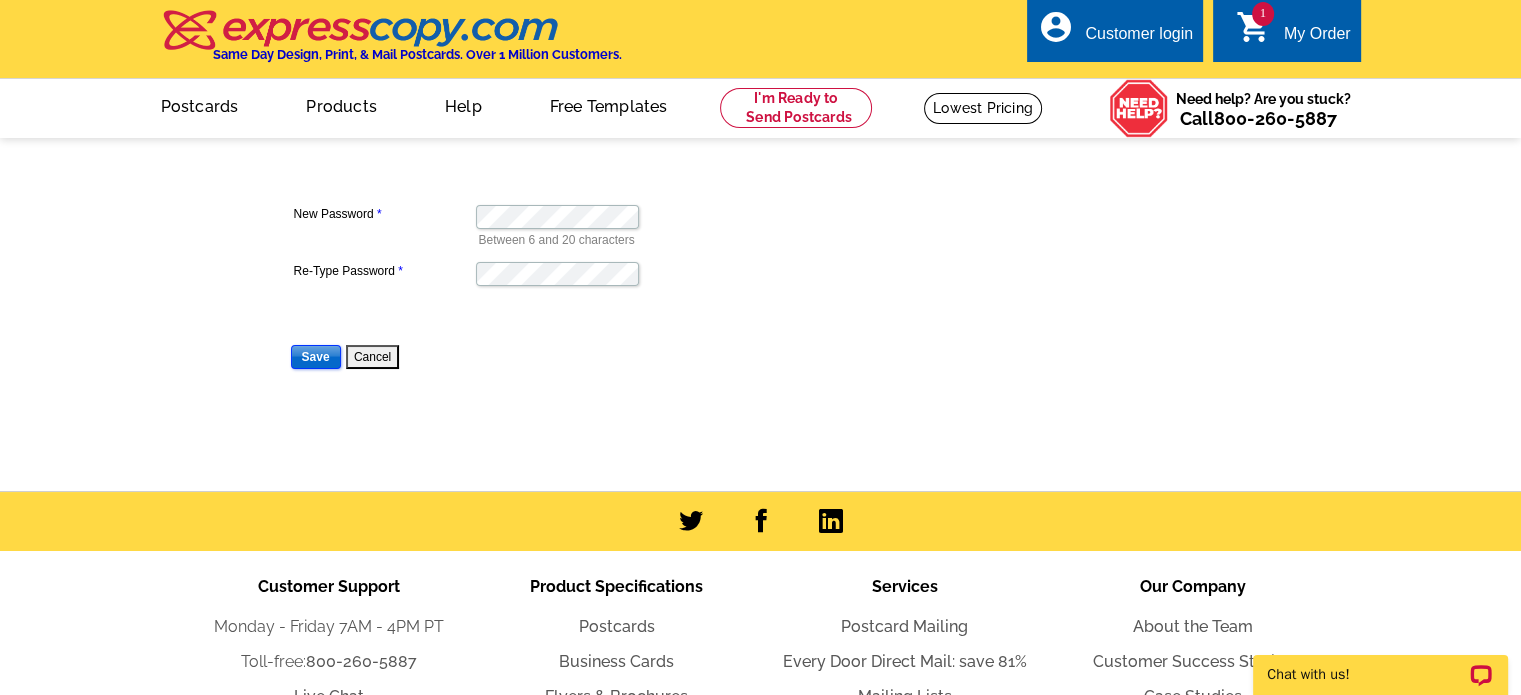 click on "Save" at bounding box center [316, 357] 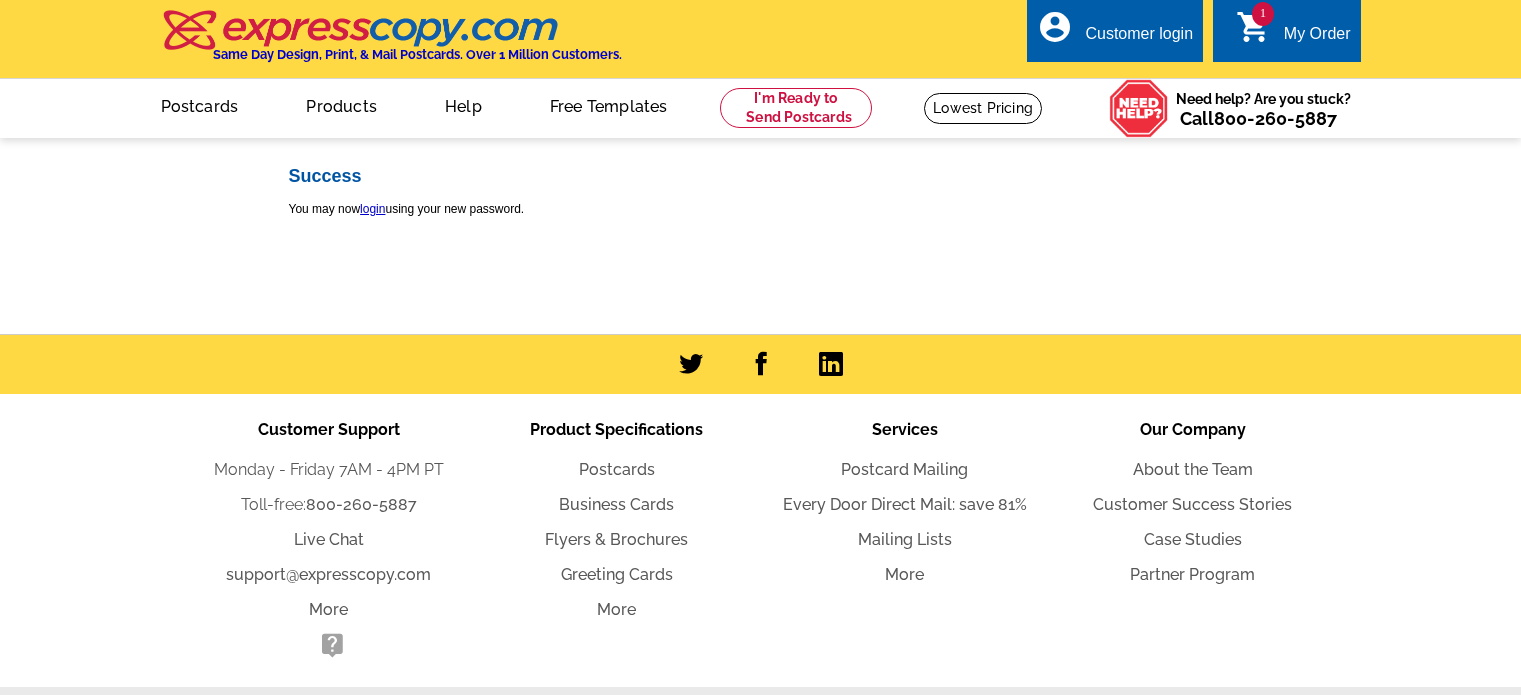 scroll, scrollTop: 0, scrollLeft: 0, axis: both 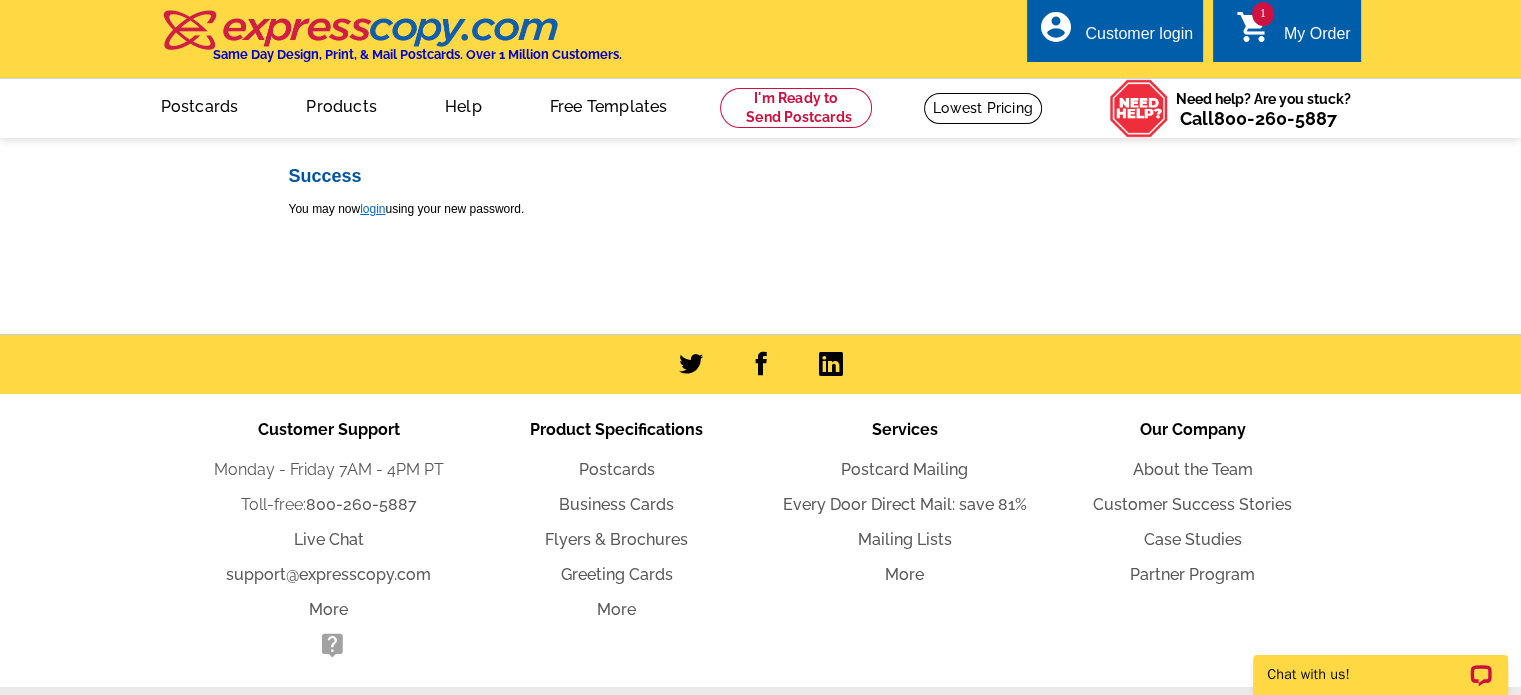 click on "login" at bounding box center (372, 209) 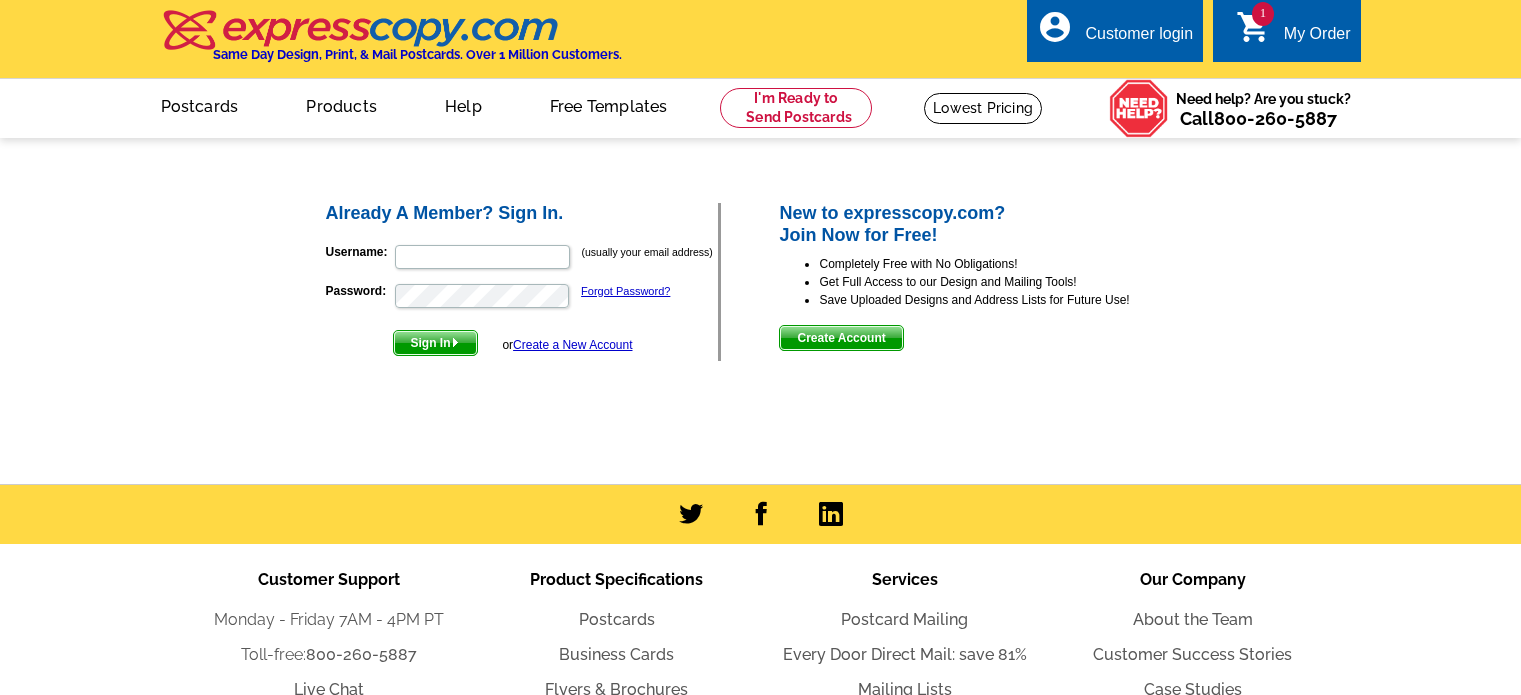 scroll, scrollTop: 0, scrollLeft: 0, axis: both 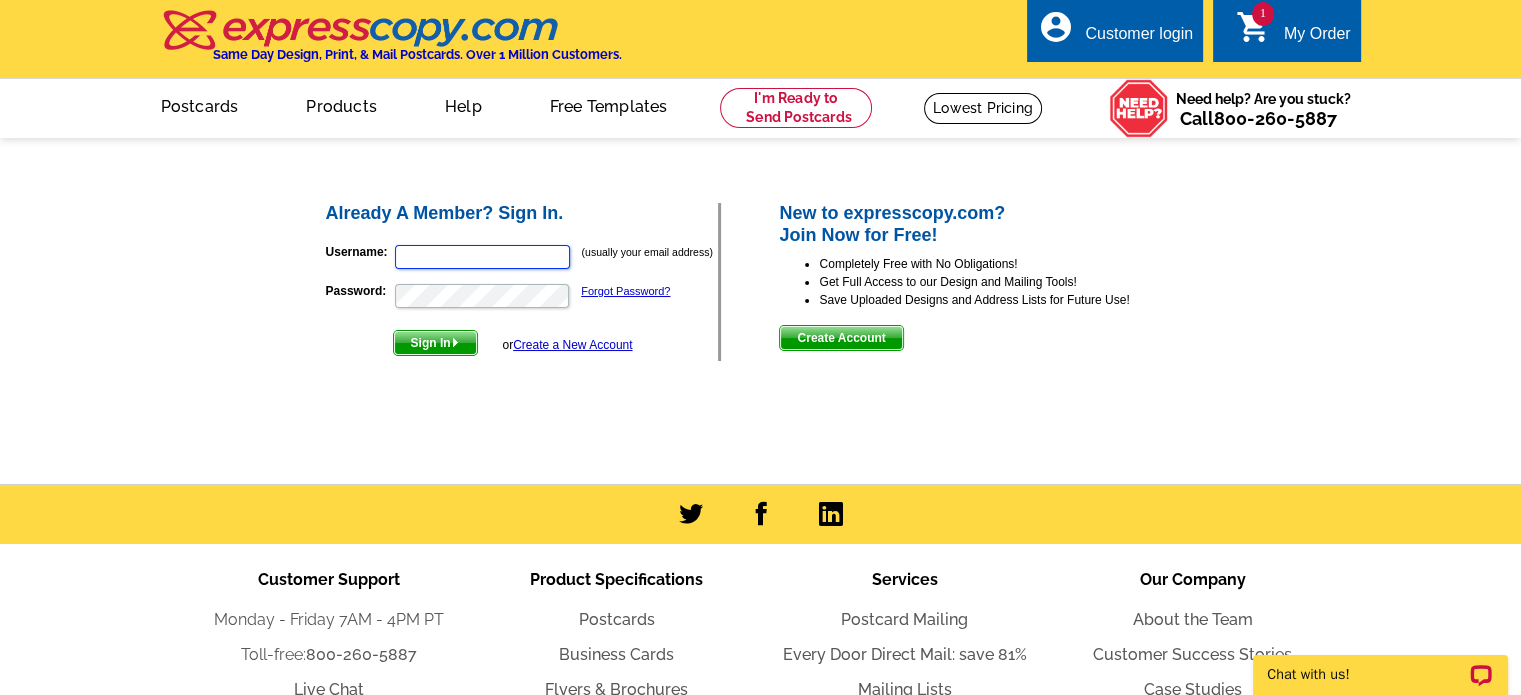 type on "[USERNAME]@example.com" 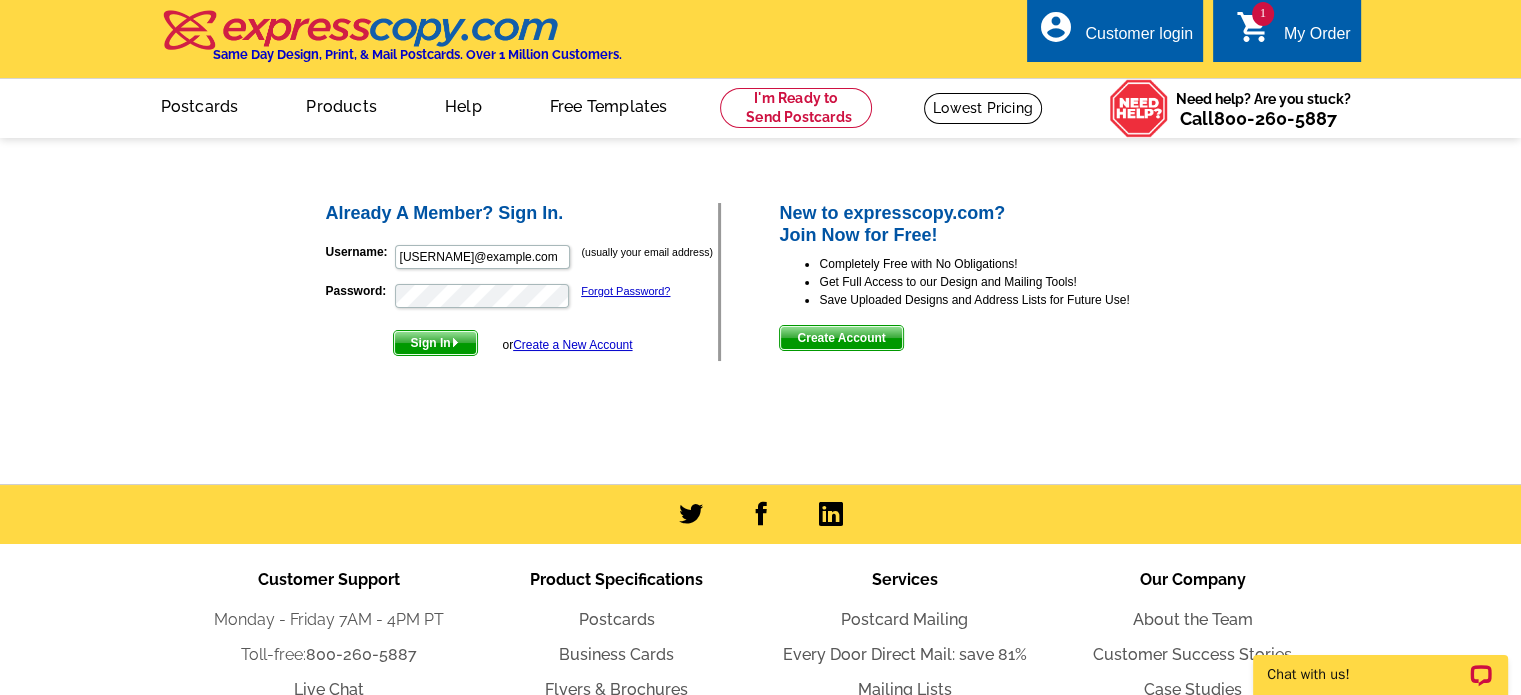 click on "Sign In" at bounding box center [435, 343] 